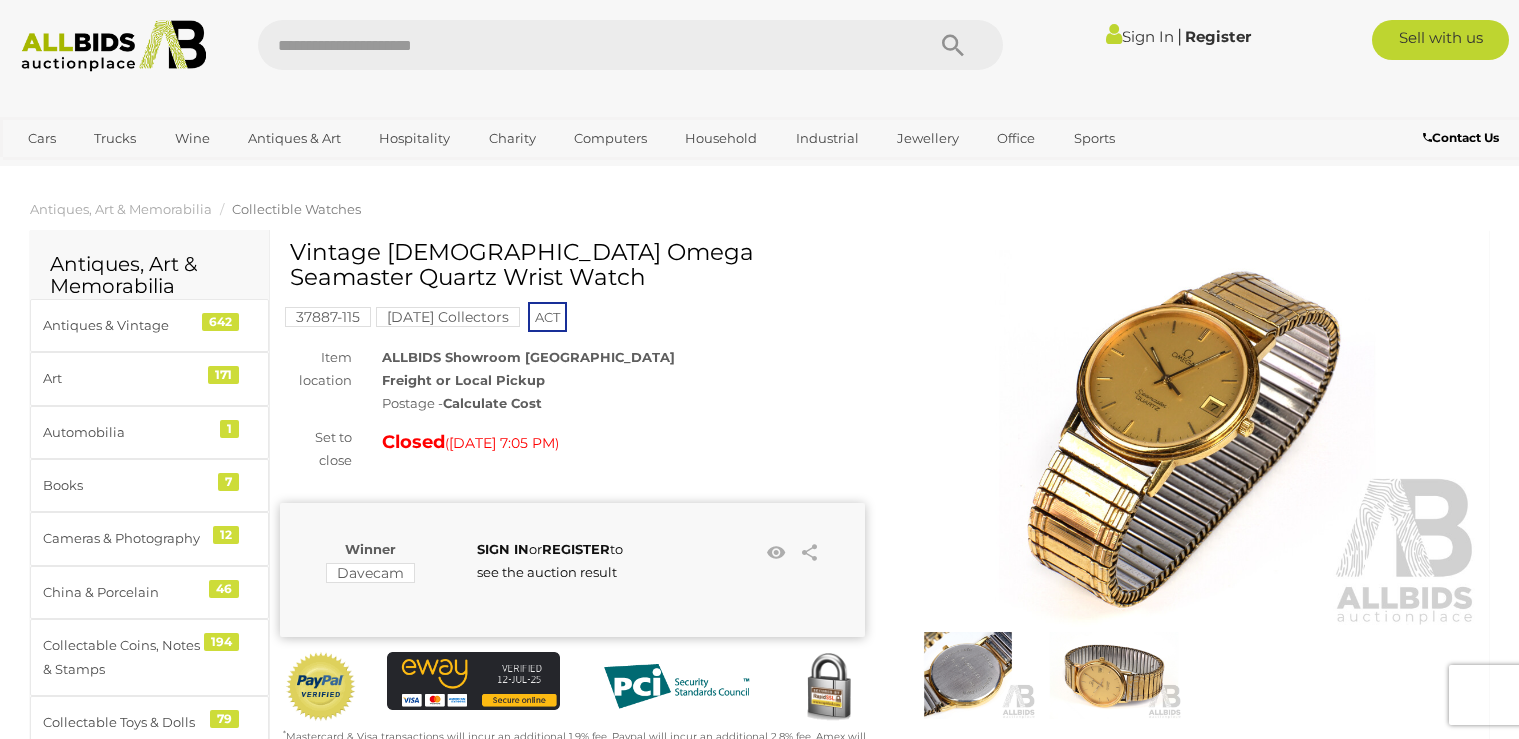 drag, startPoint x: 0, startPoint y: 0, endPoint x: 306, endPoint y: 47, distance: 309.58844 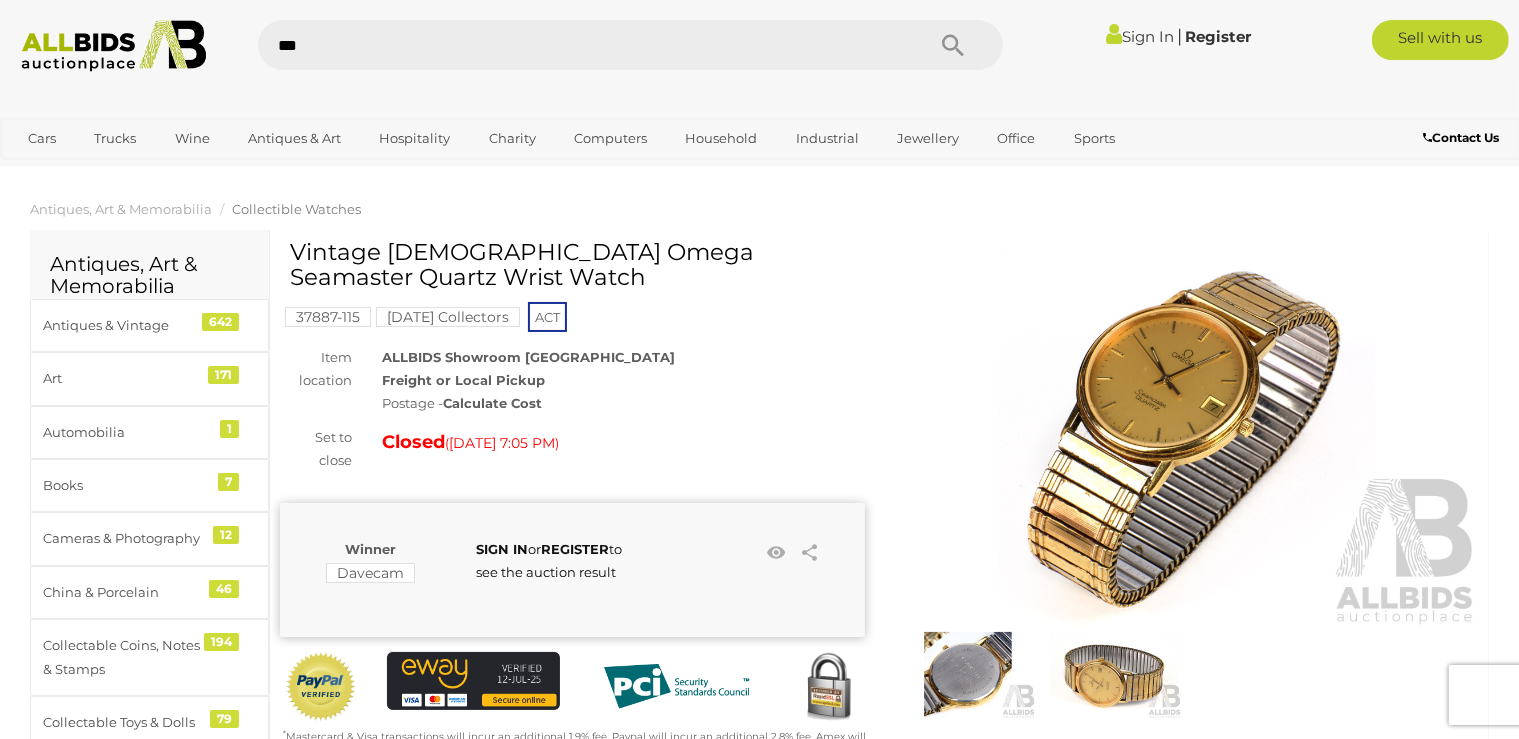 type on "****" 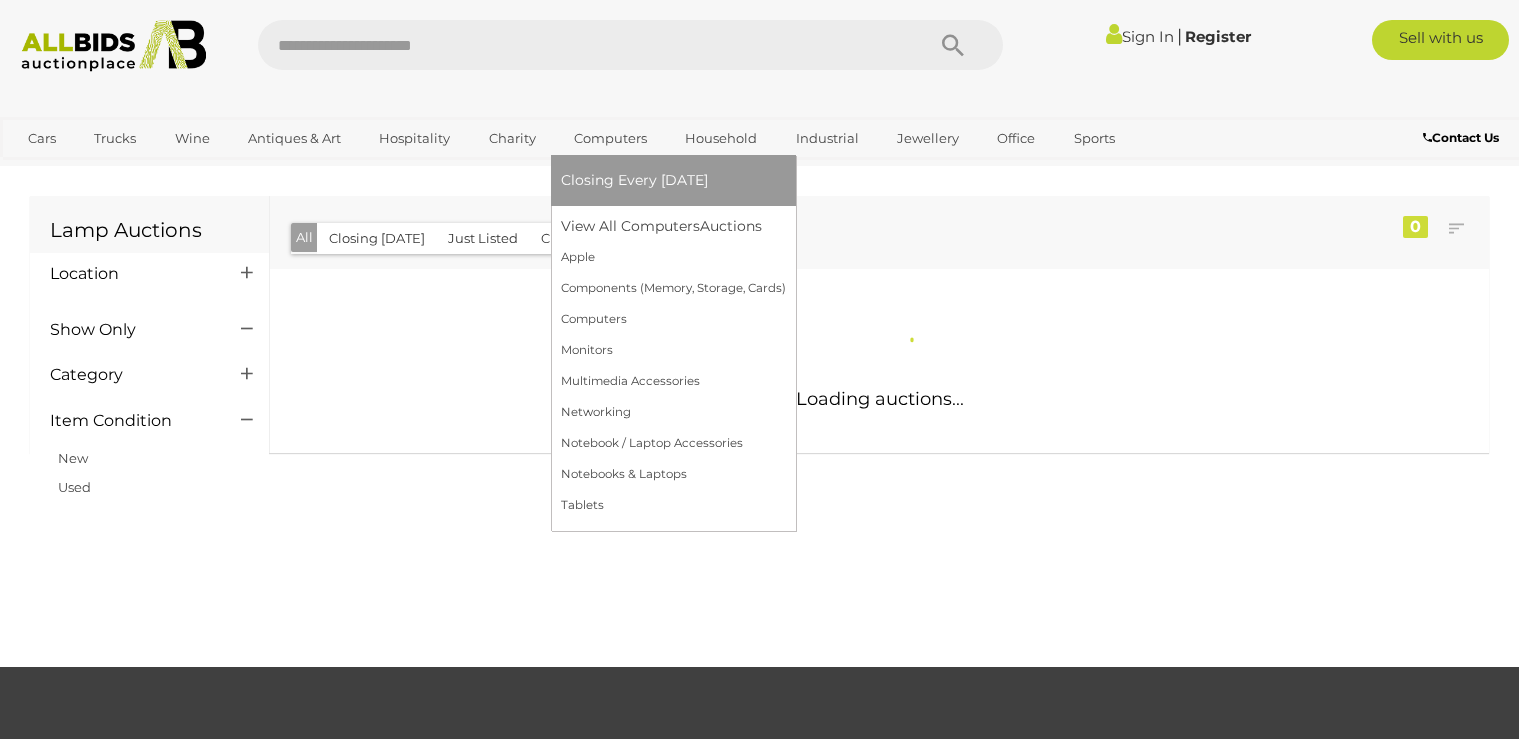 scroll, scrollTop: 0, scrollLeft: 0, axis: both 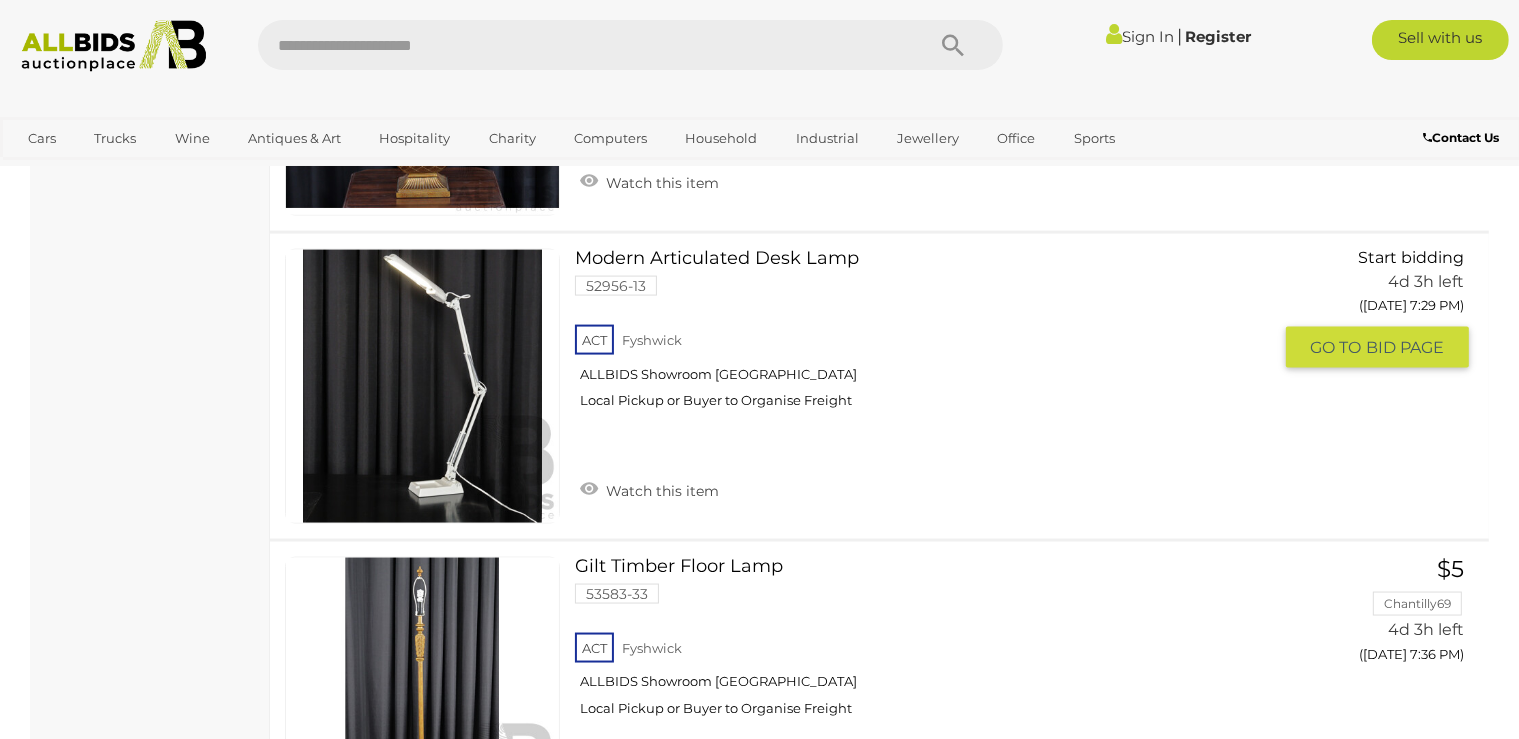 click at bounding box center (422, 386) 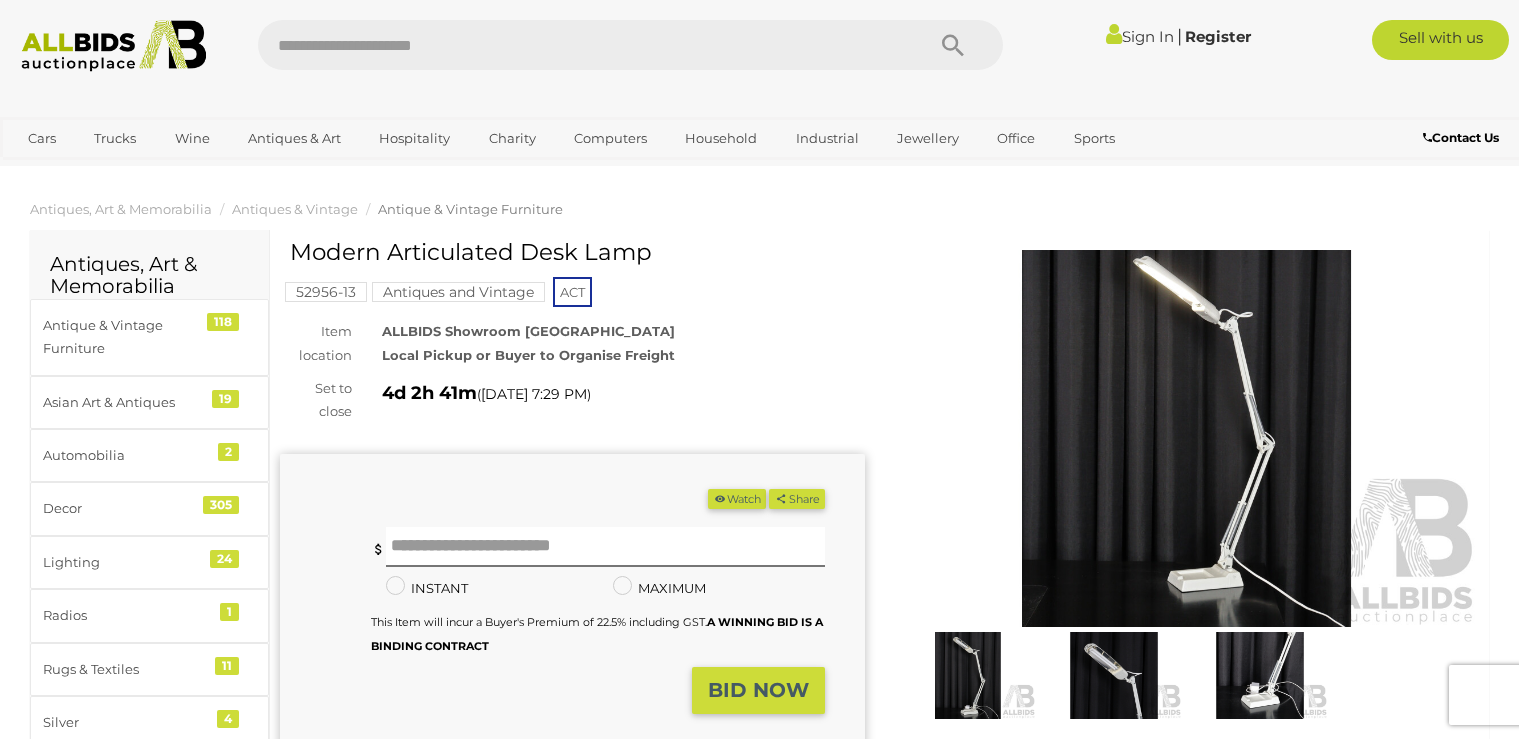 scroll, scrollTop: 0, scrollLeft: 0, axis: both 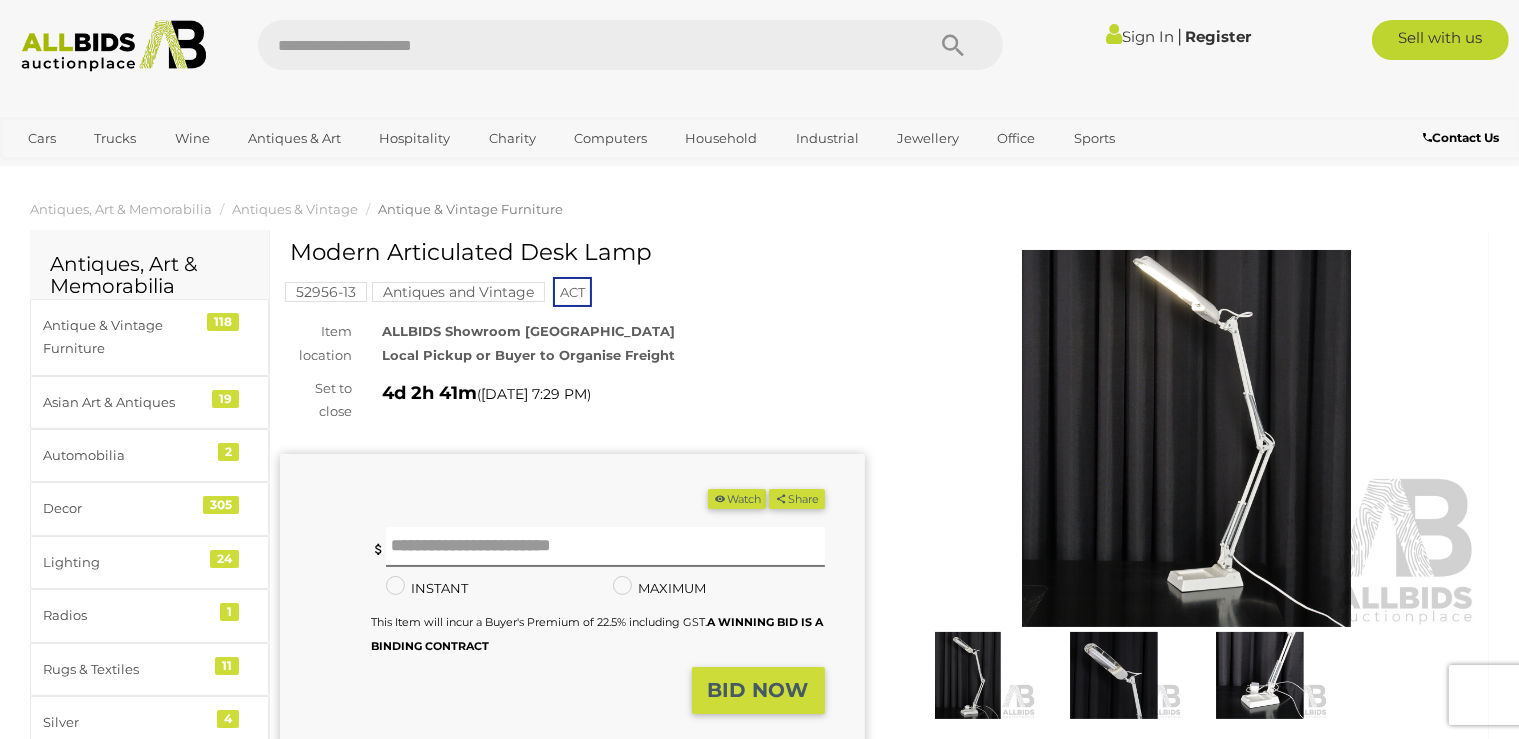 click at bounding box center [1114, 676] 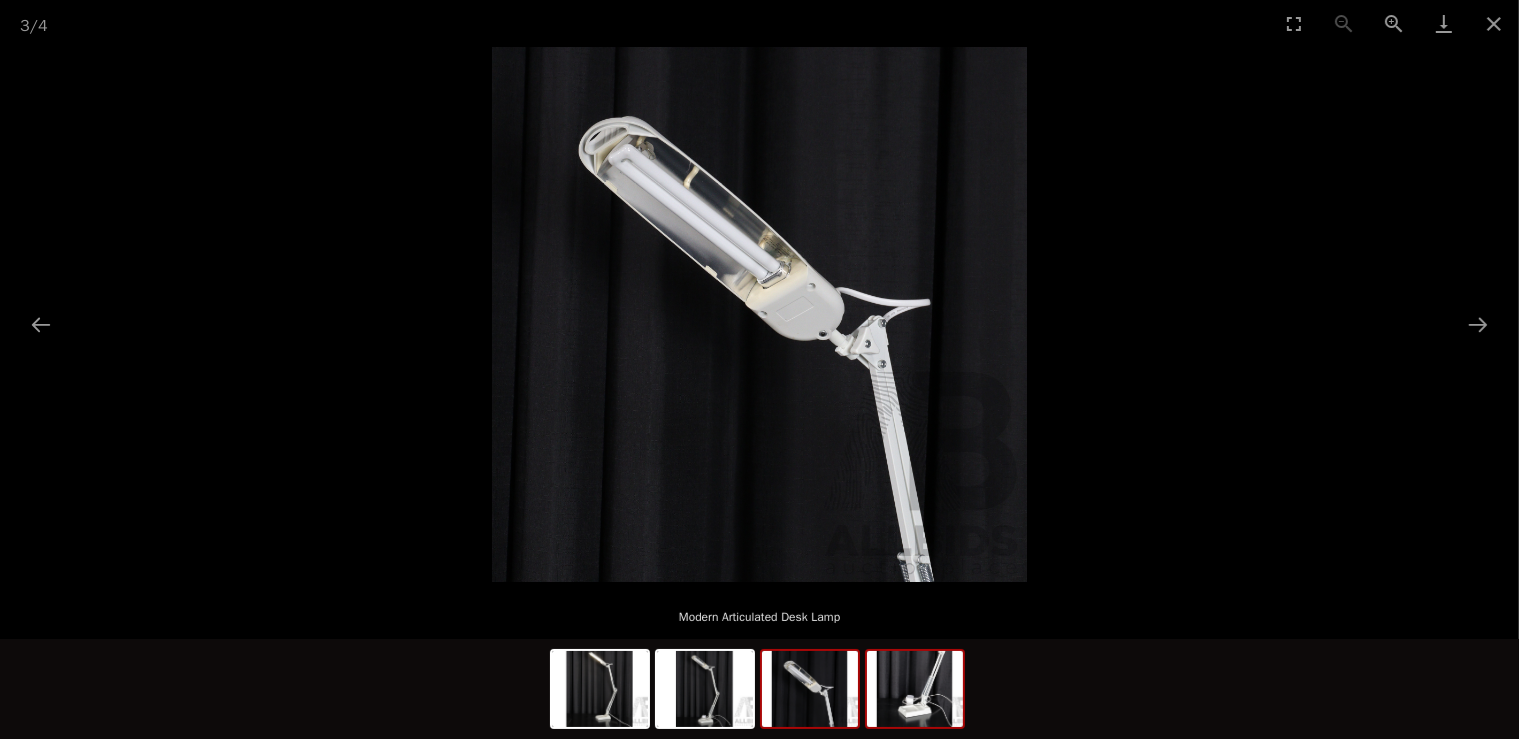 click at bounding box center [915, 689] 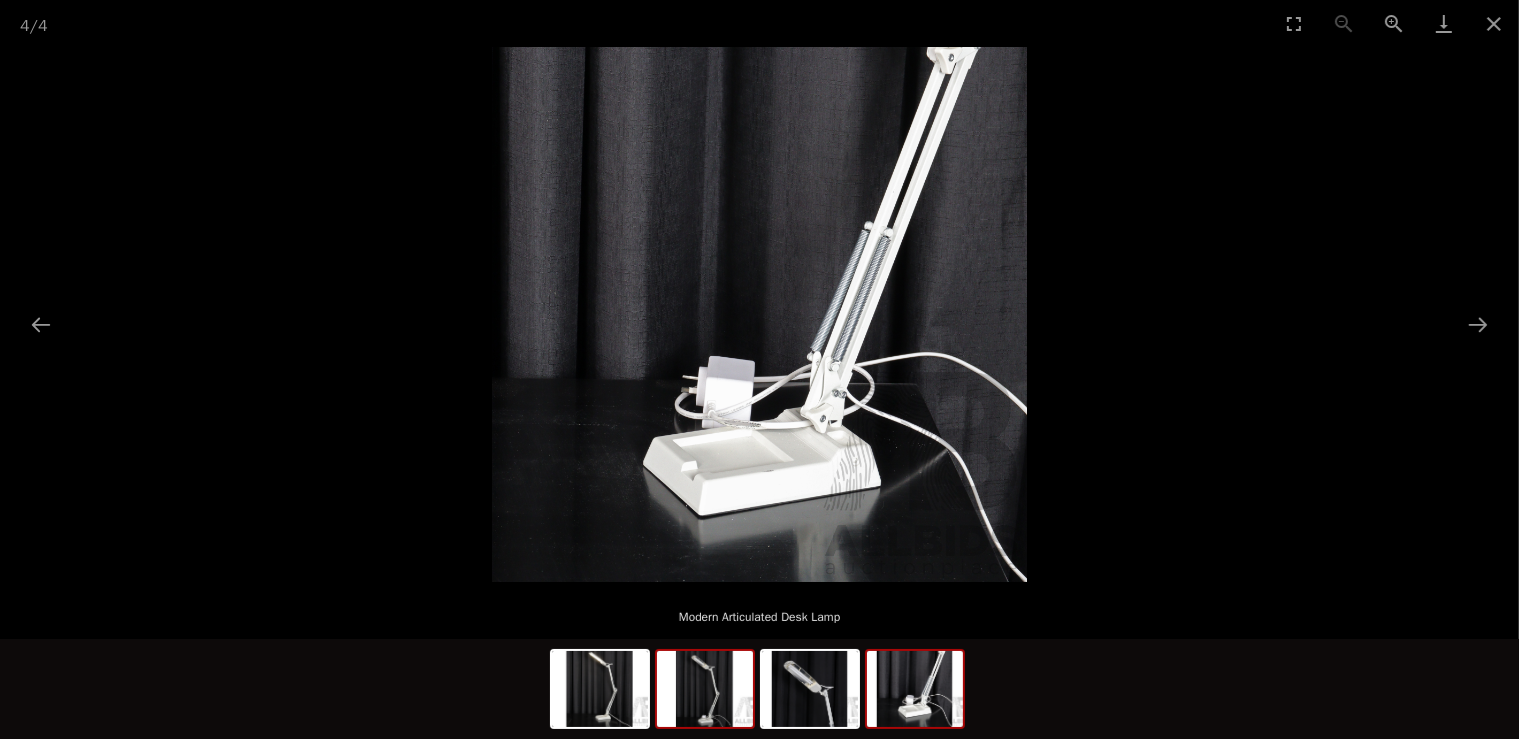 click at bounding box center (705, 689) 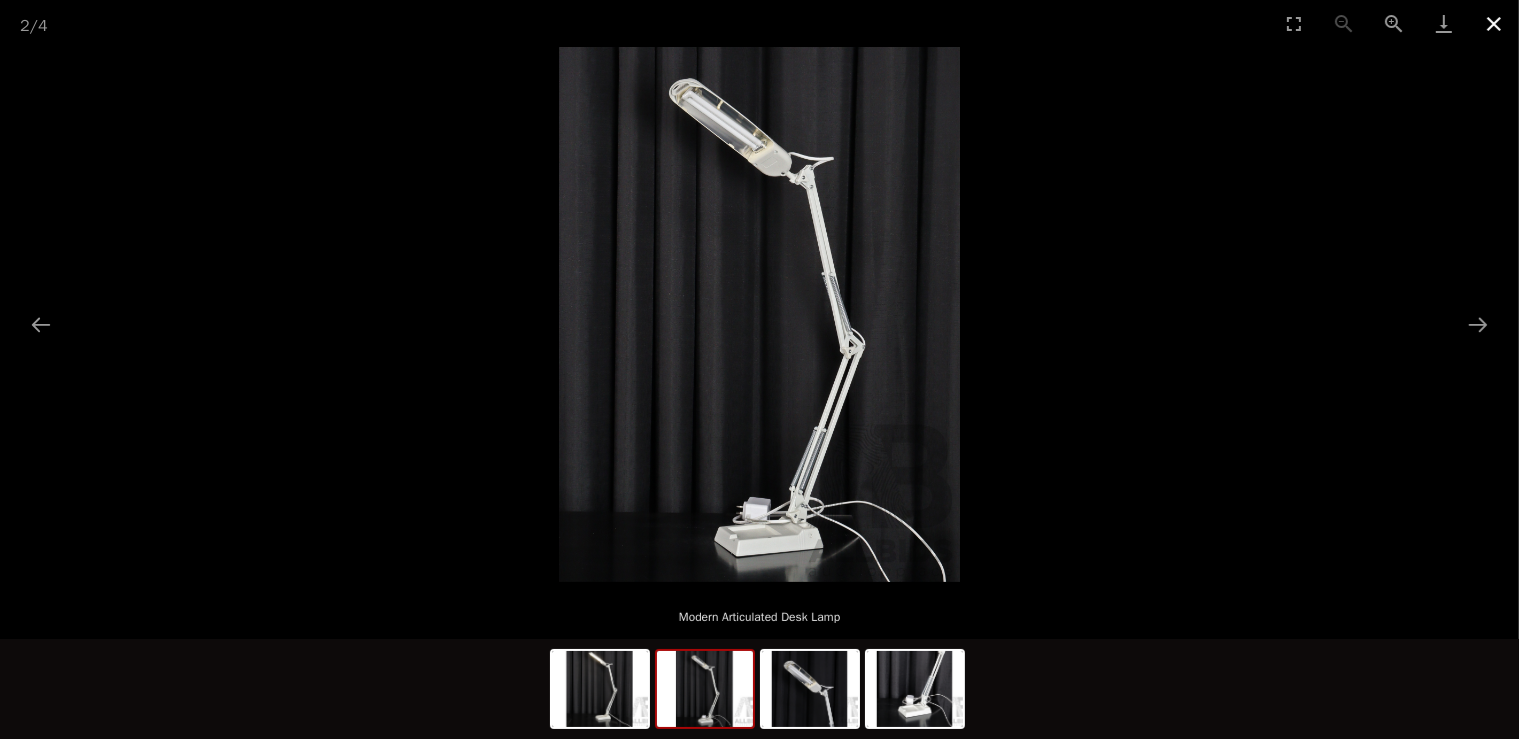 click at bounding box center (1494, 23) 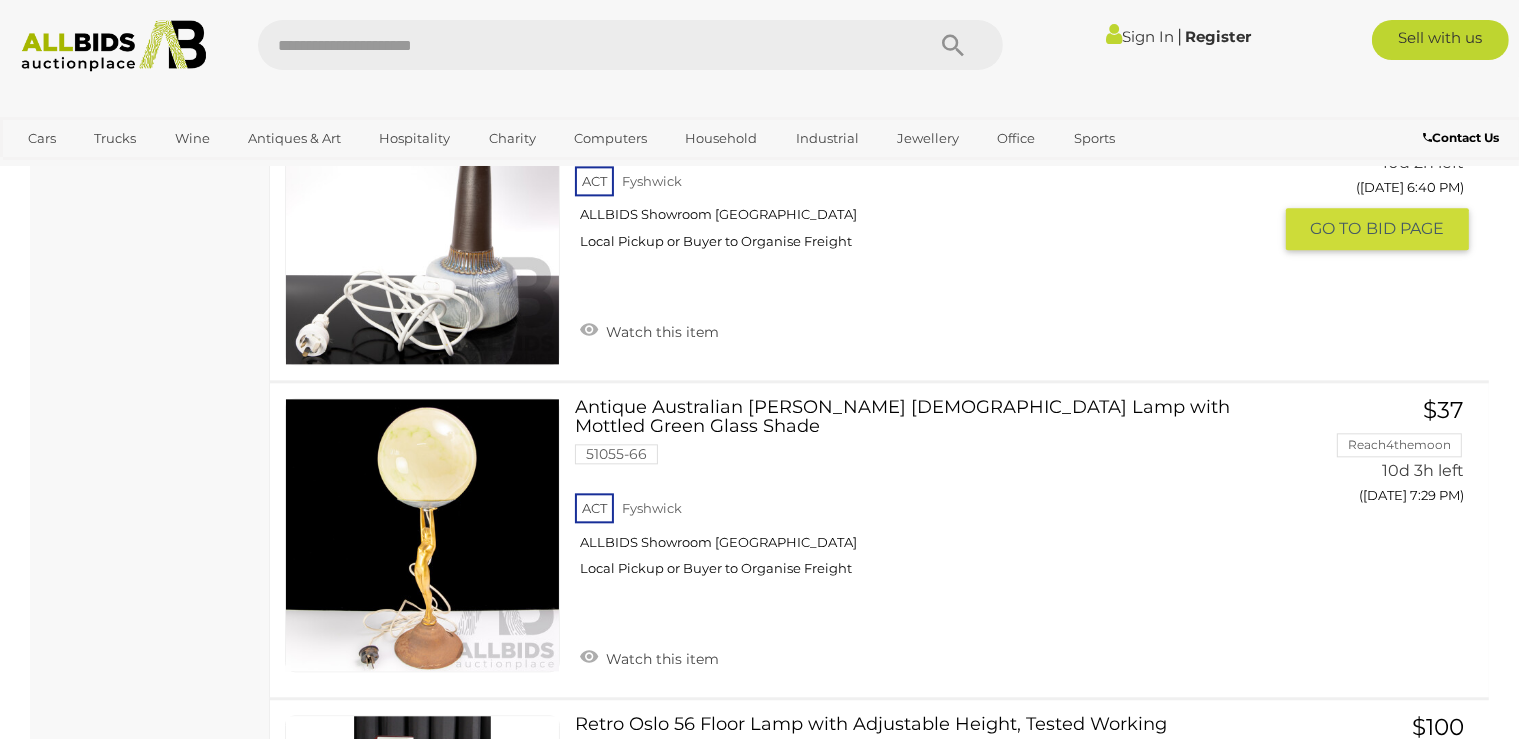 scroll, scrollTop: 4770, scrollLeft: 0, axis: vertical 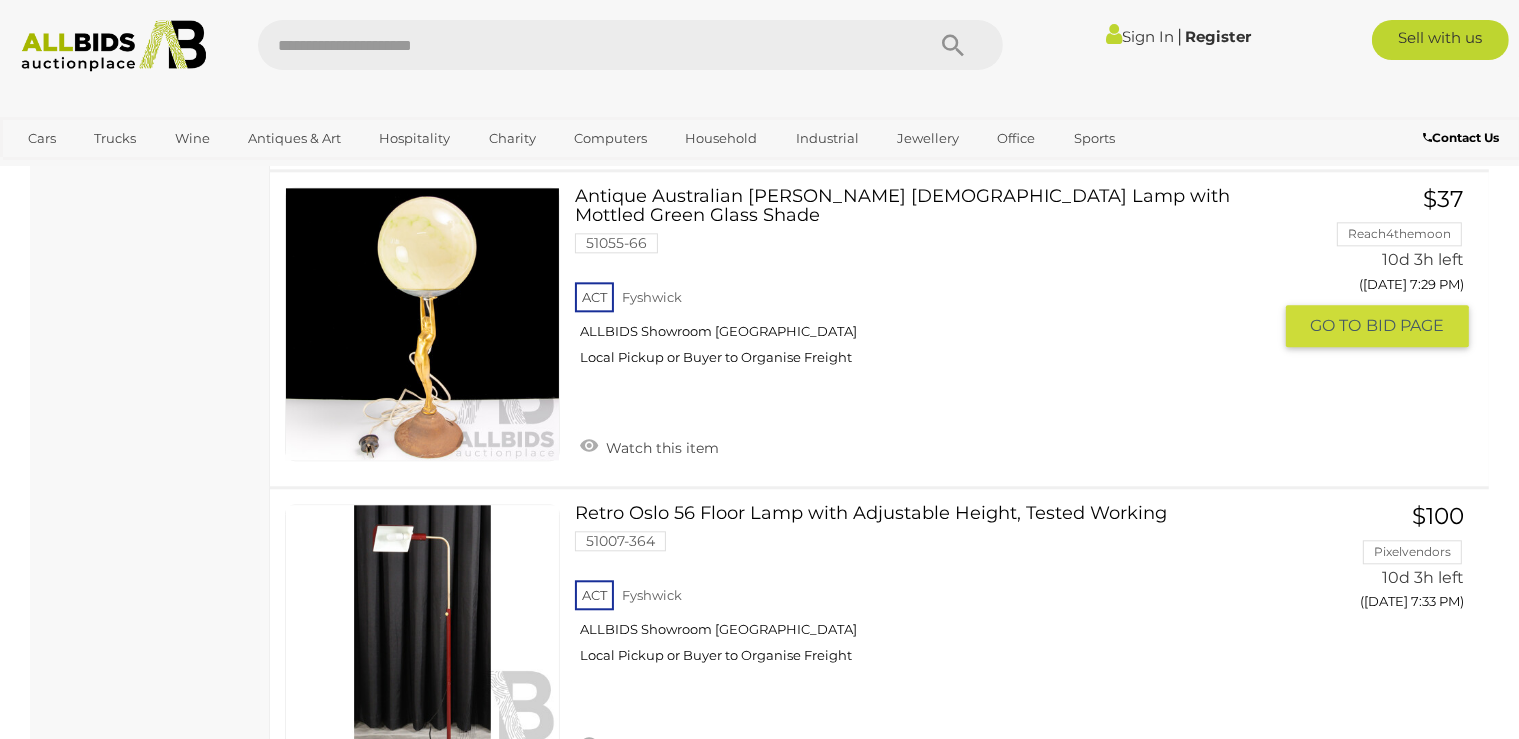 click at bounding box center (422, 324) 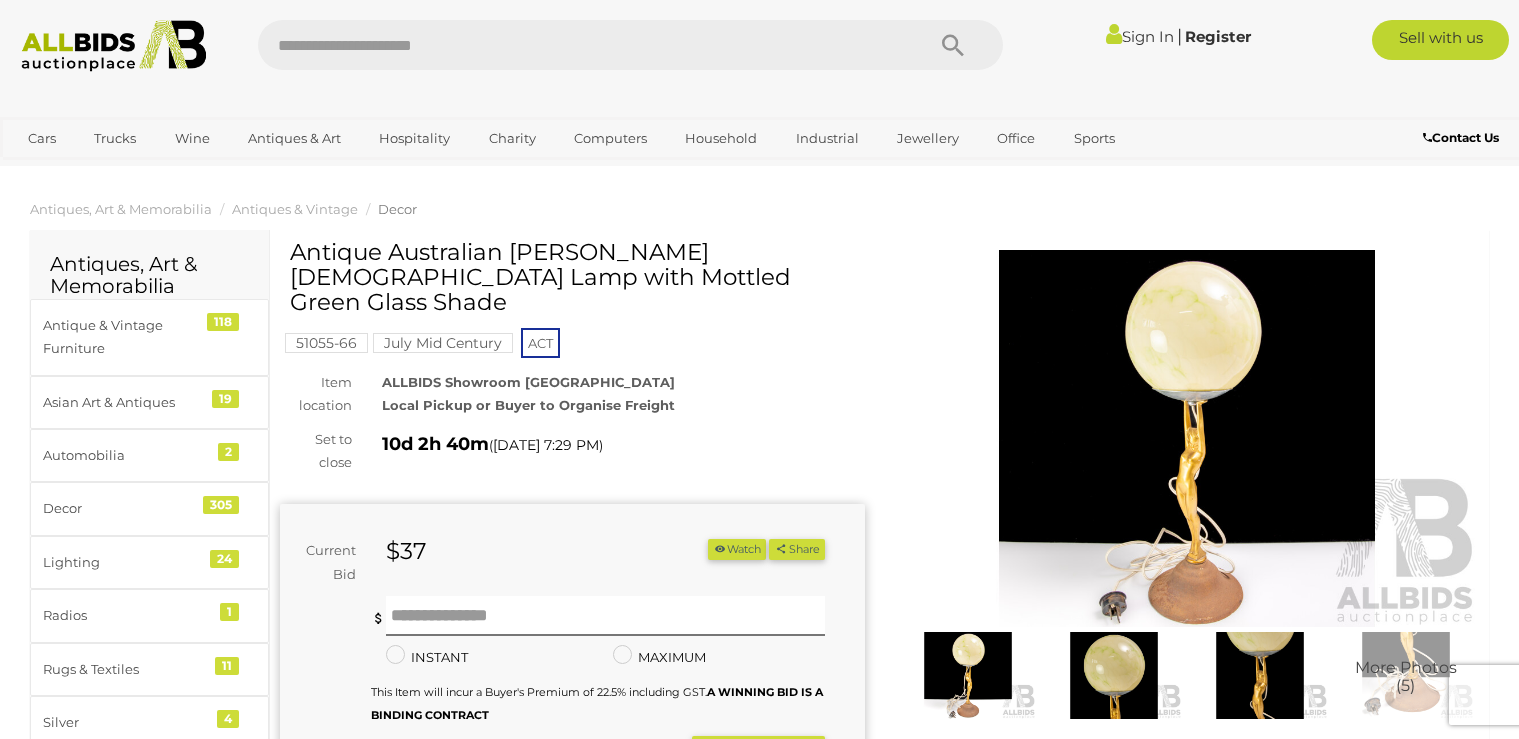scroll, scrollTop: 0, scrollLeft: 0, axis: both 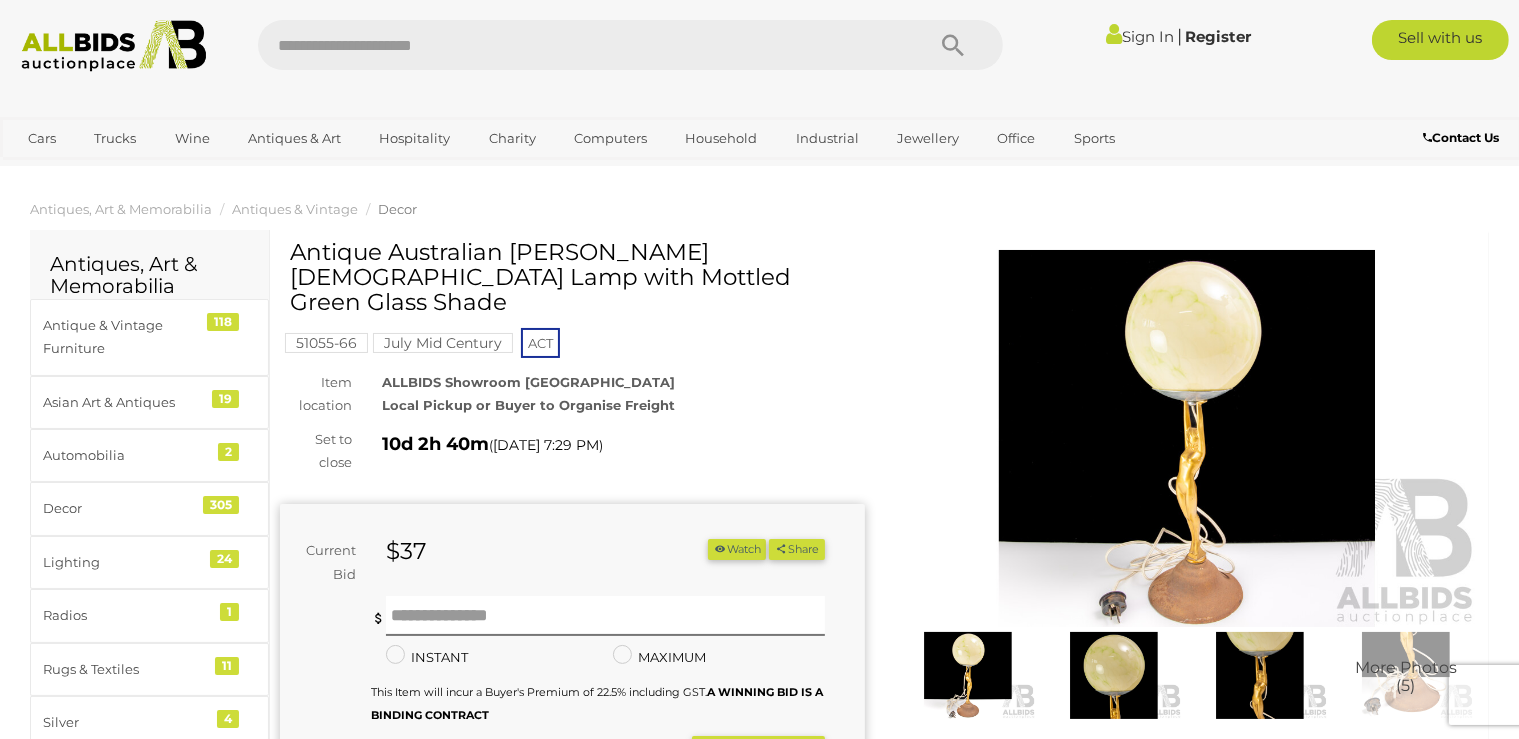 click at bounding box center [1114, 676] 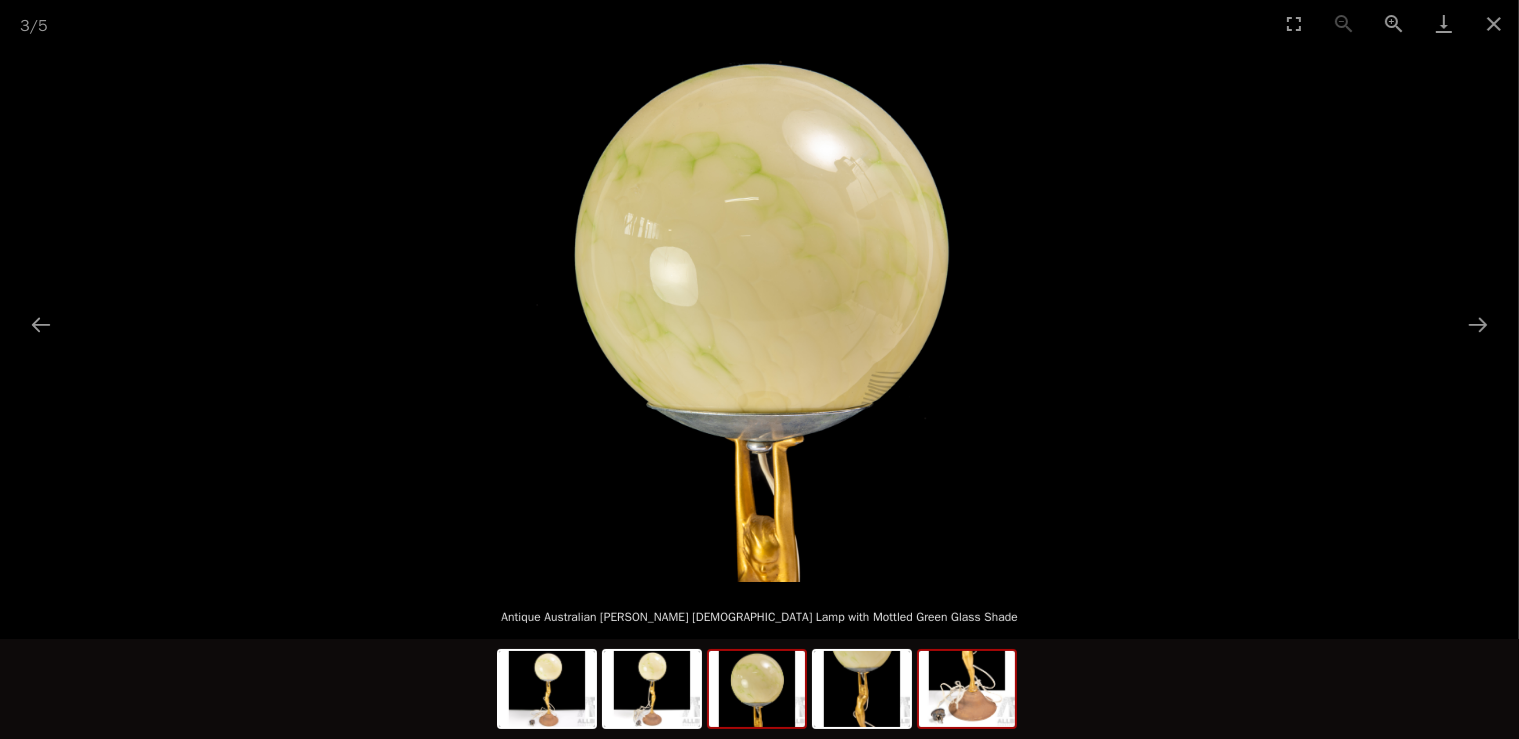 click at bounding box center [967, 689] 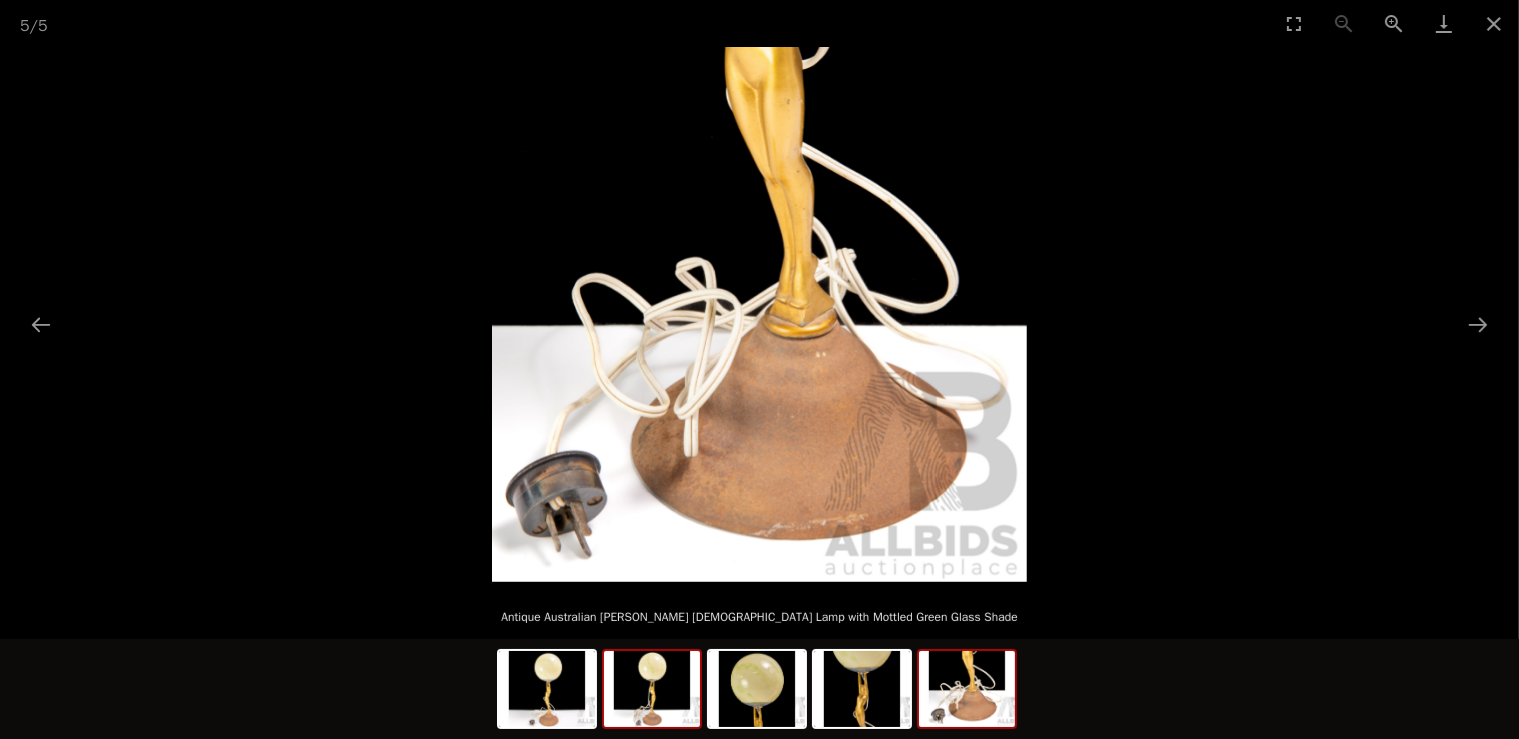 click at bounding box center [652, 689] 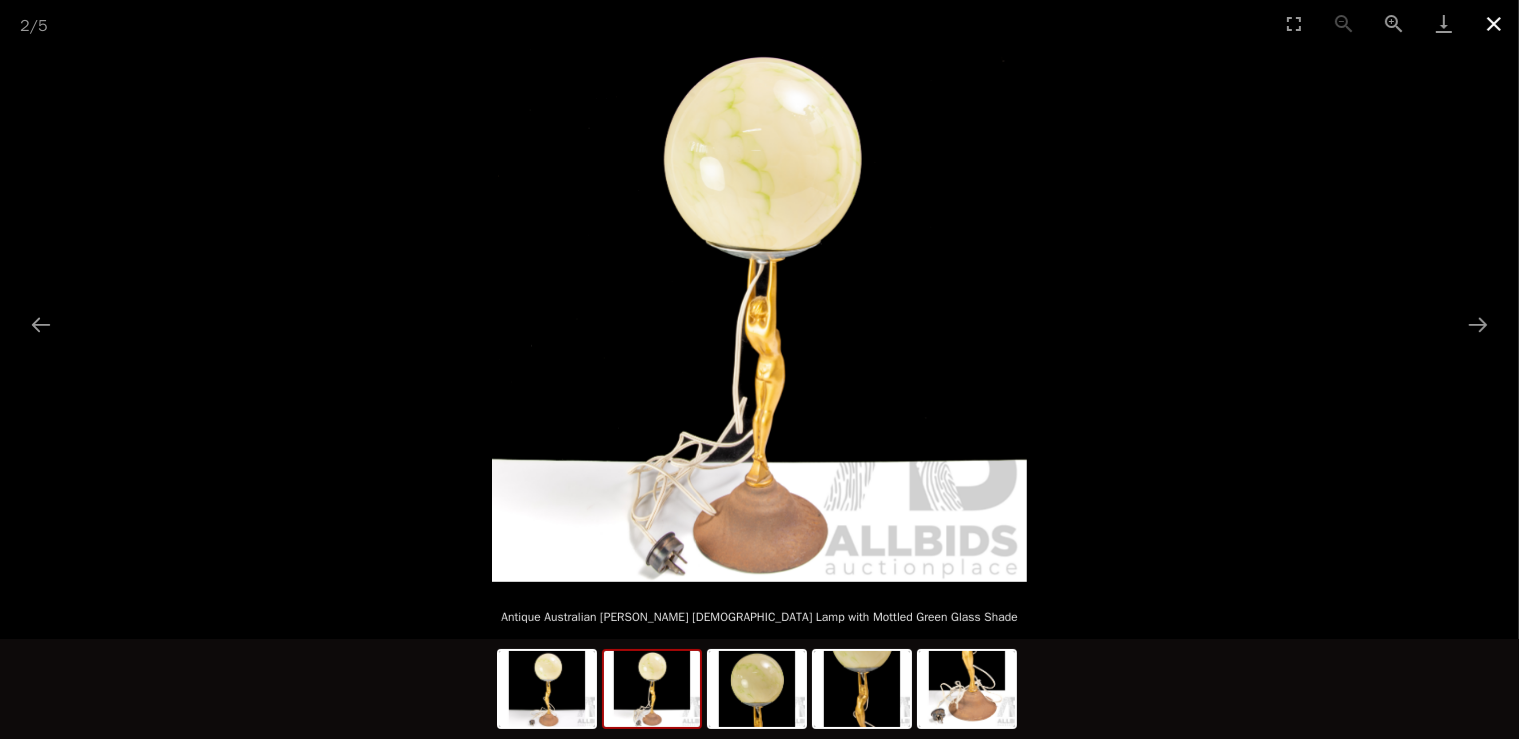 click at bounding box center (1494, 23) 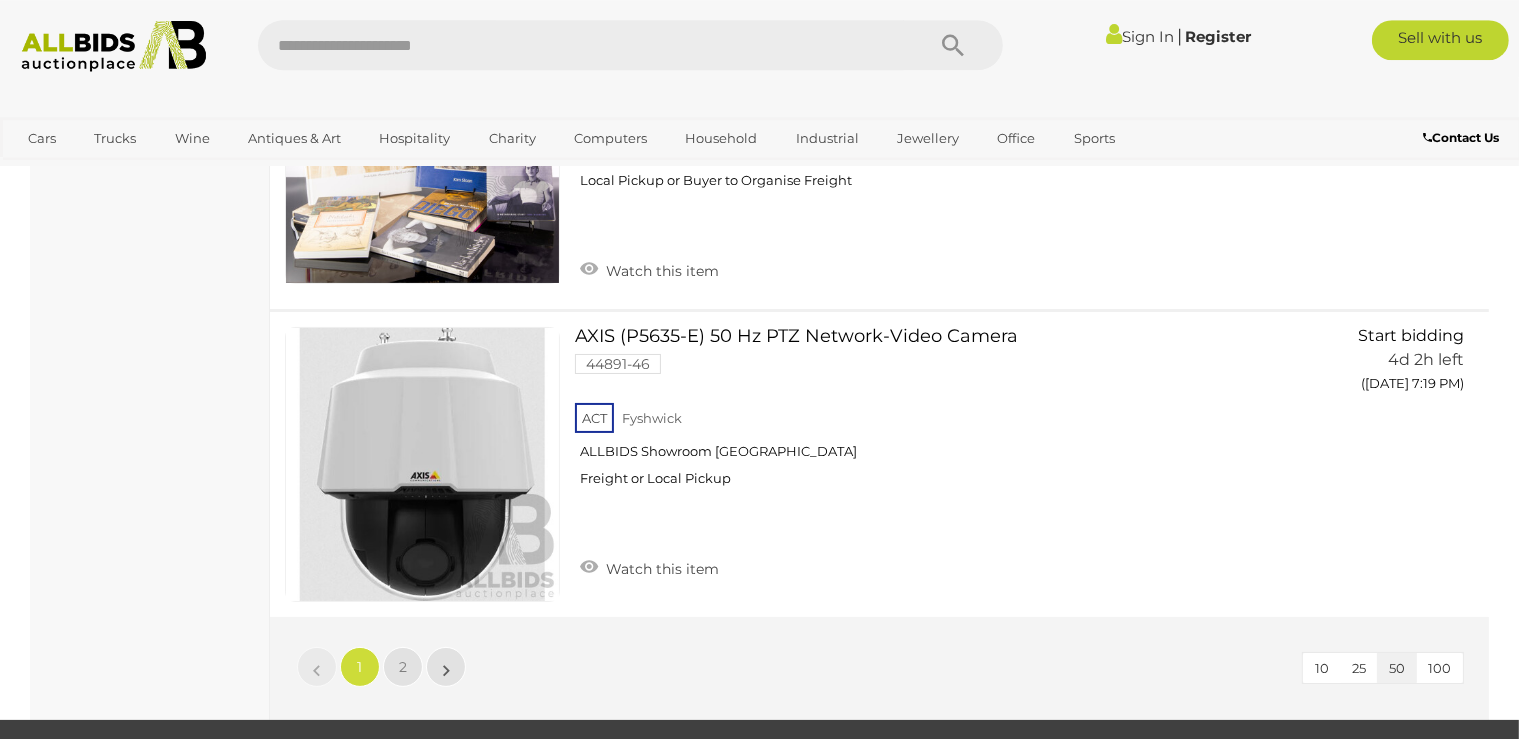 scroll, scrollTop: 15283, scrollLeft: 0, axis: vertical 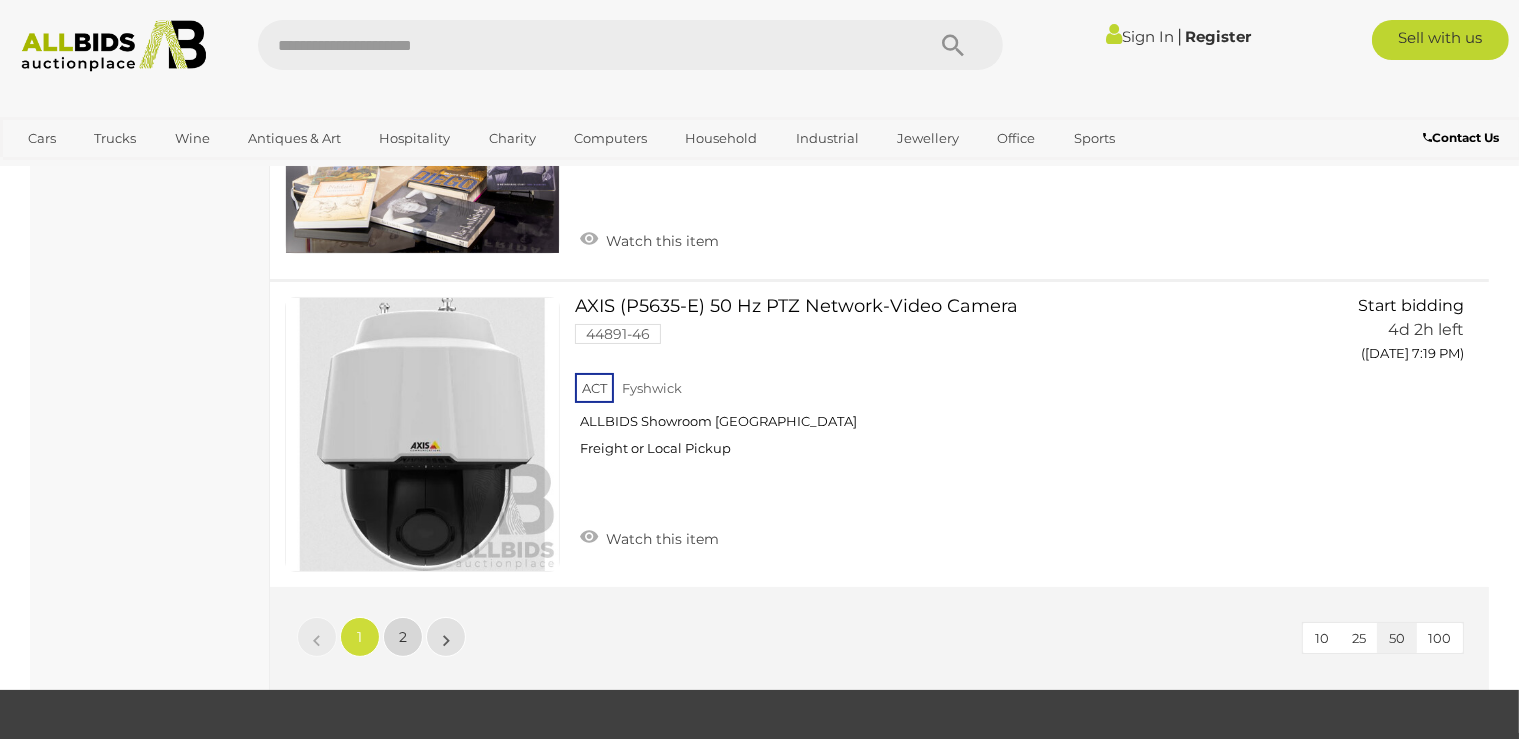 click on "2" at bounding box center [403, 637] 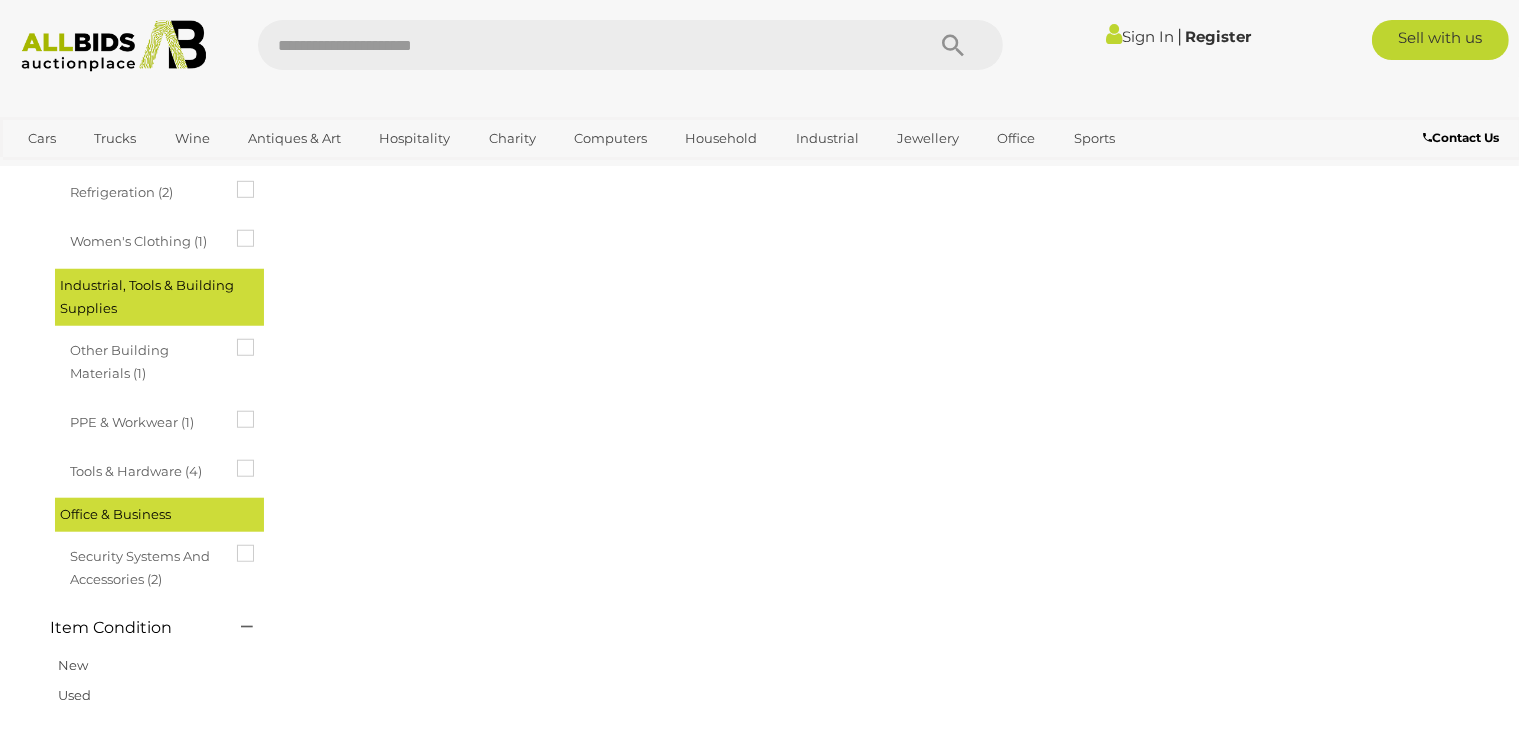 scroll, scrollTop: 0, scrollLeft: 0, axis: both 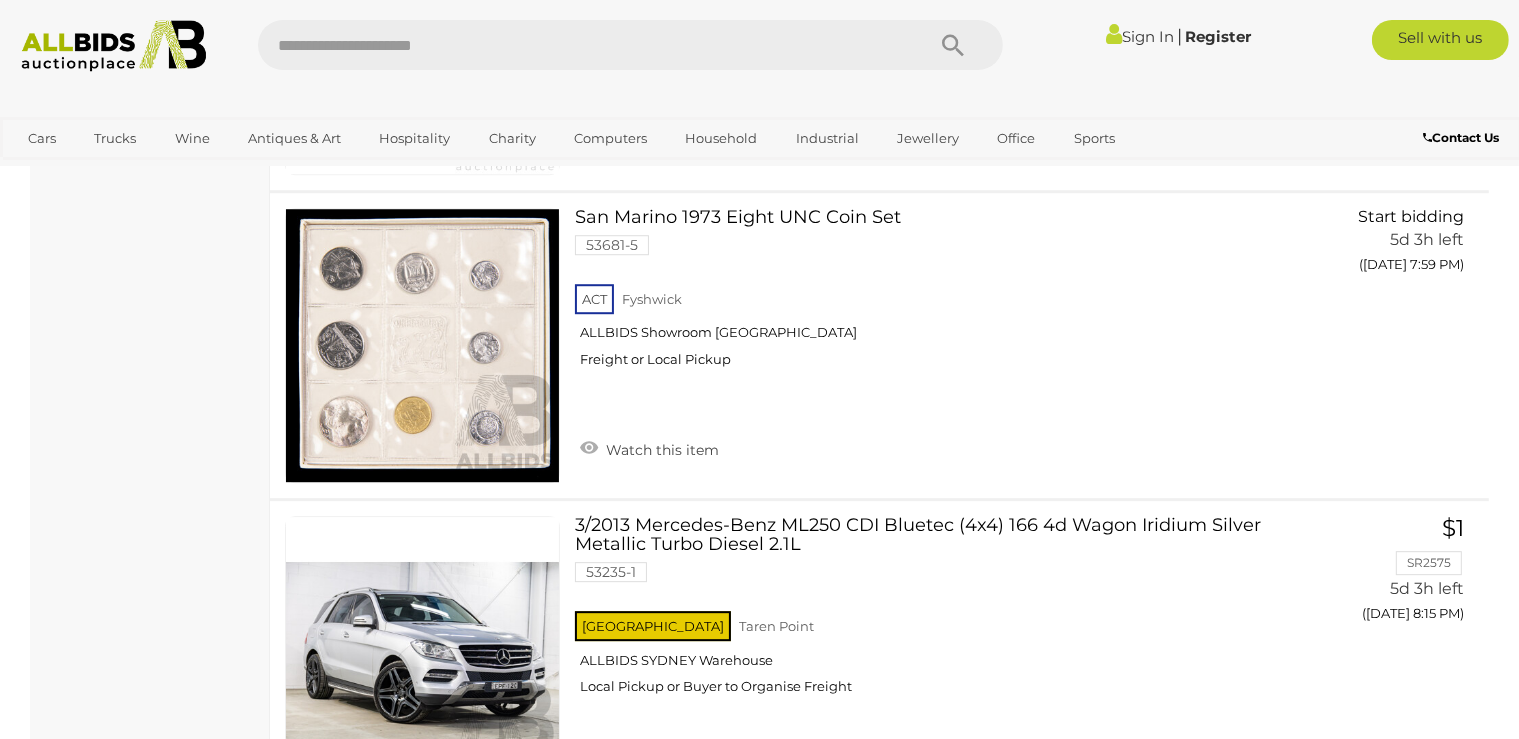 click at bounding box center (581, 45) 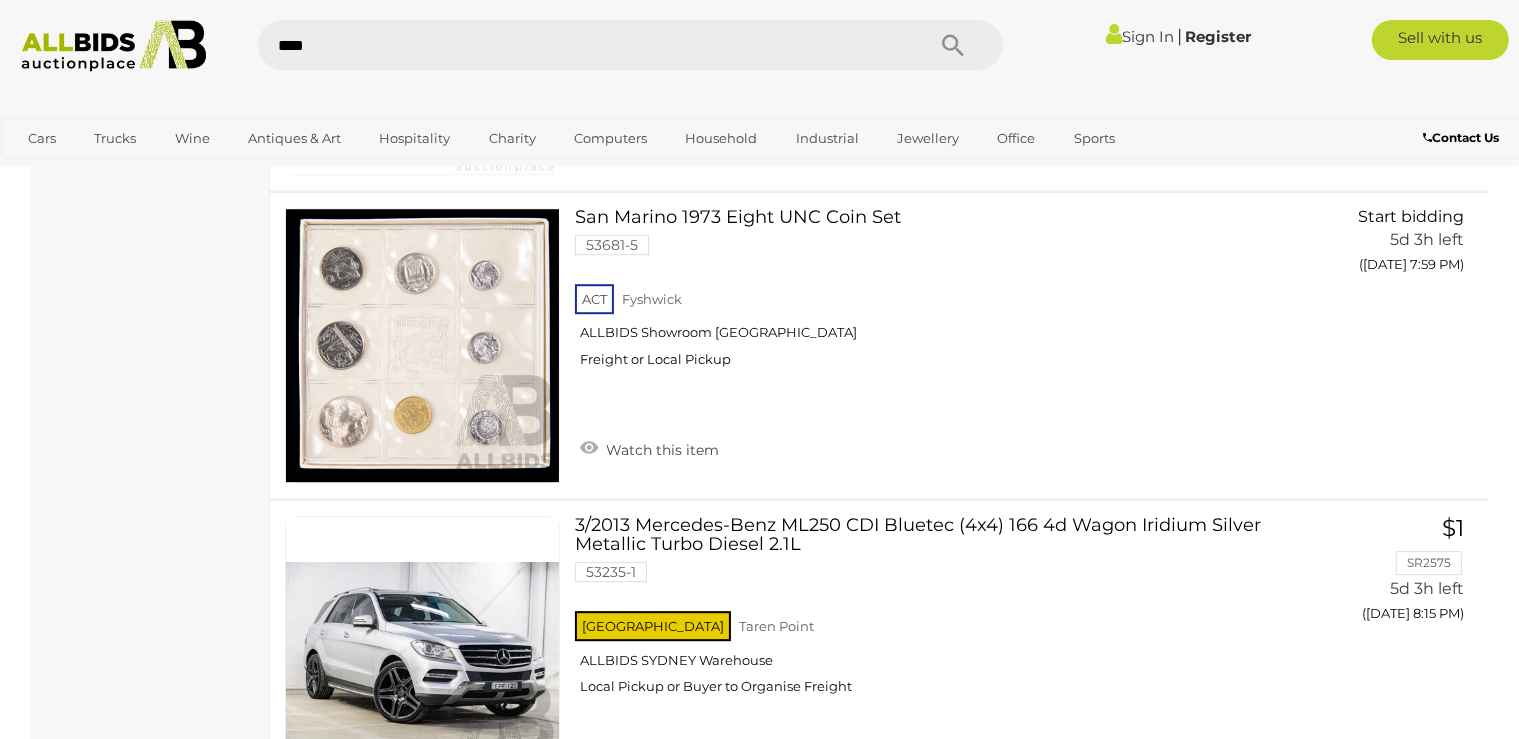 type on "*****" 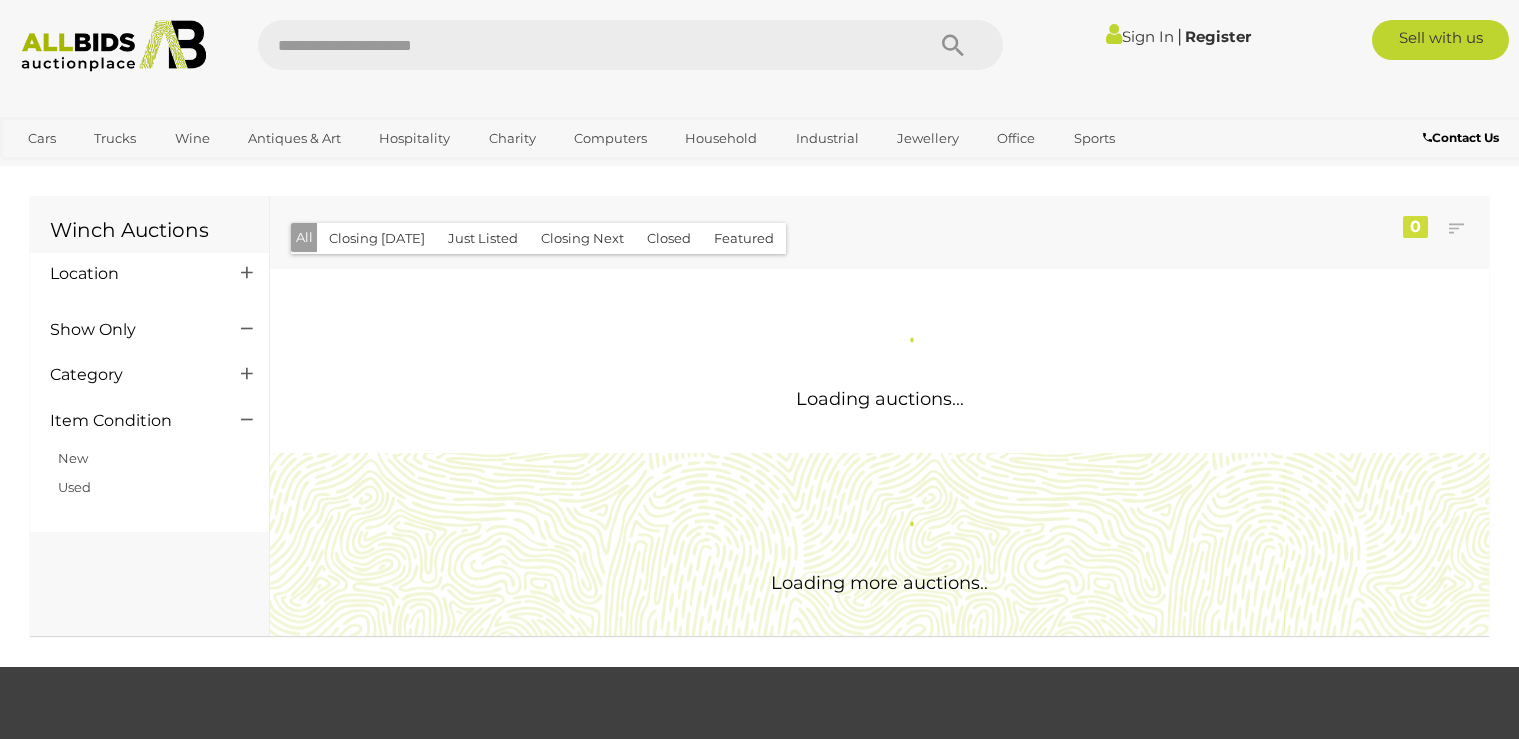 scroll, scrollTop: 0, scrollLeft: 0, axis: both 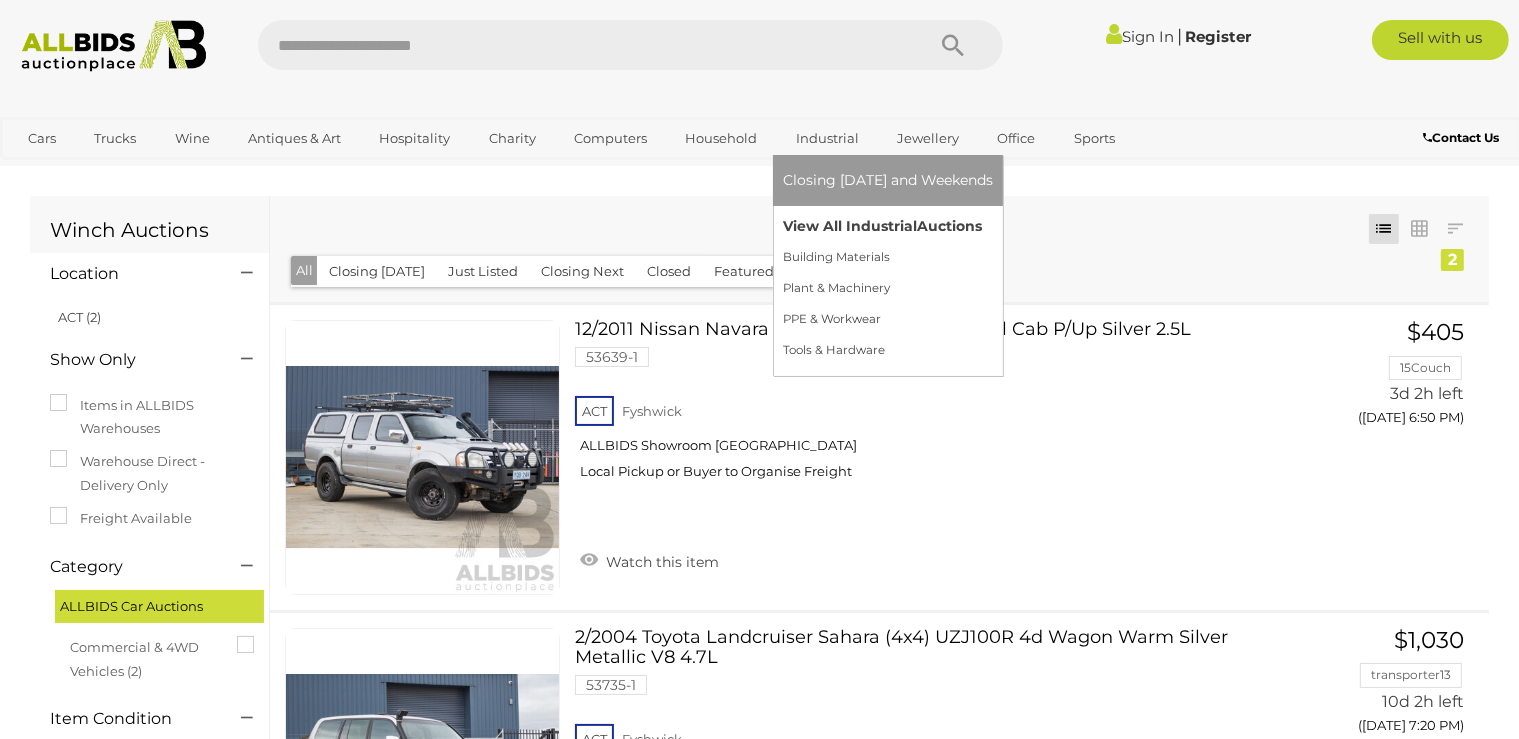 click on "View All Industrial  Auctions" at bounding box center [888, 226] 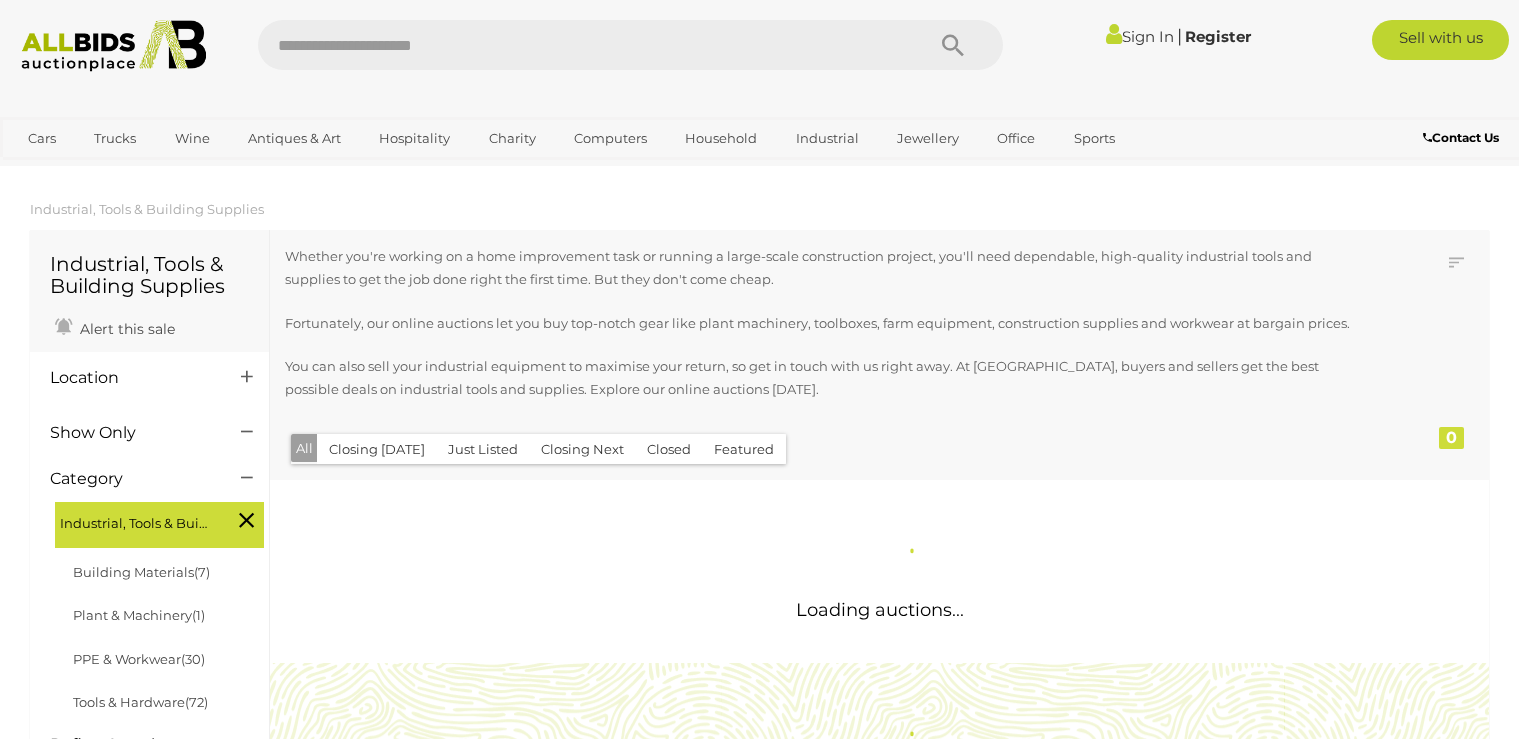 scroll, scrollTop: 0, scrollLeft: 0, axis: both 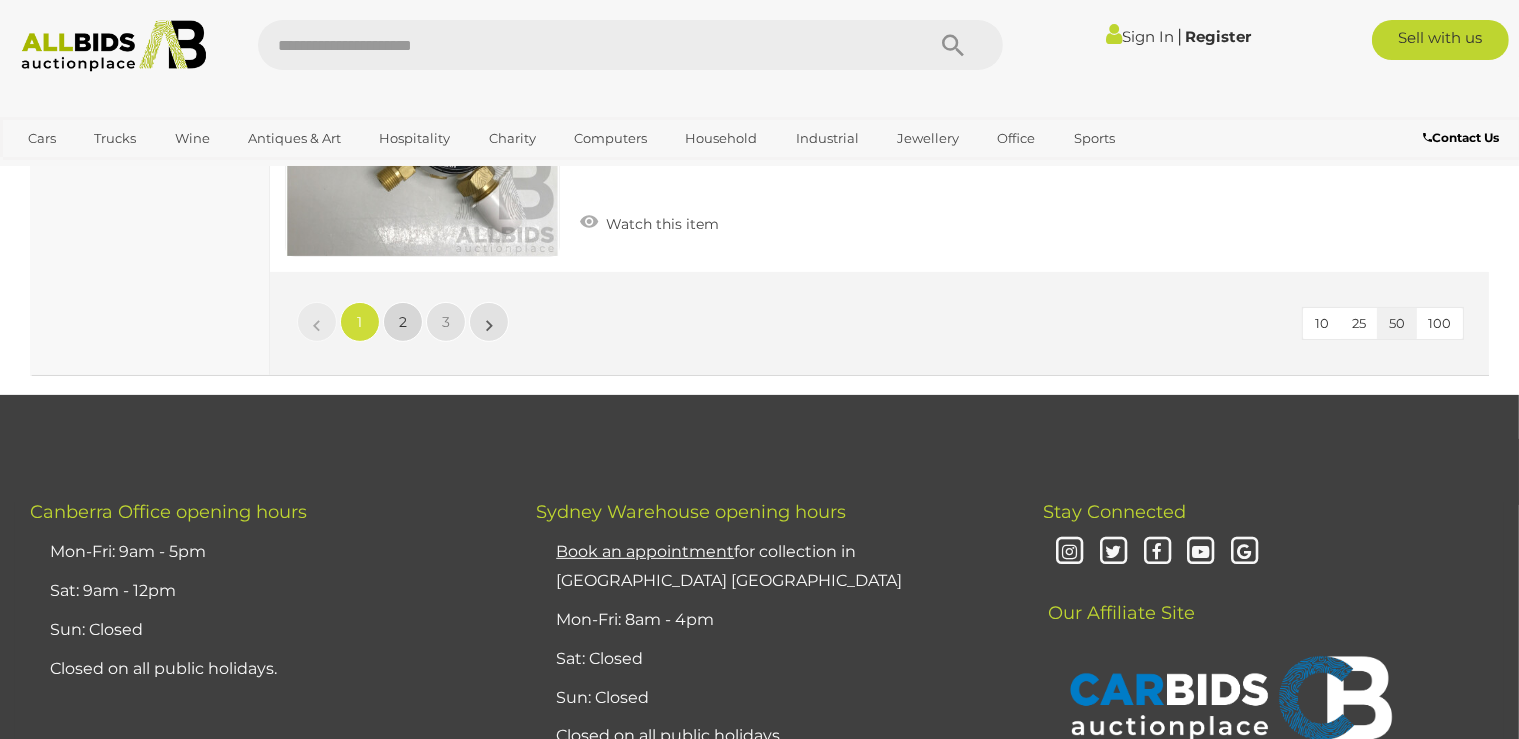 click on "2" at bounding box center [403, 322] 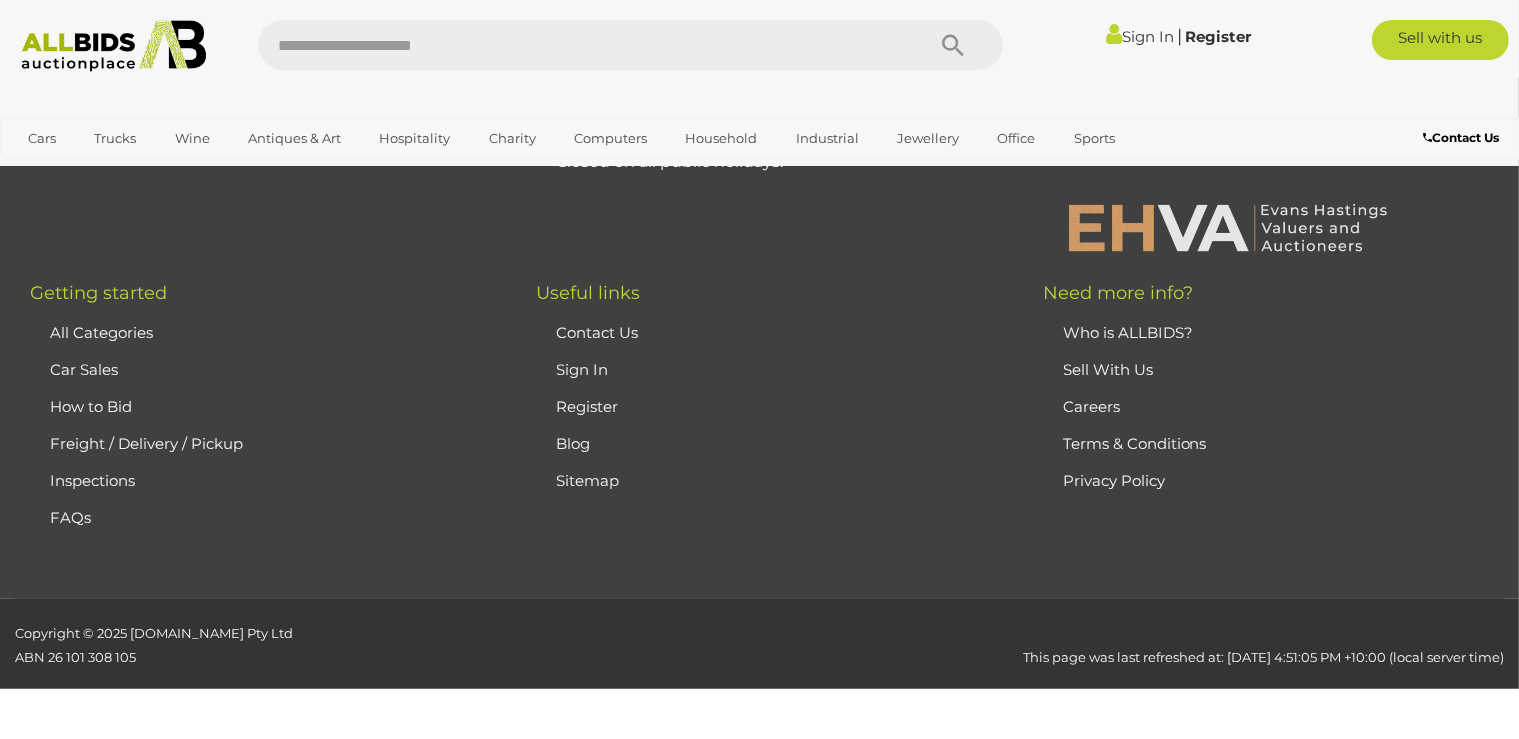 scroll, scrollTop: 313, scrollLeft: 0, axis: vertical 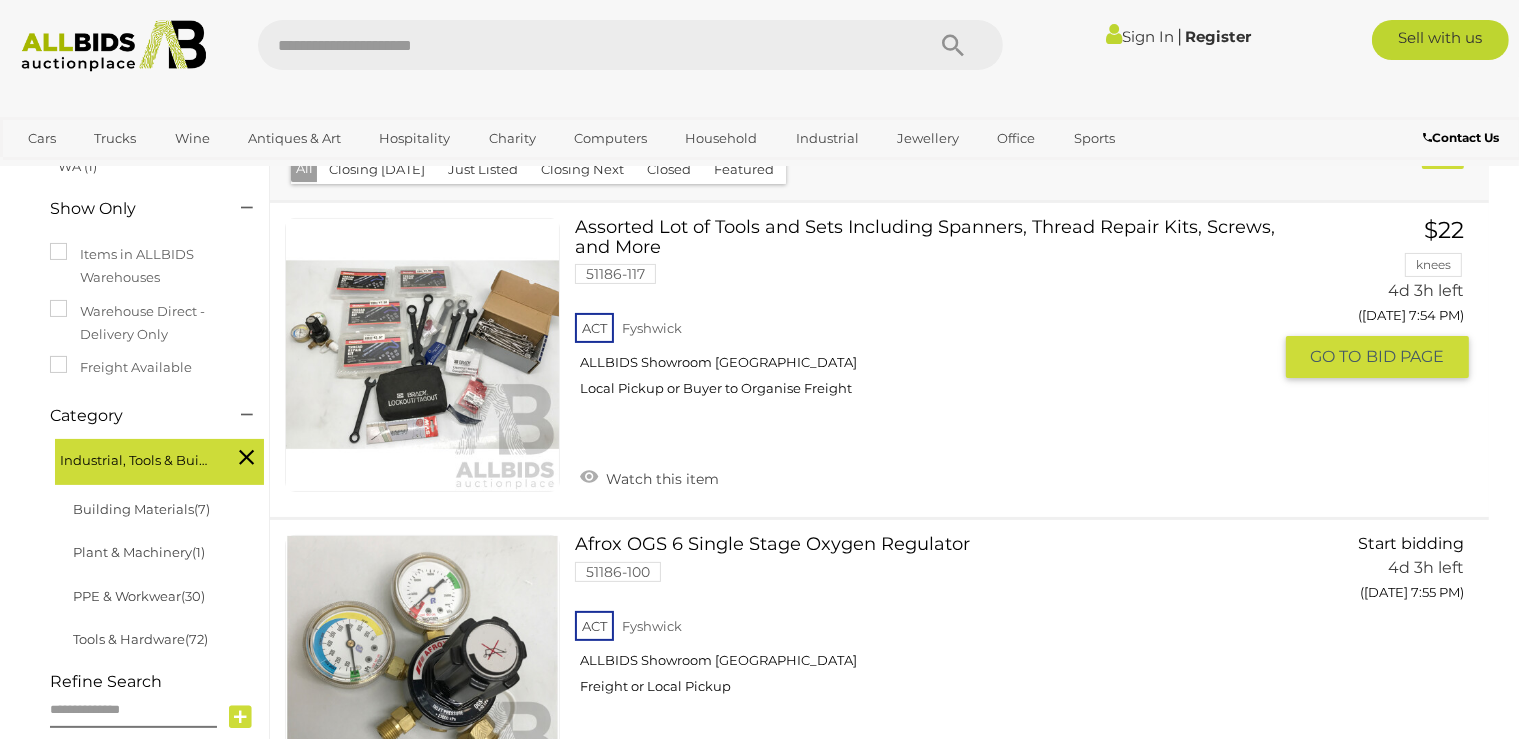 click at bounding box center (422, 355) 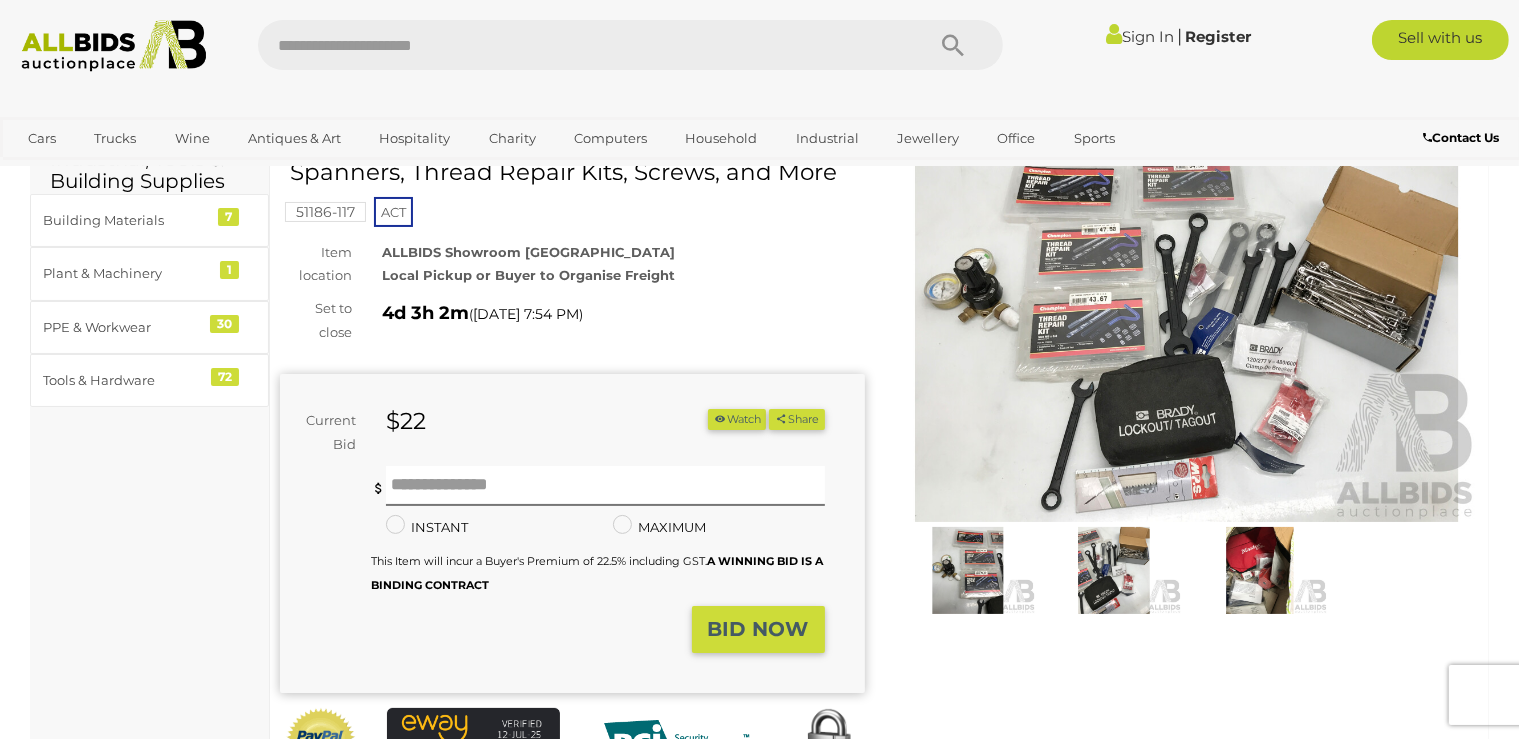 scroll, scrollTop: 211, scrollLeft: 0, axis: vertical 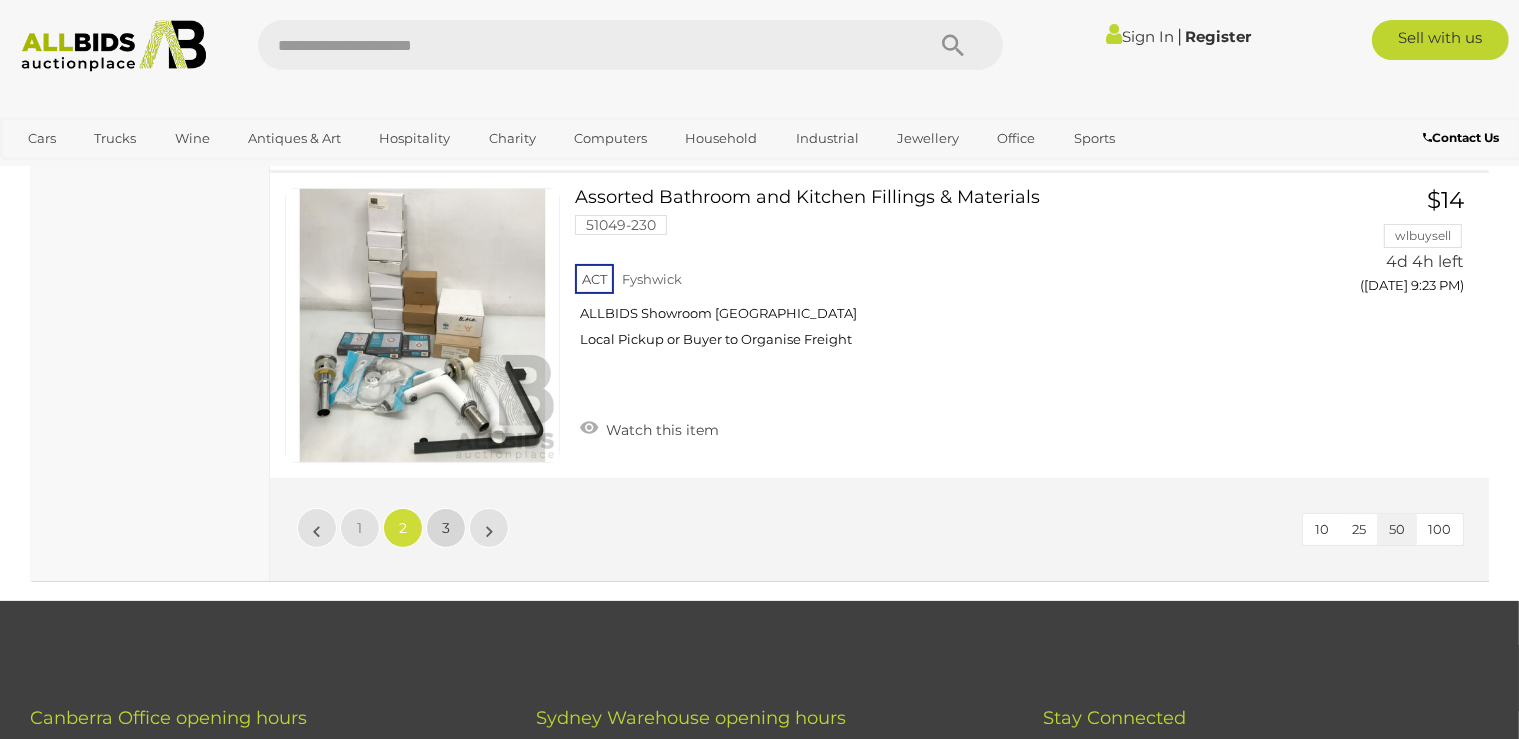 click on "3" at bounding box center (446, 528) 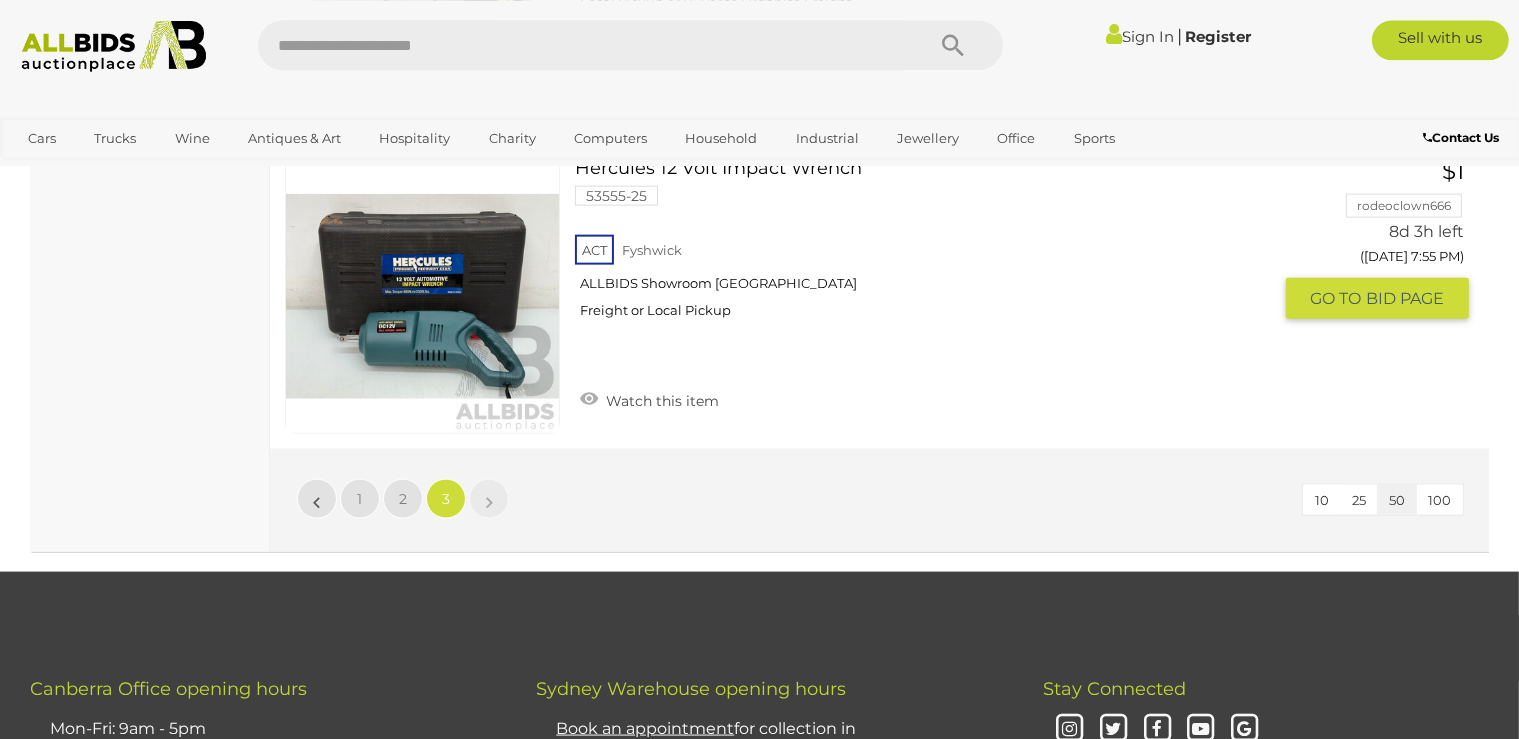 scroll, scrollTop: 2530, scrollLeft: 0, axis: vertical 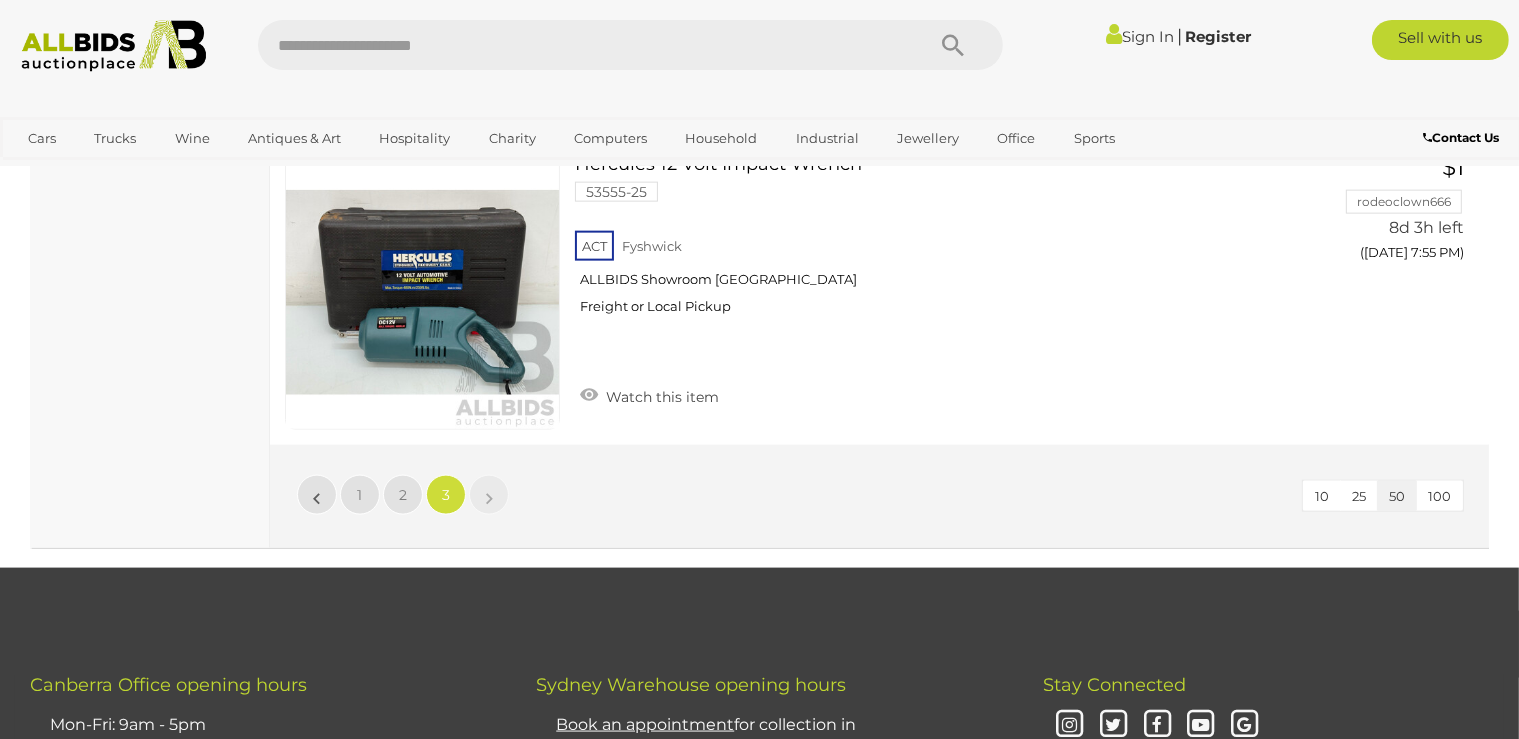click at bounding box center (113, 46) 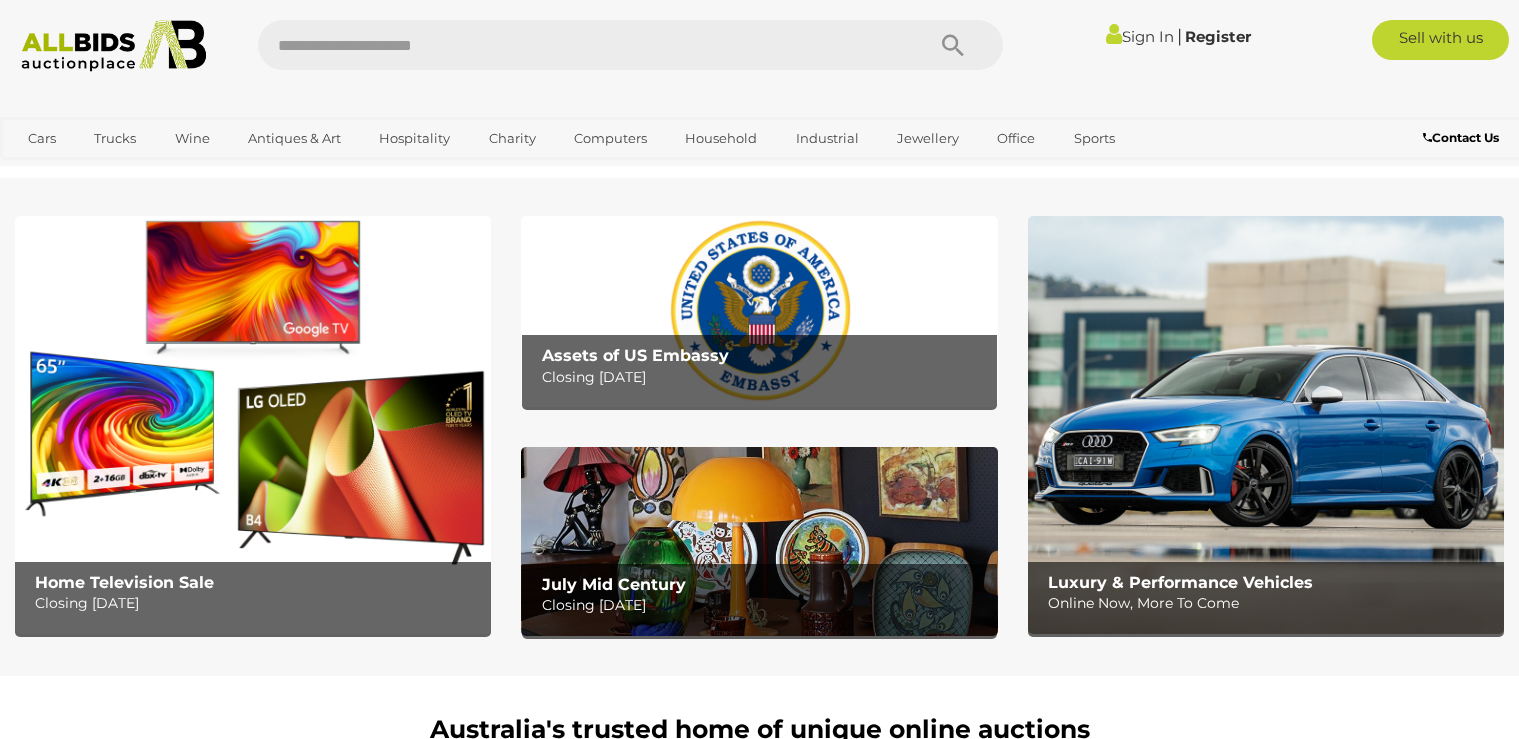 scroll, scrollTop: 0, scrollLeft: 0, axis: both 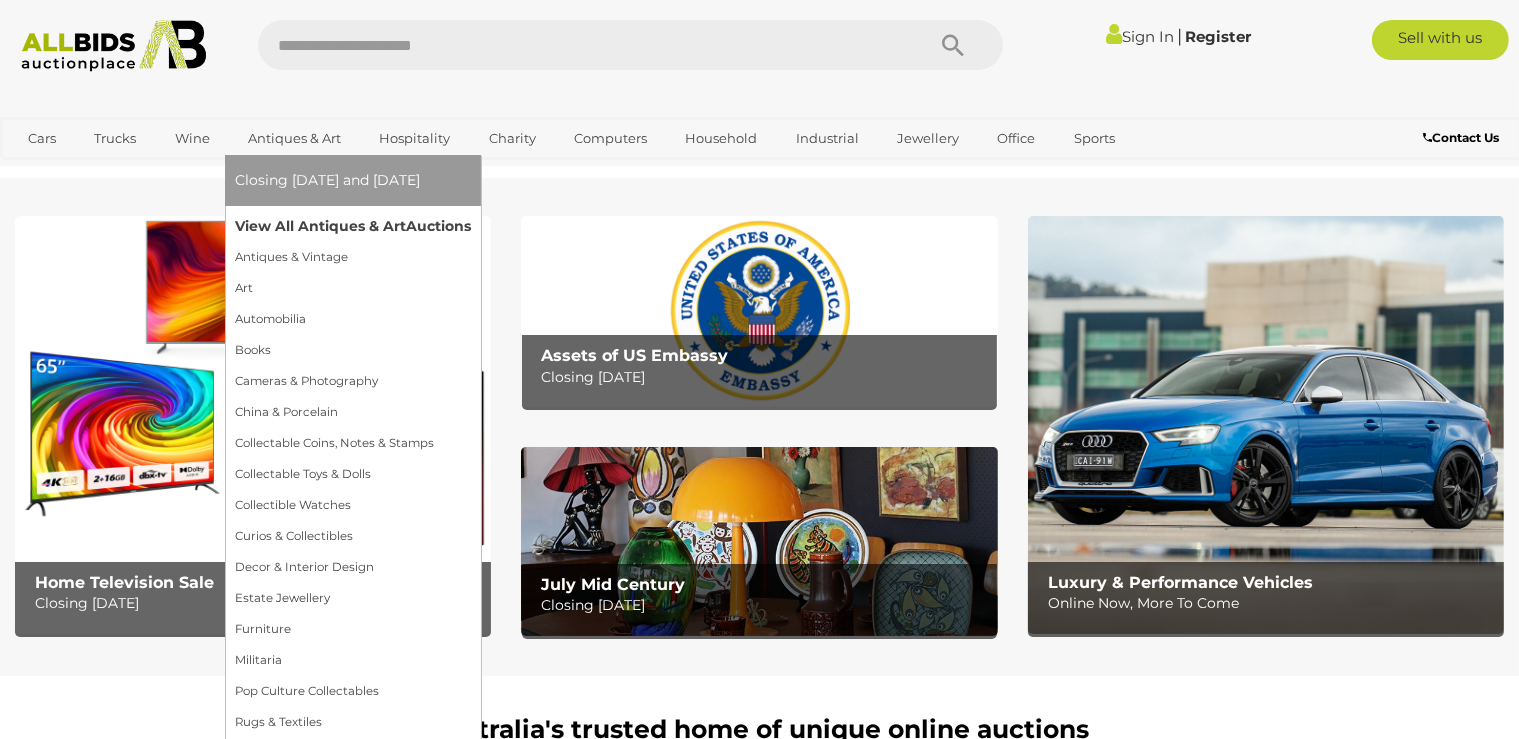 click on "View All Antiques & Art  Auctions" at bounding box center (353, 226) 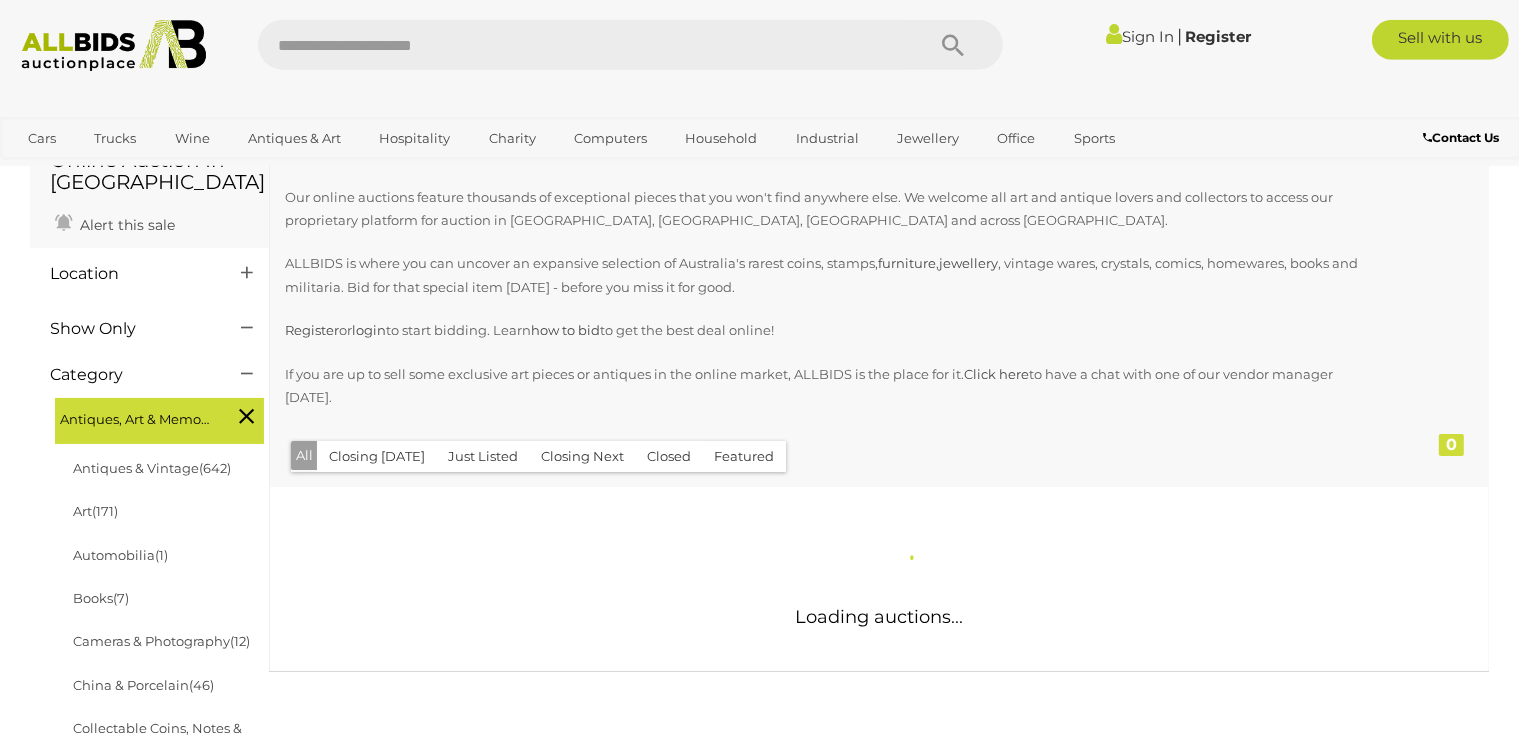 scroll, scrollTop: 316, scrollLeft: 0, axis: vertical 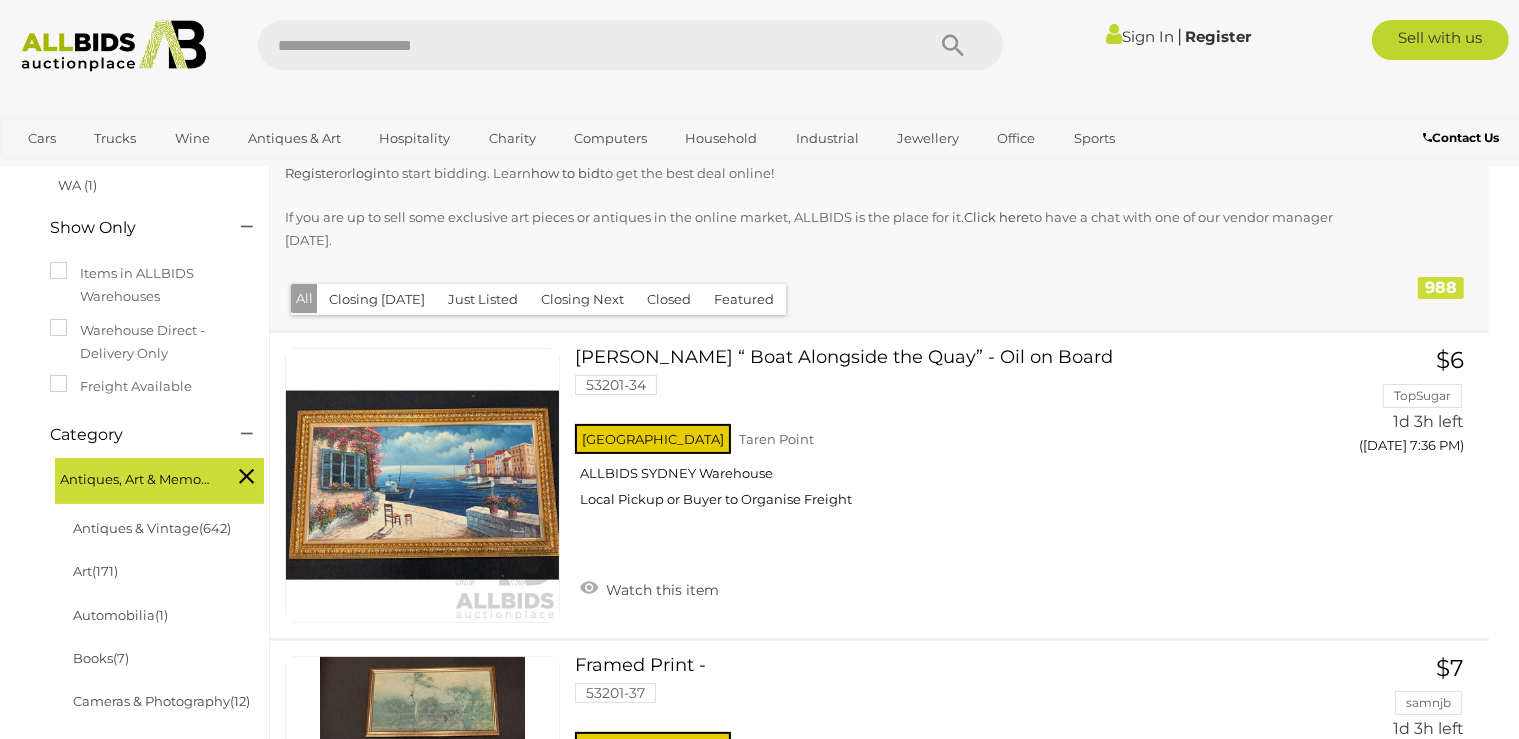 click on "Just Listed" at bounding box center [483, 299] 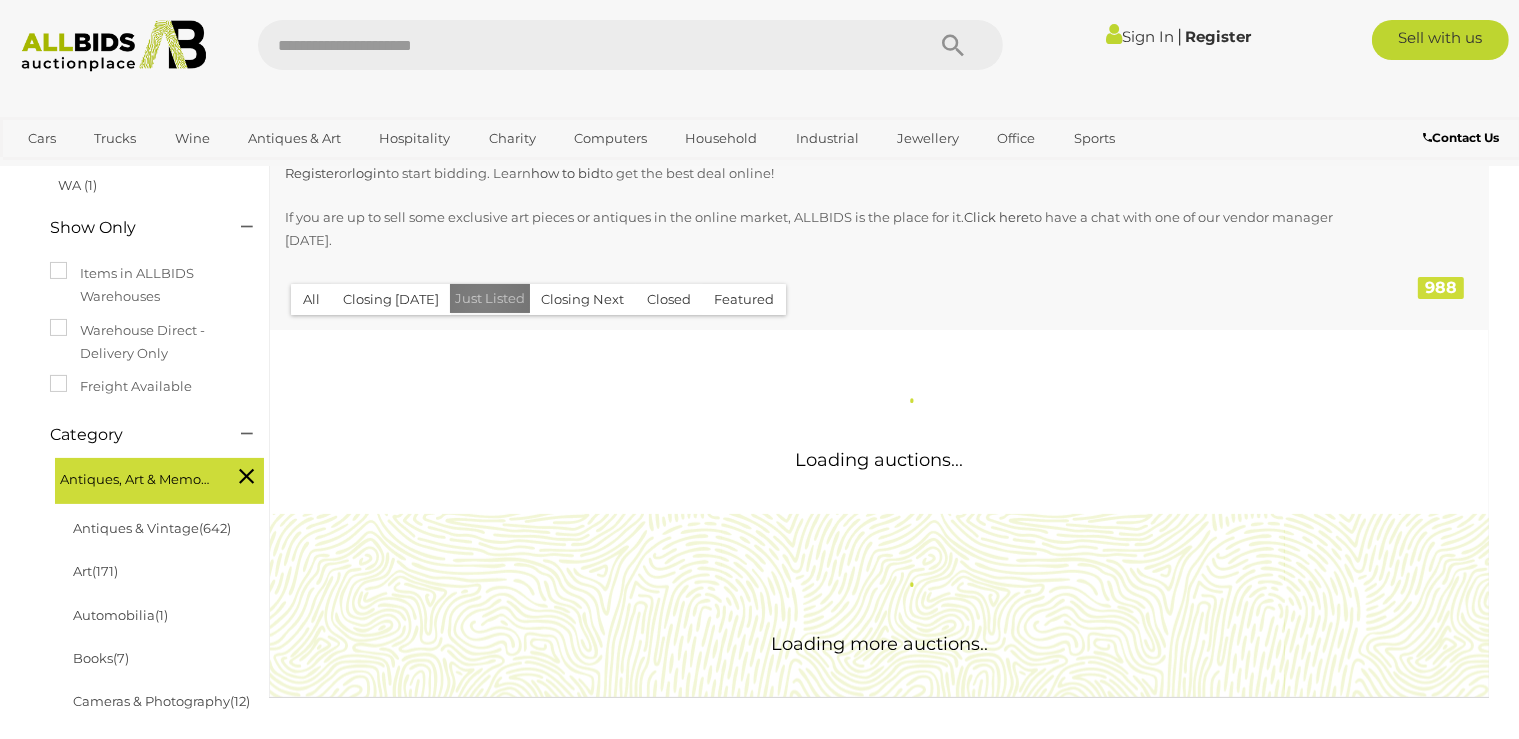scroll, scrollTop: 0, scrollLeft: 0, axis: both 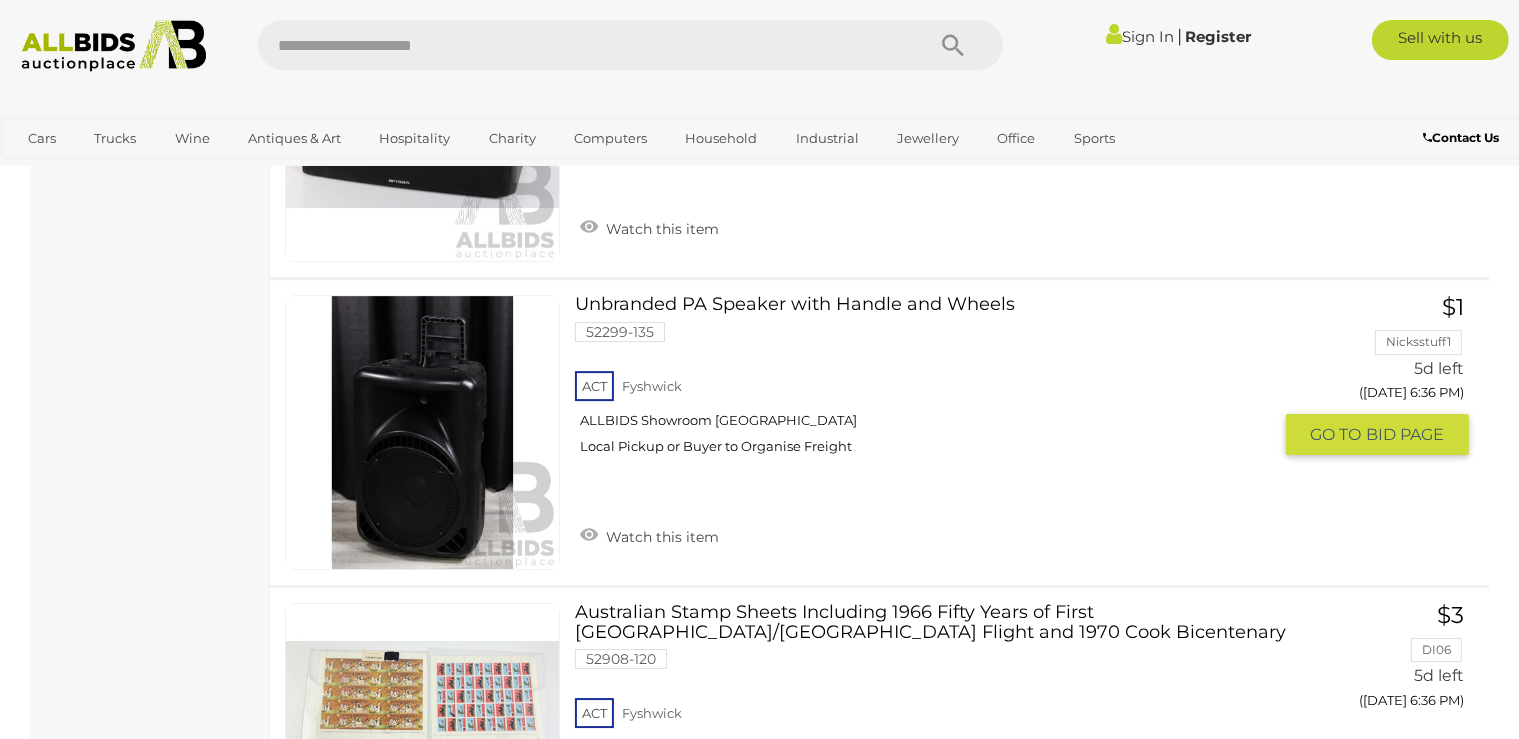 click at bounding box center [422, 432] 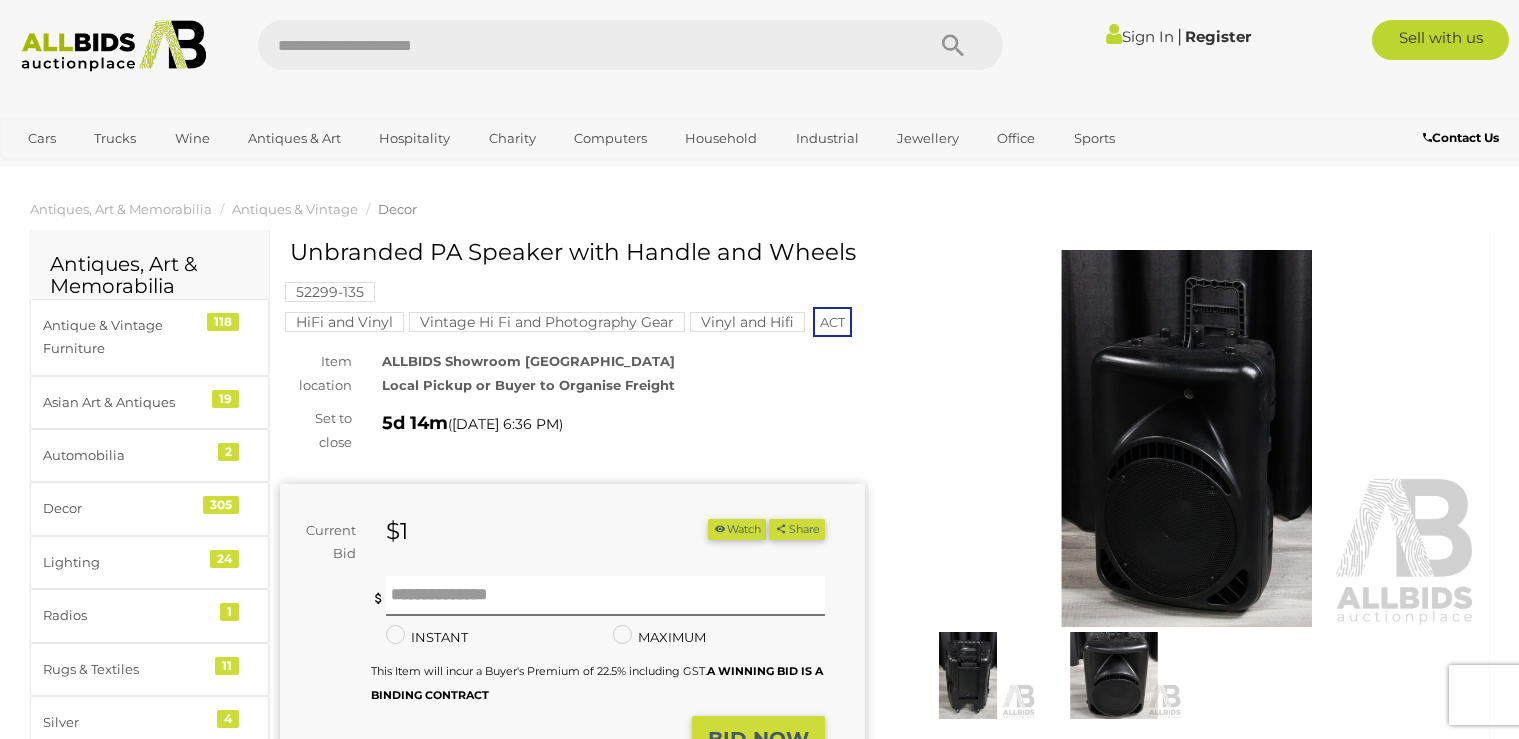 scroll, scrollTop: 0, scrollLeft: 0, axis: both 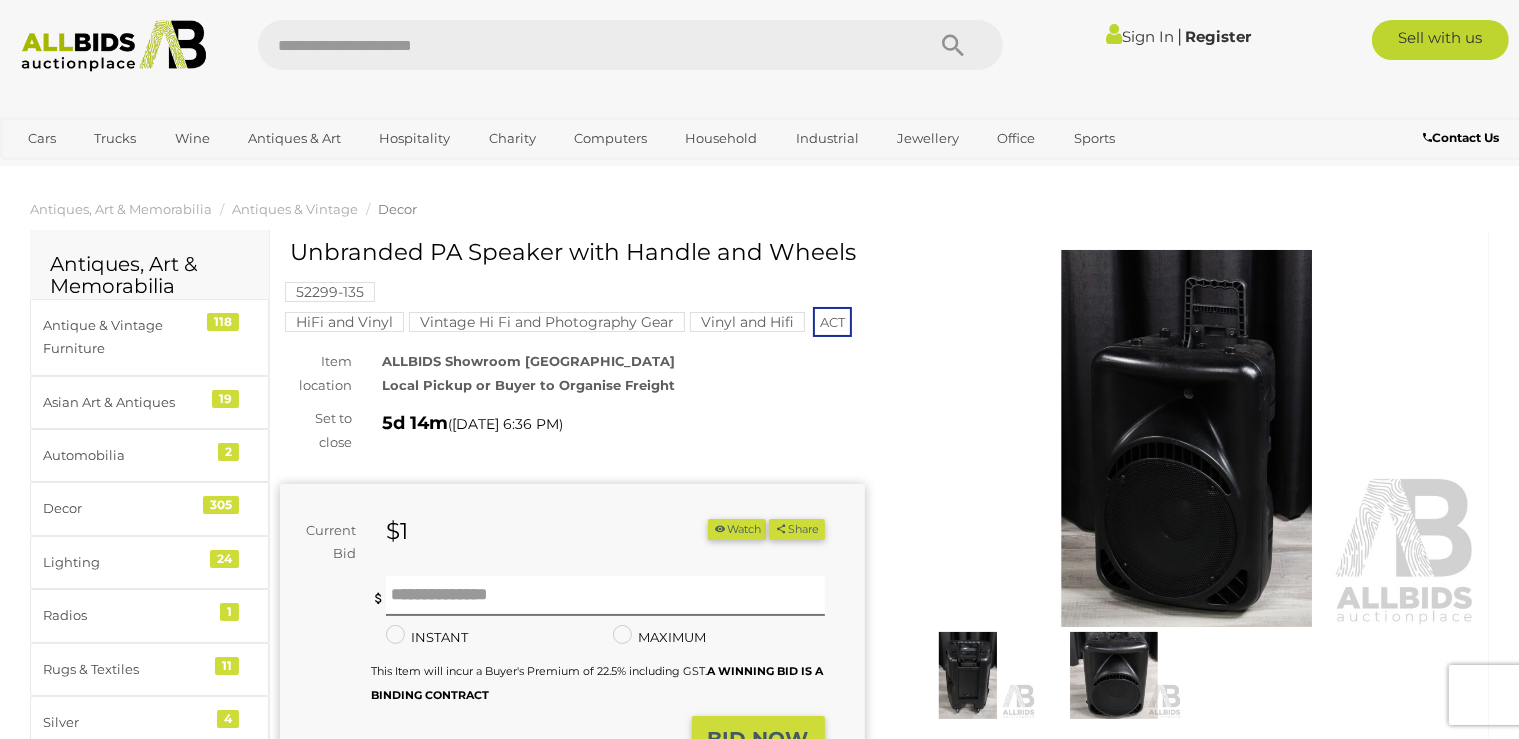 click at bounding box center [968, 676] 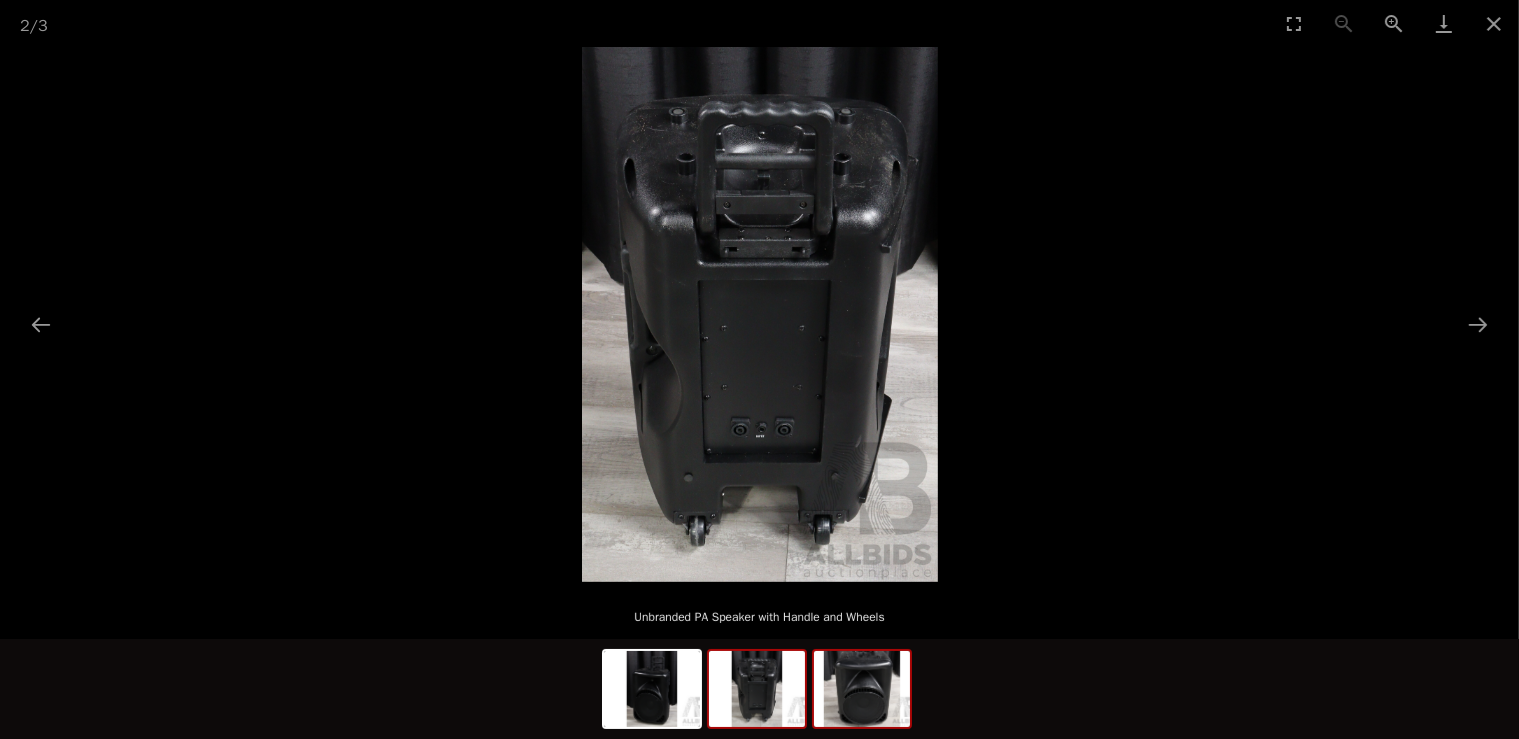 click at bounding box center [862, 689] 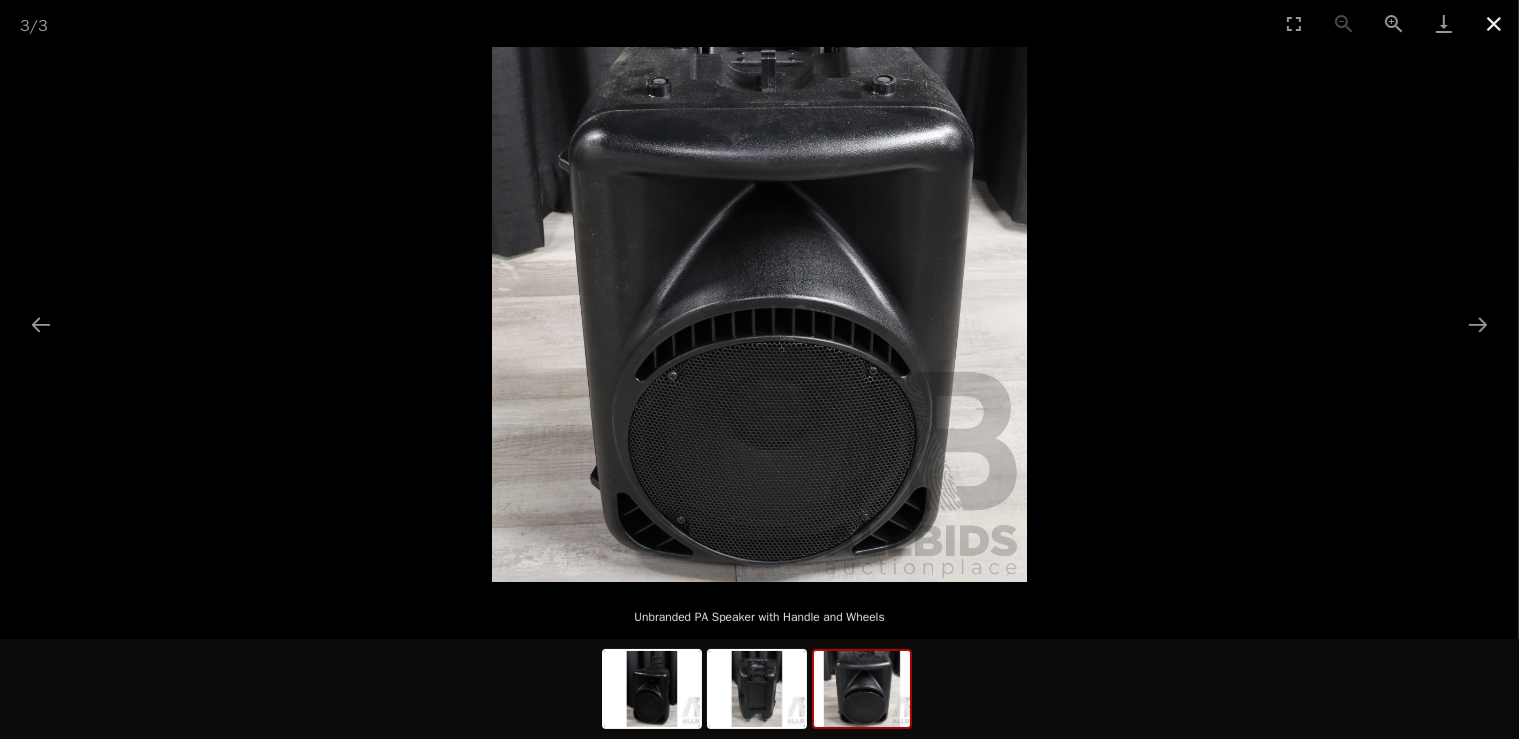 click at bounding box center (1494, 23) 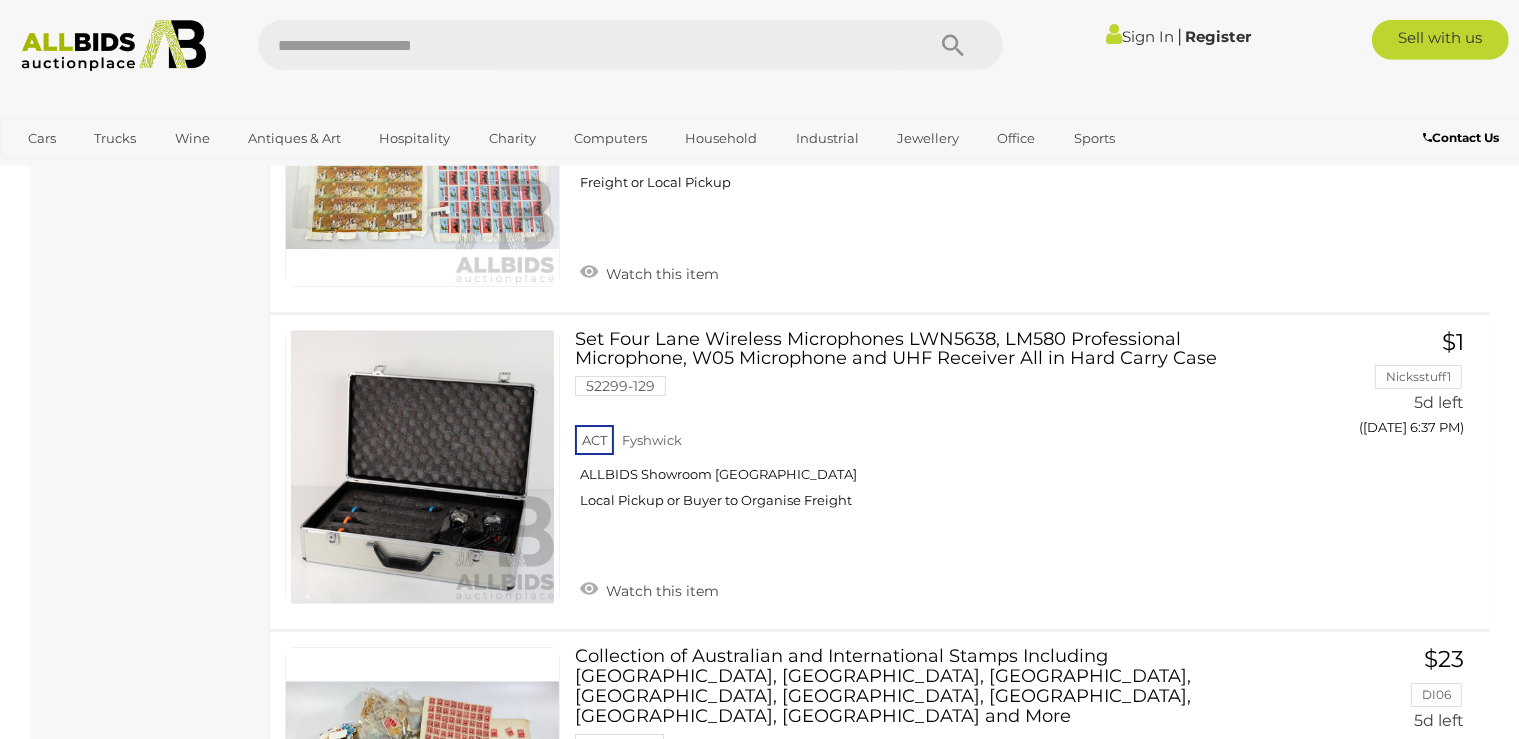 scroll, scrollTop: 6988, scrollLeft: 0, axis: vertical 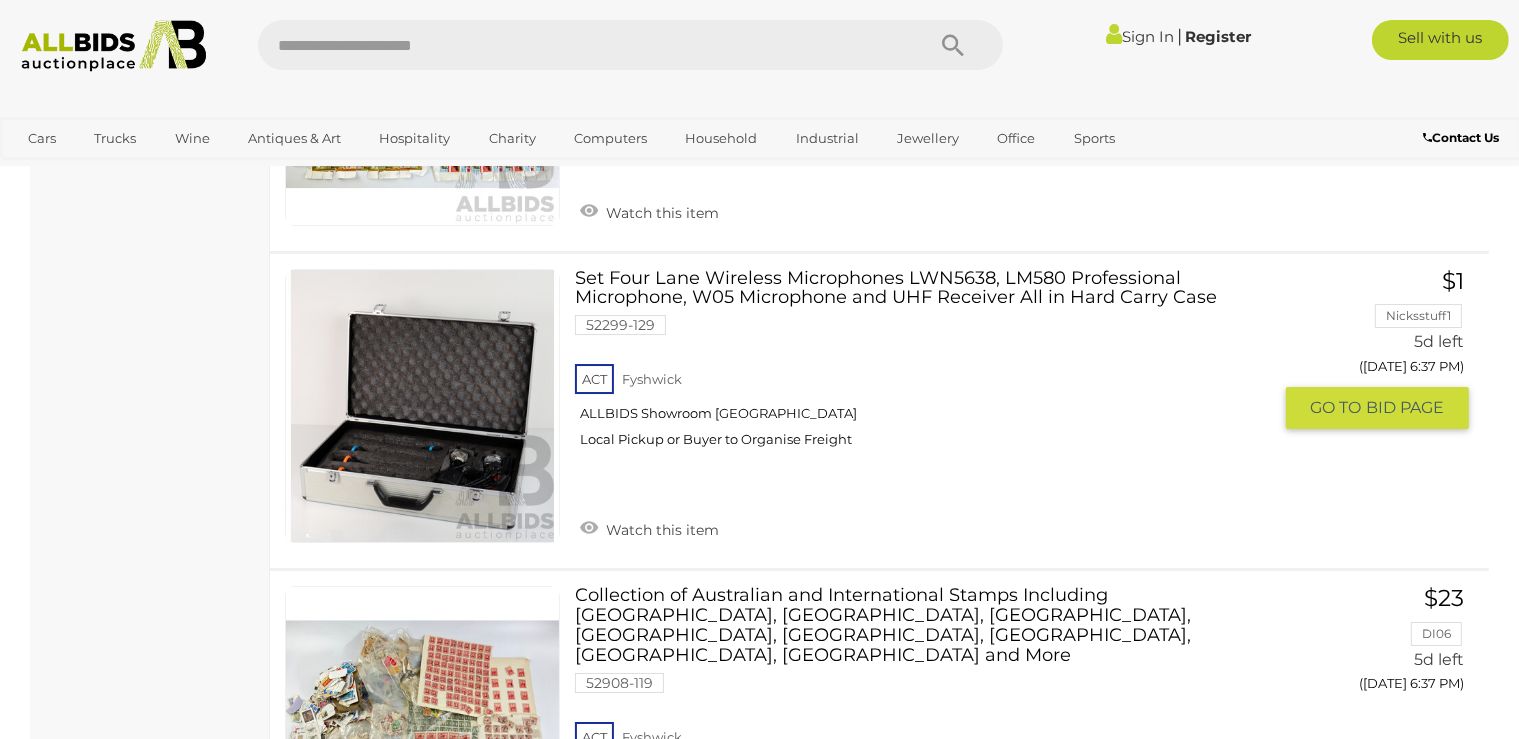 click at bounding box center (422, 406) 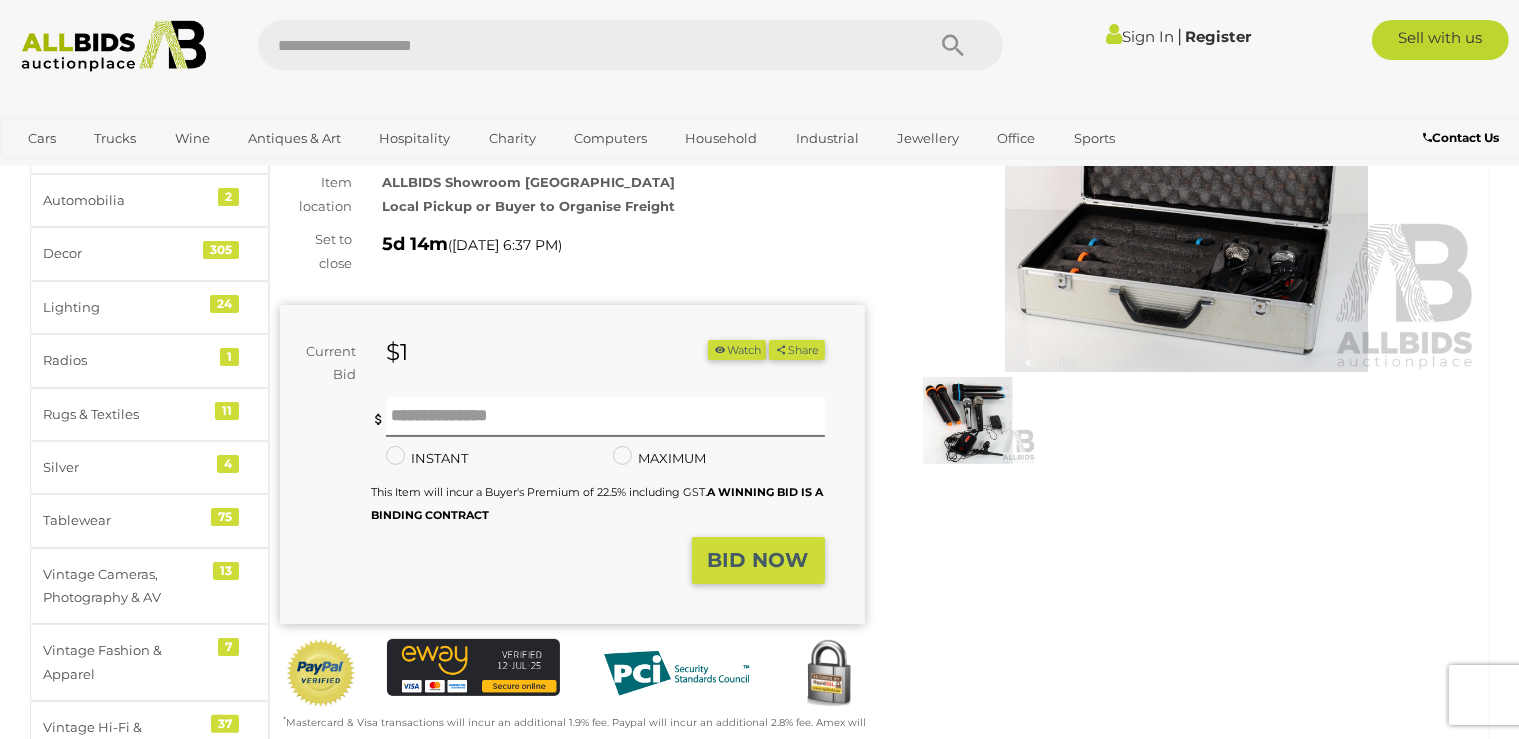 scroll, scrollTop: 211, scrollLeft: 0, axis: vertical 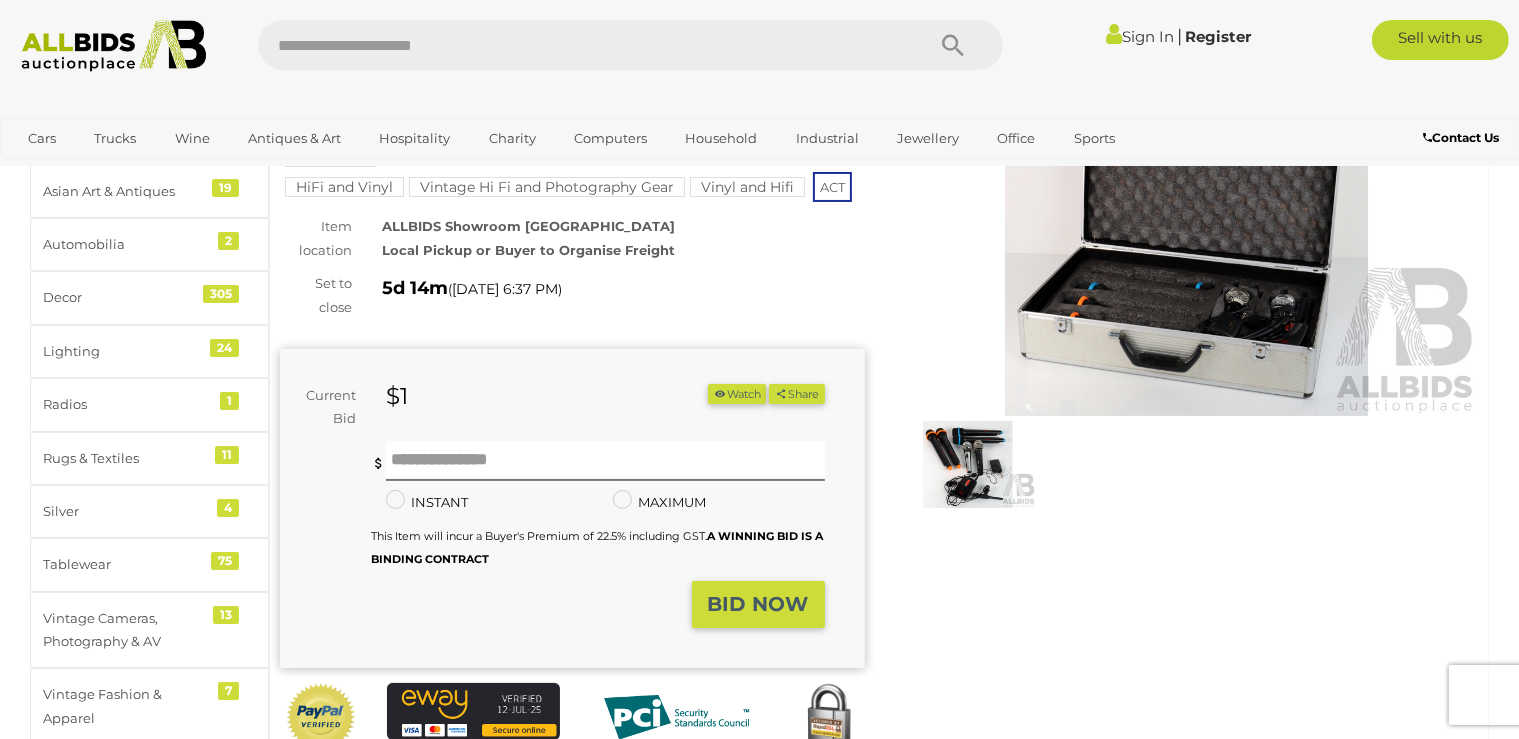 click at bounding box center (968, 465) 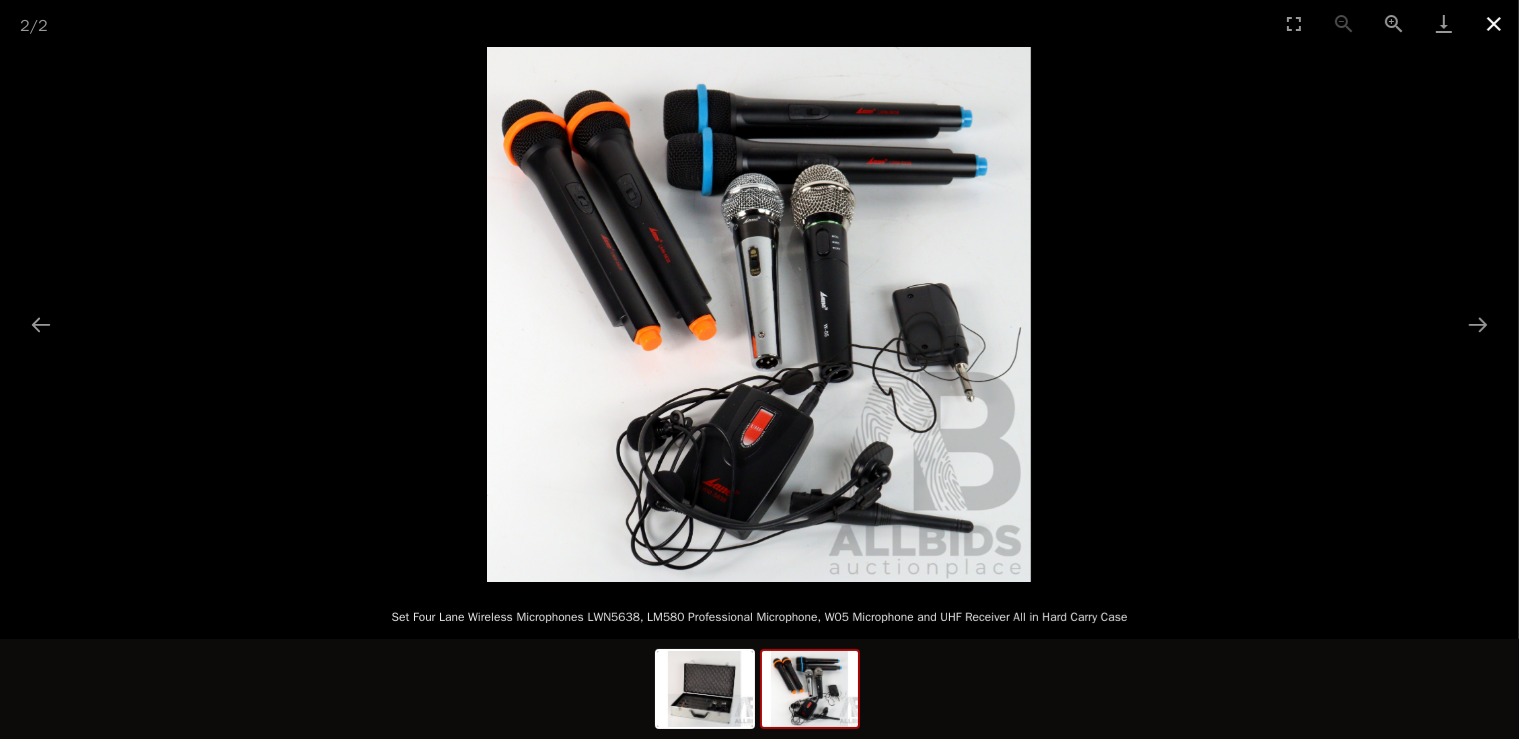 click at bounding box center [1494, 23] 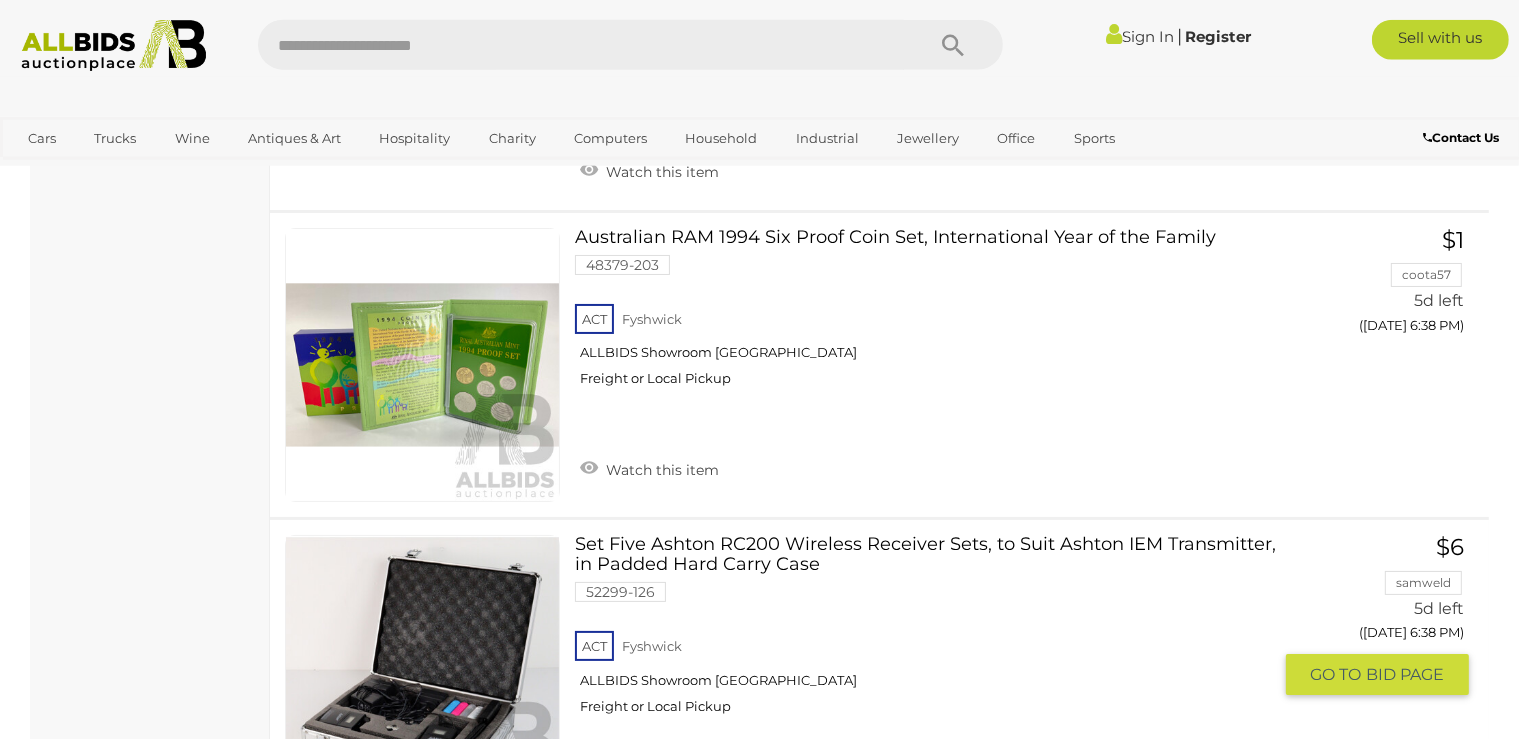 scroll, scrollTop: 7930, scrollLeft: 0, axis: vertical 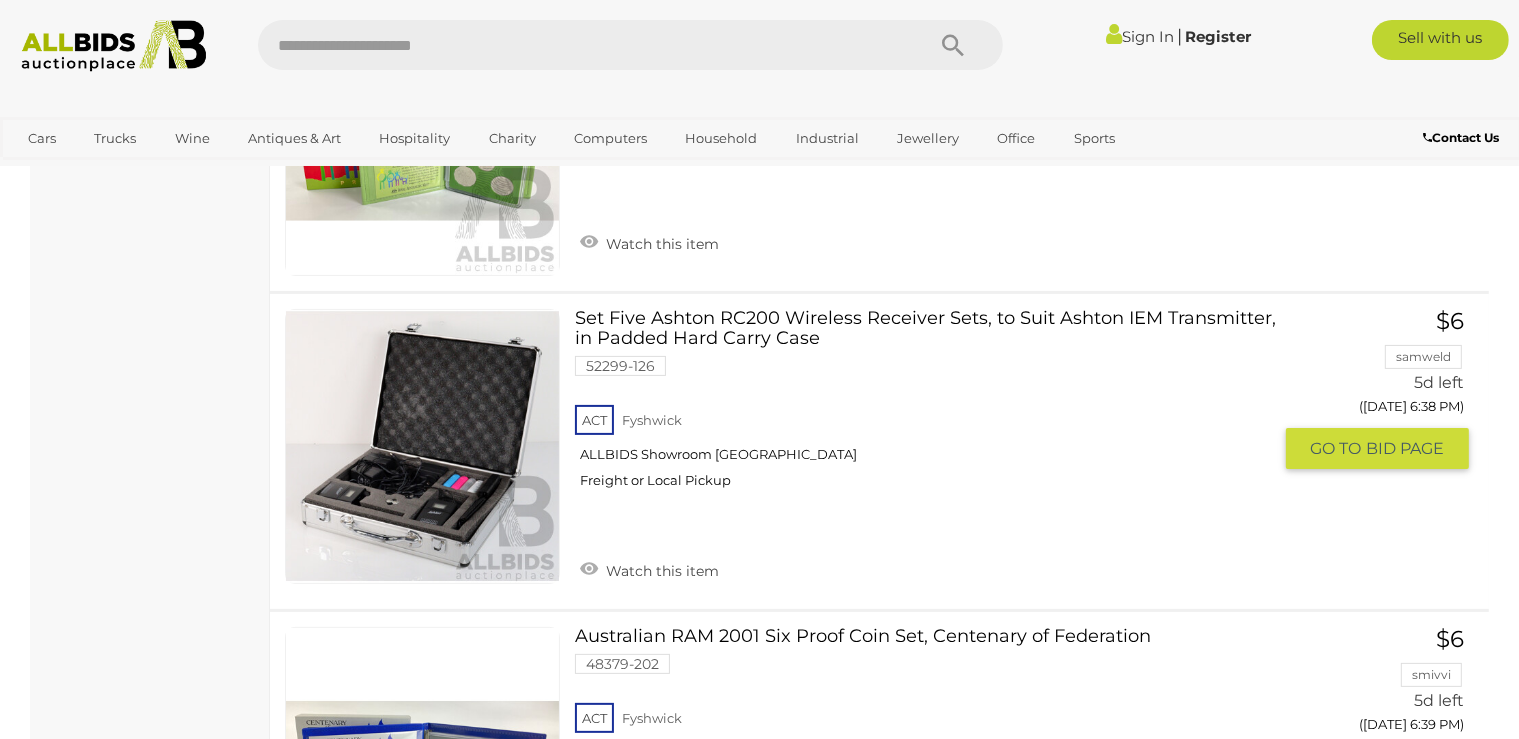 click at bounding box center (422, 446) 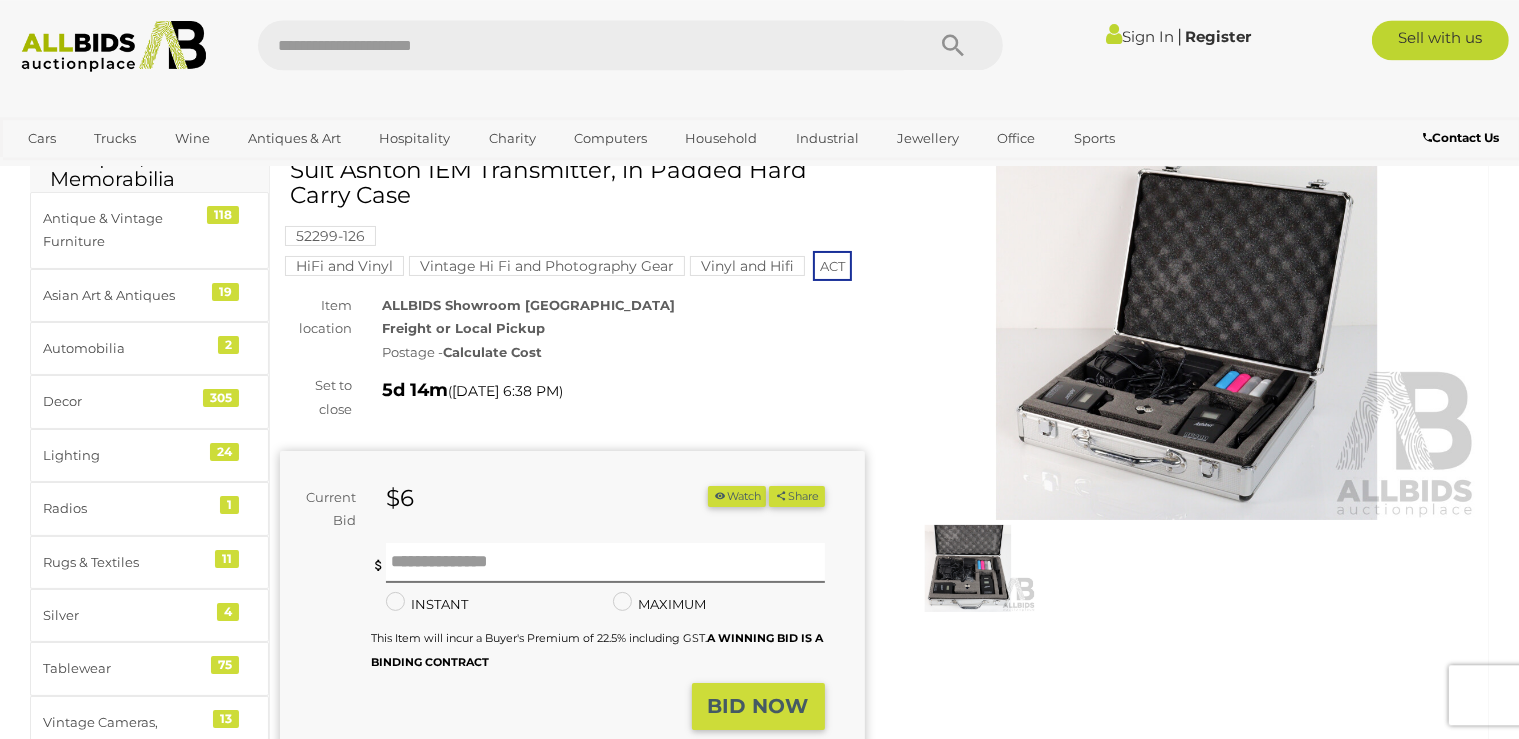 scroll, scrollTop: 211, scrollLeft: 0, axis: vertical 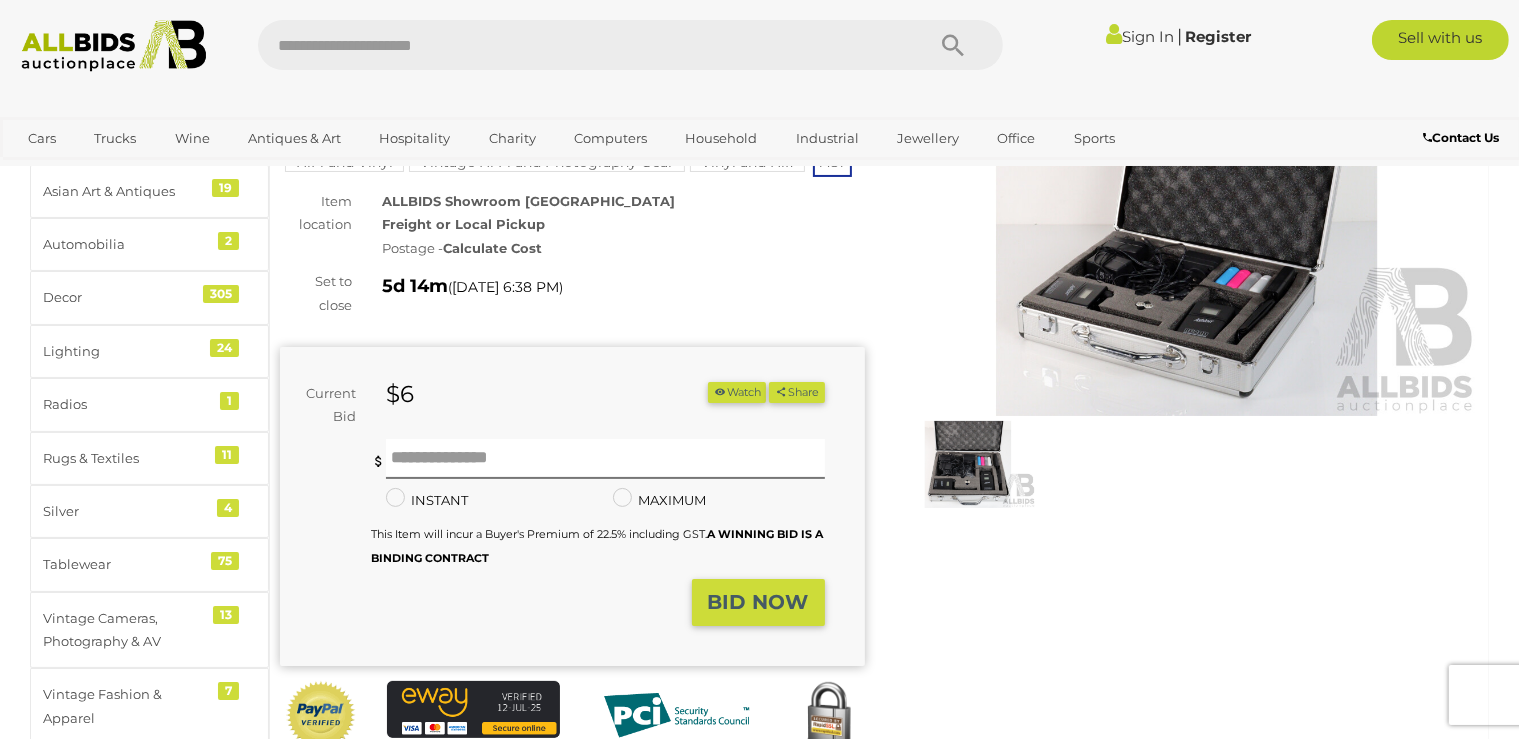 click at bounding box center [968, 465] 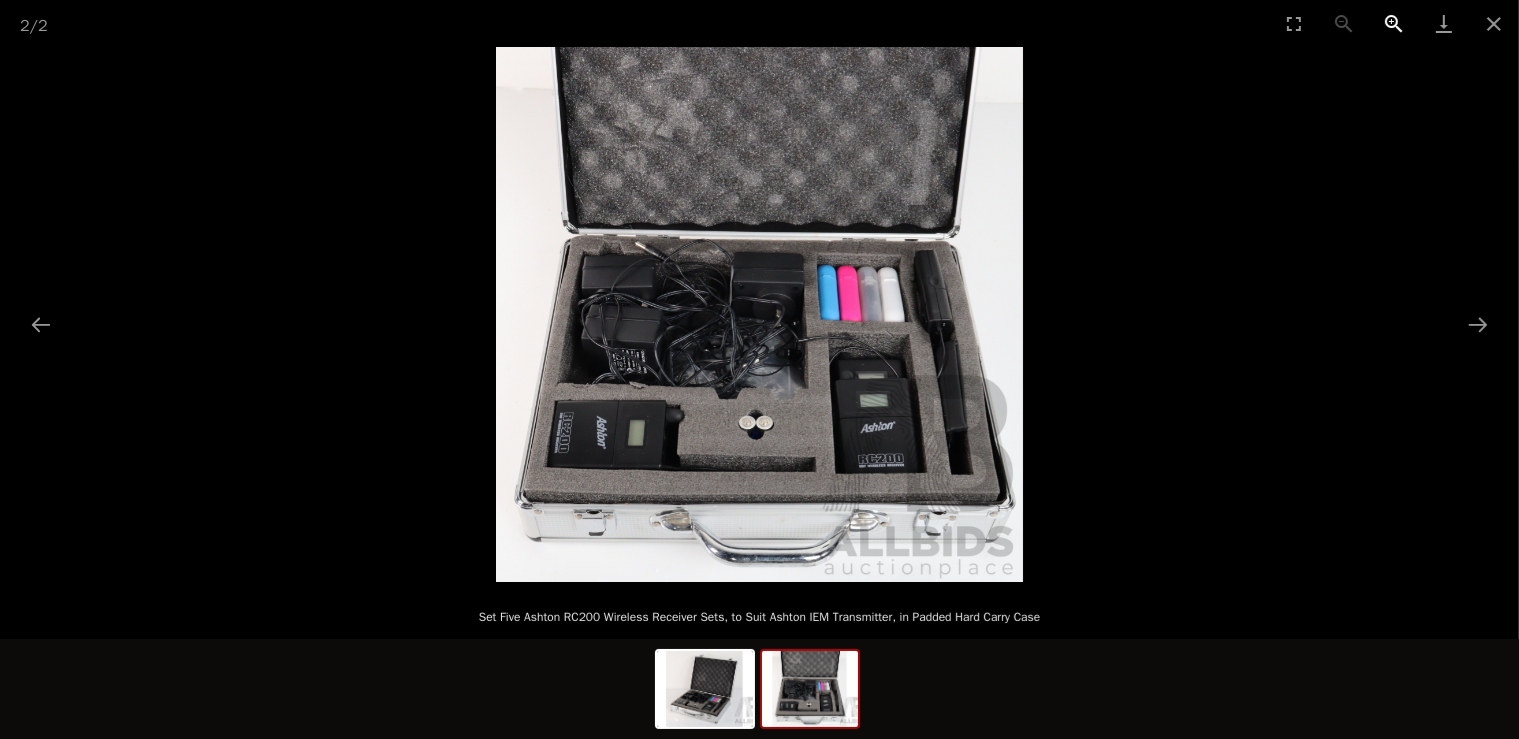 click at bounding box center [1394, 23] 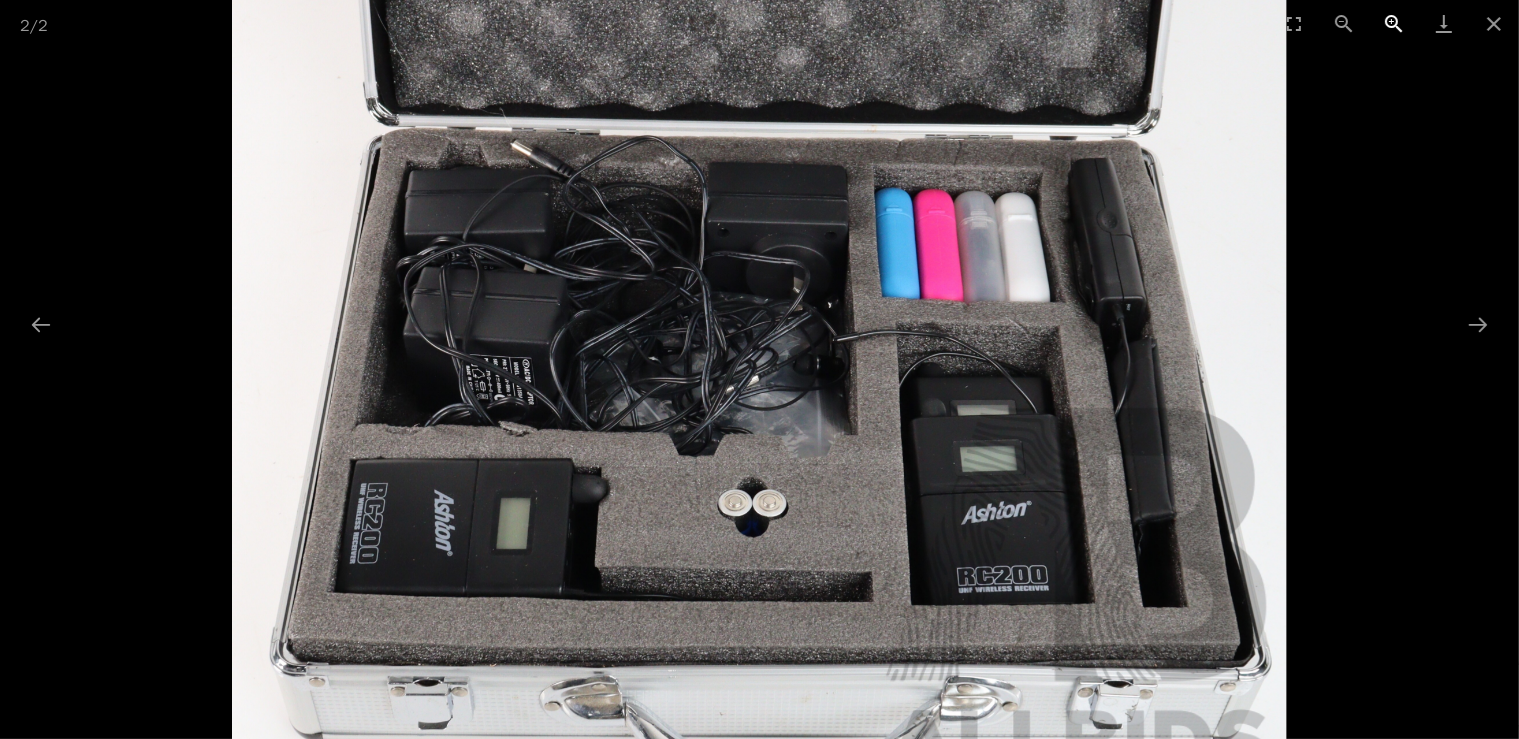 click at bounding box center [1394, 23] 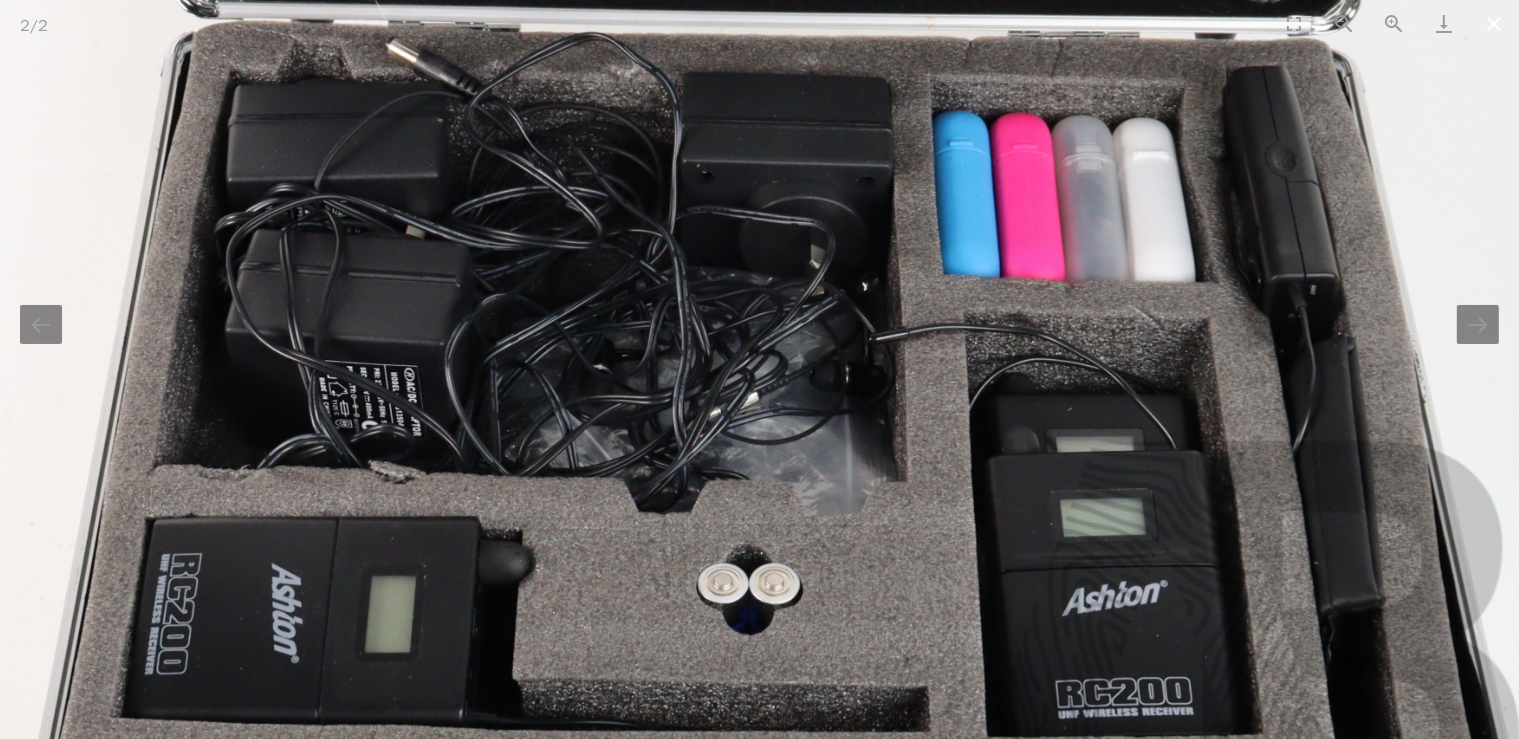 click at bounding box center [1494, 23] 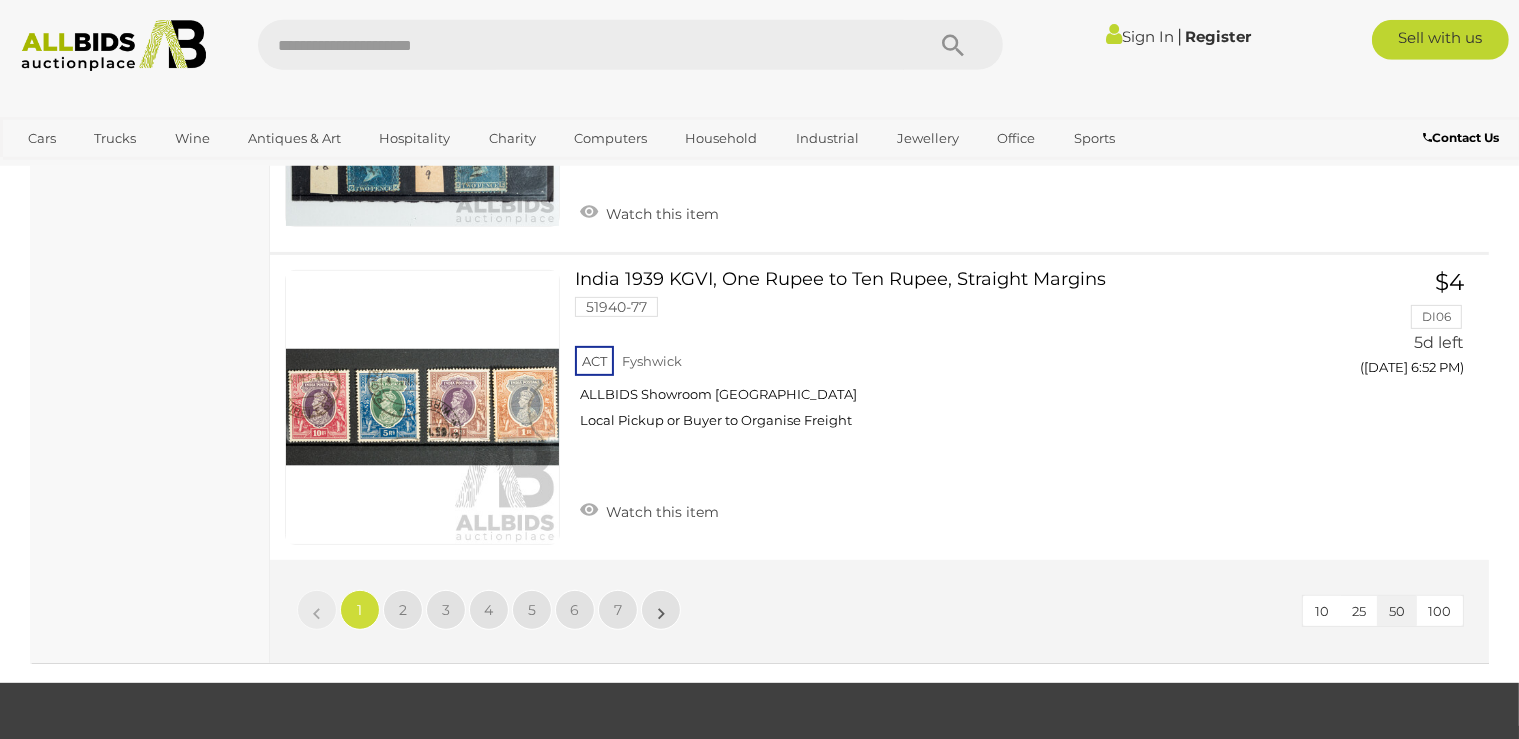 scroll, scrollTop: 15967, scrollLeft: 0, axis: vertical 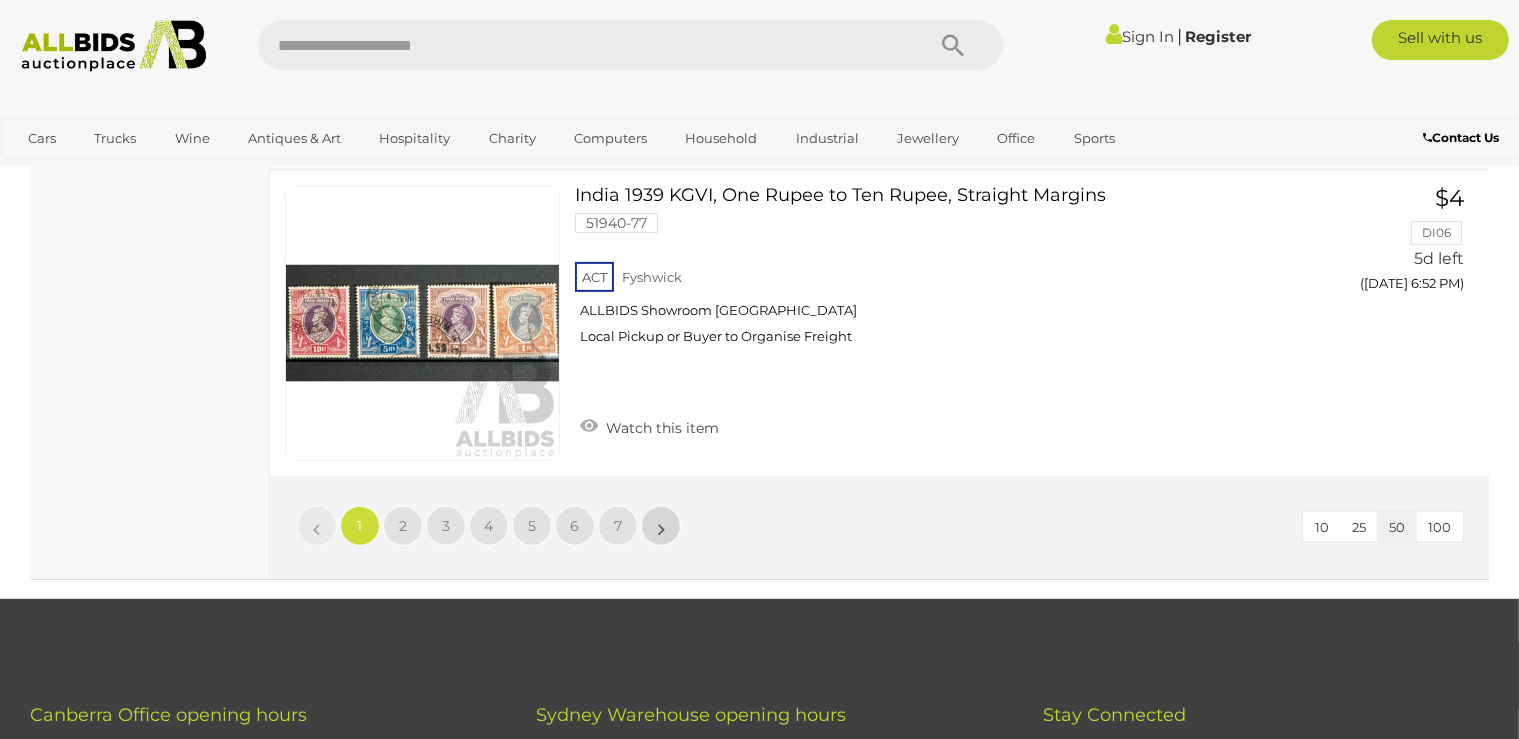 click on "»" at bounding box center (661, 526) 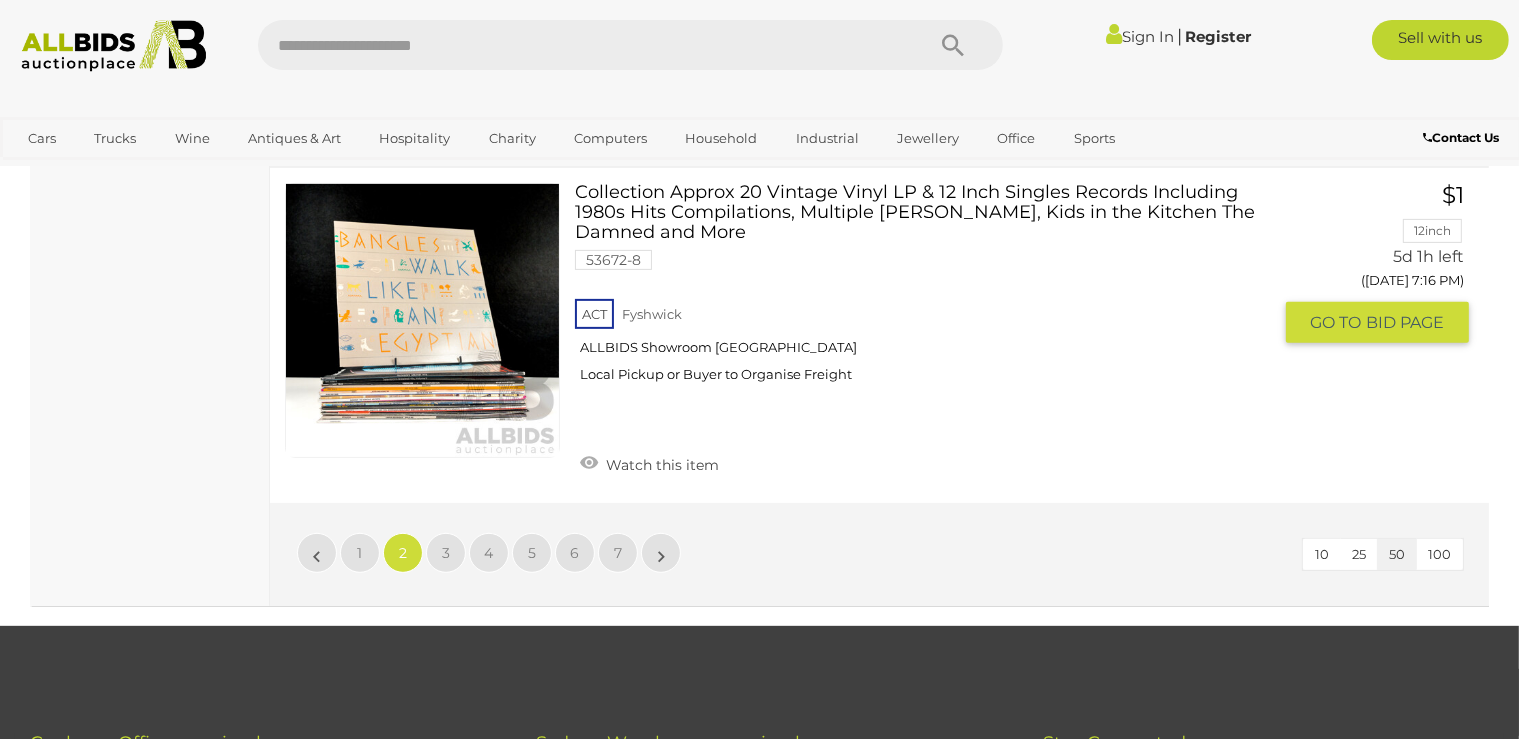 scroll, scrollTop: 15969, scrollLeft: 0, axis: vertical 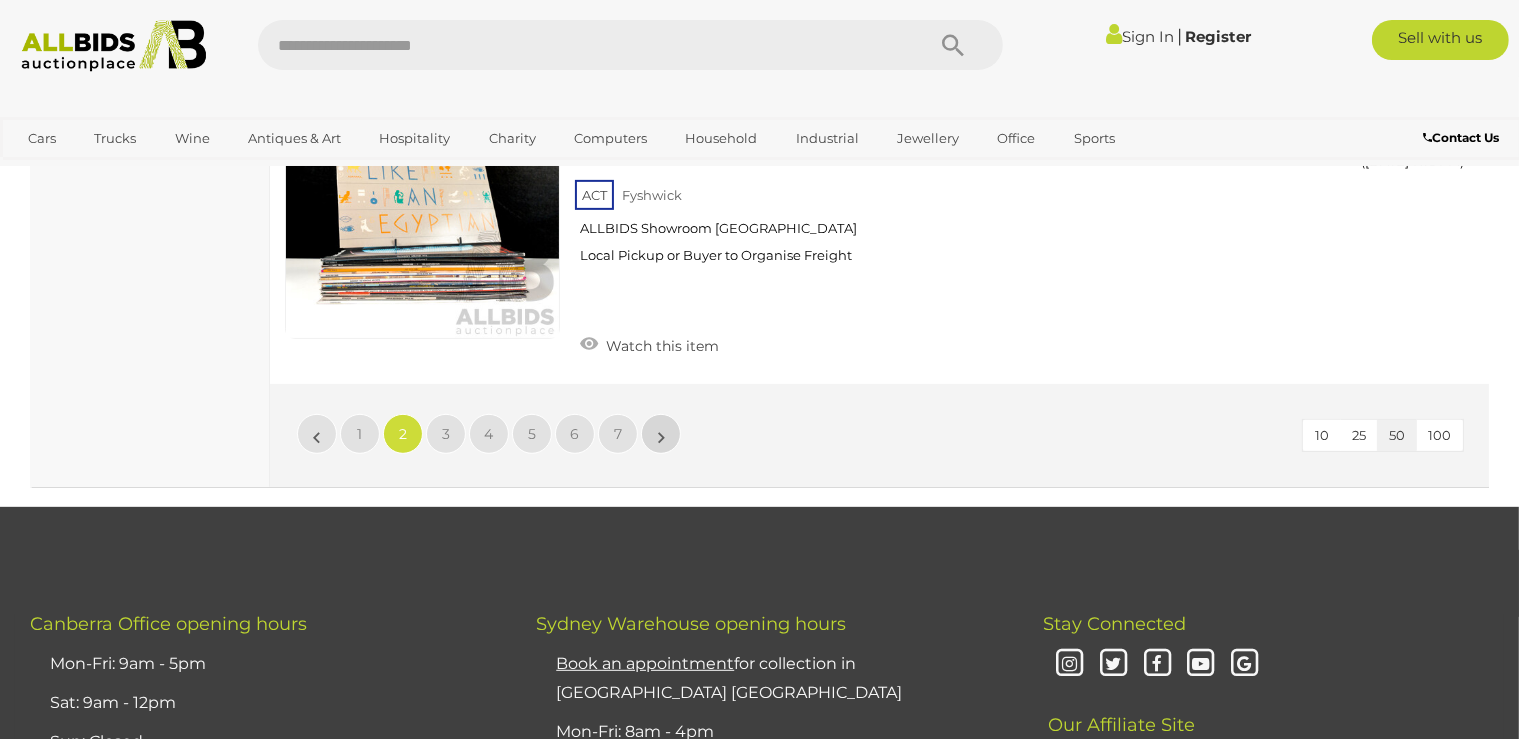click on "»" at bounding box center (661, 434) 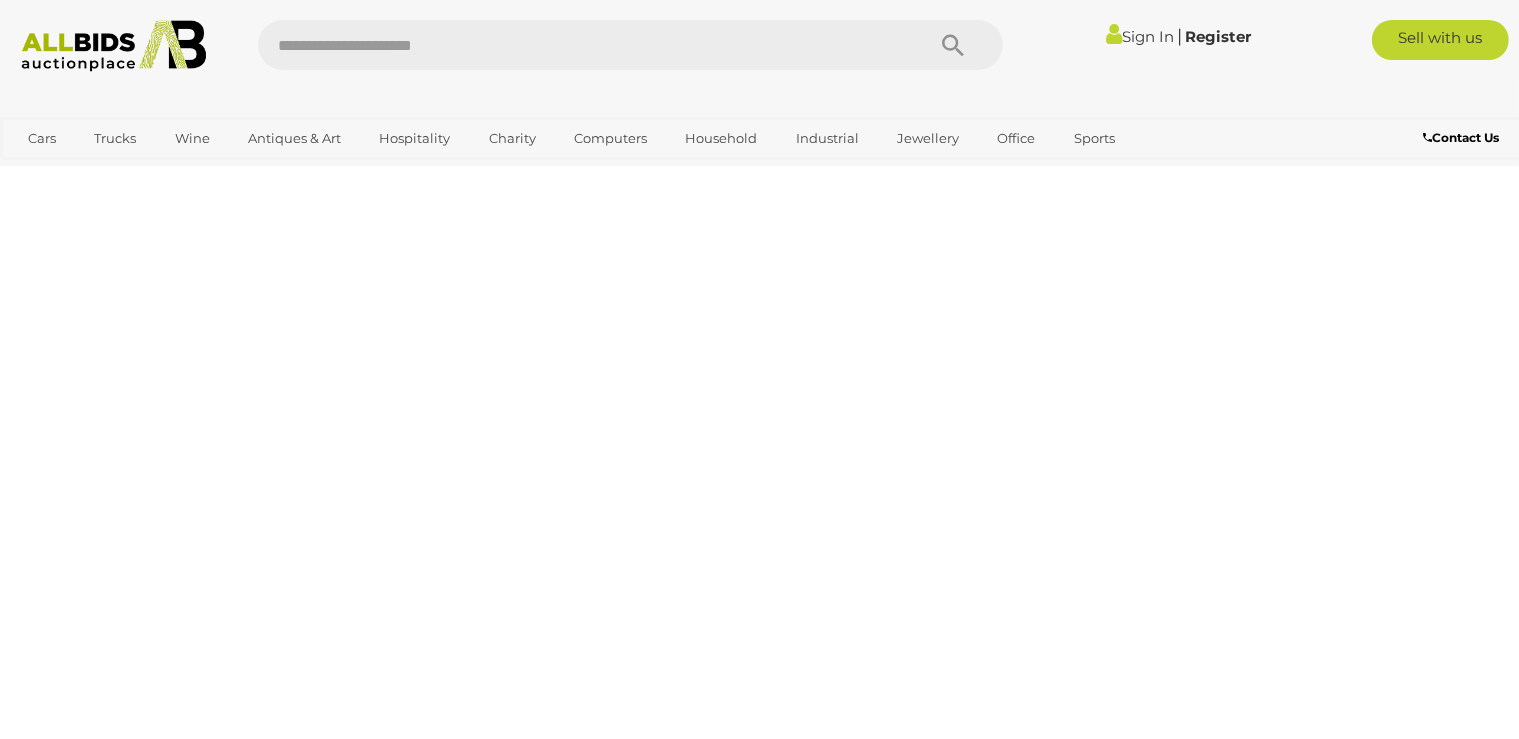 scroll, scrollTop: 446, scrollLeft: 0, axis: vertical 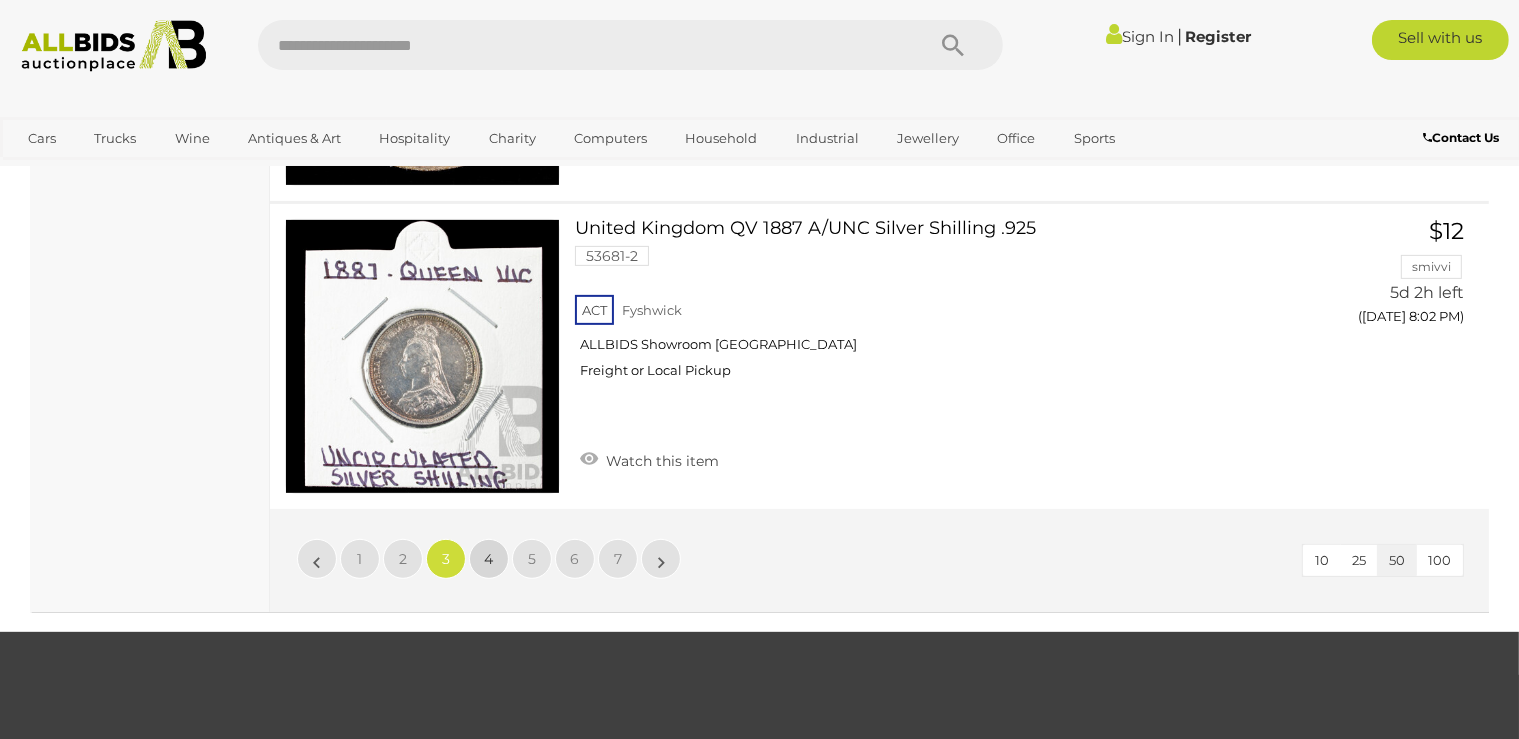 click on "4" at bounding box center (489, 559) 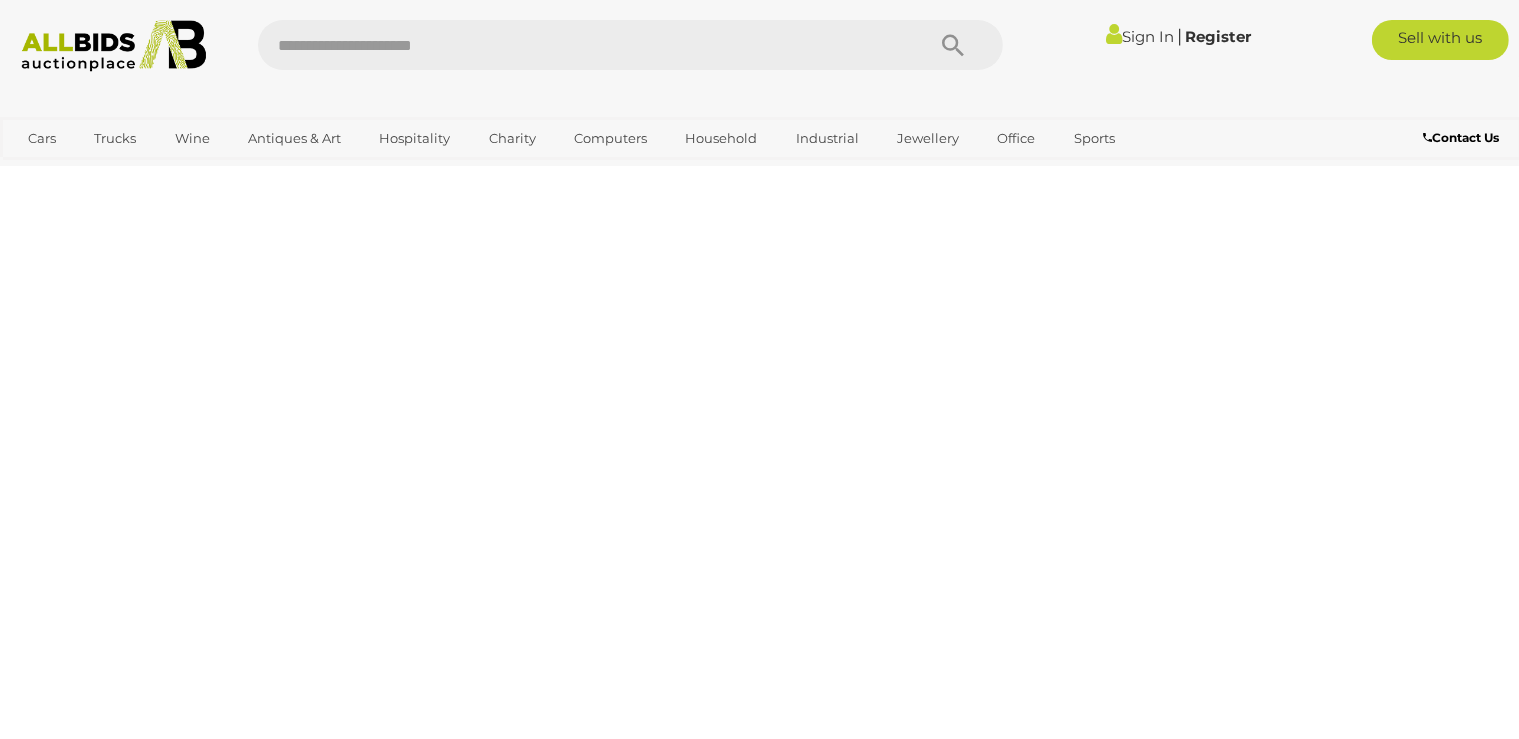 scroll, scrollTop: 446, scrollLeft: 0, axis: vertical 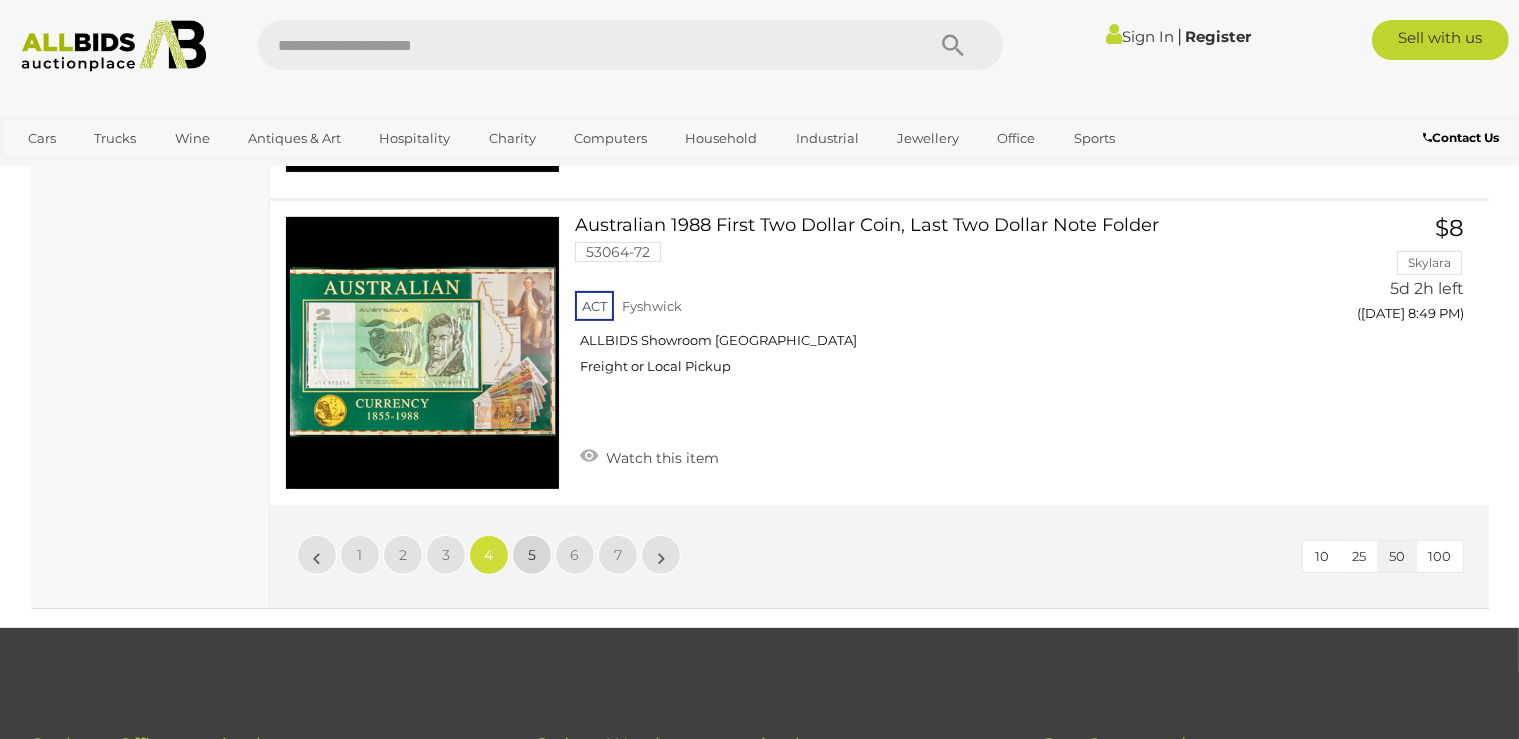 click on "5" at bounding box center [532, 555] 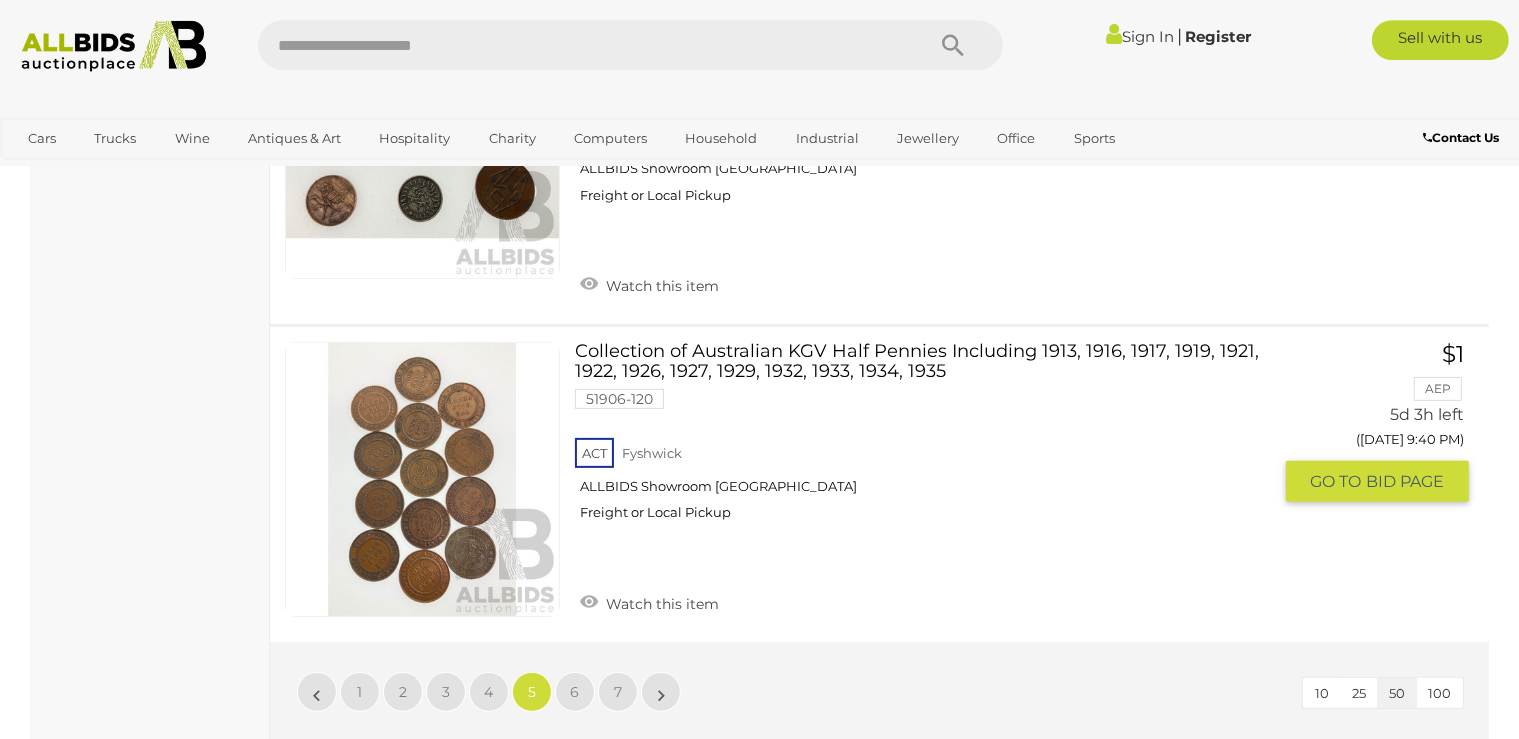 scroll, scrollTop: 15758, scrollLeft: 0, axis: vertical 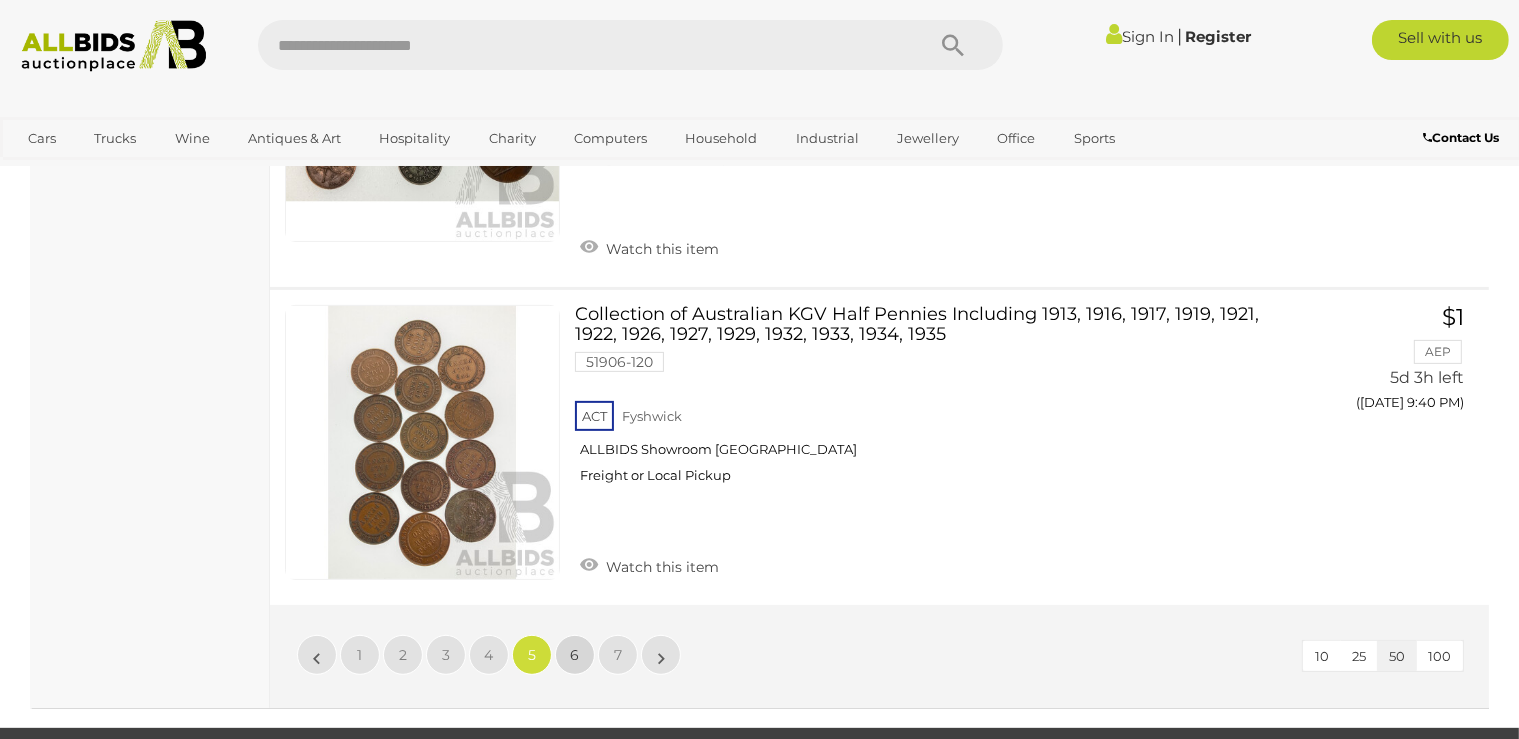 click on "6" at bounding box center [575, 655] 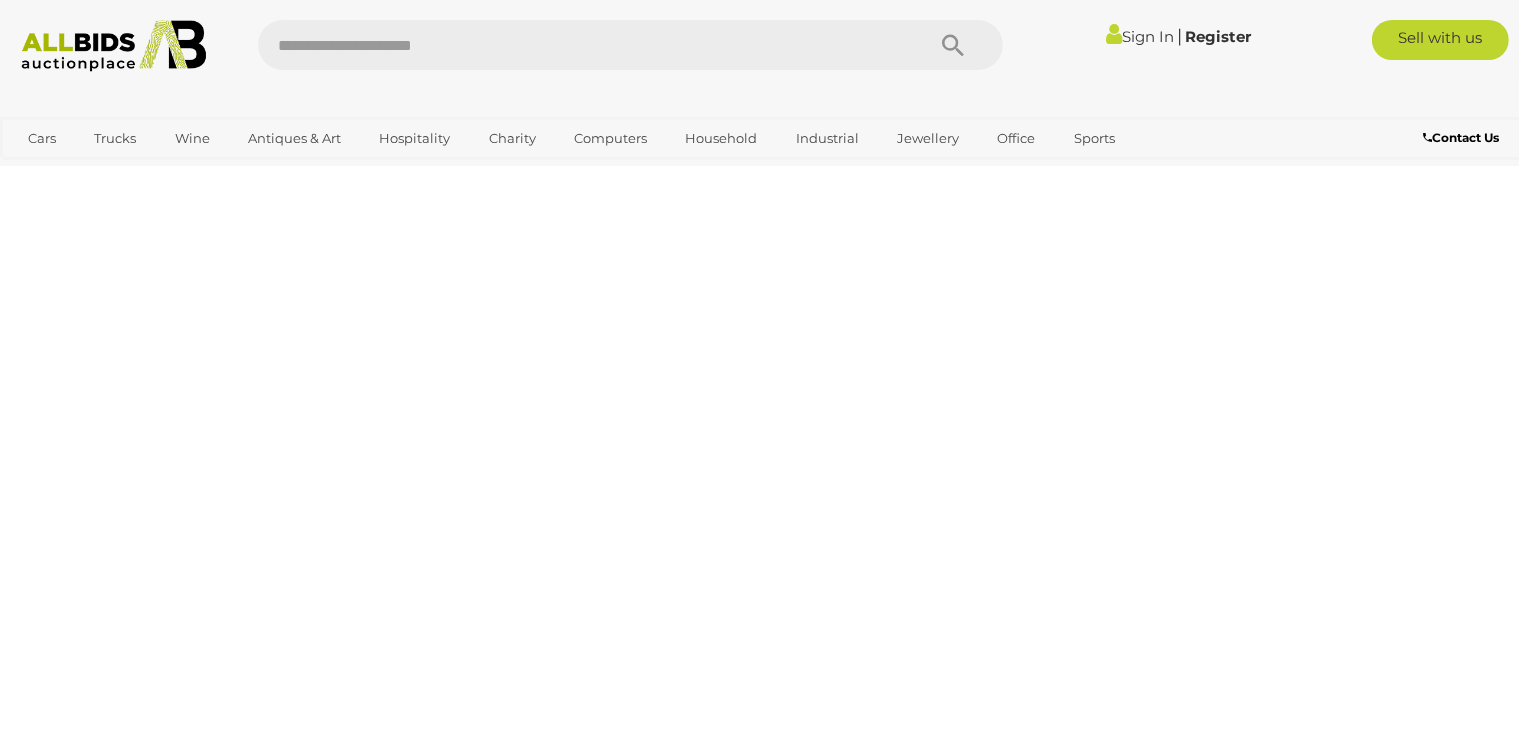 scroll, scrollTop: 446, scrollLeft: 0, axis: vertical 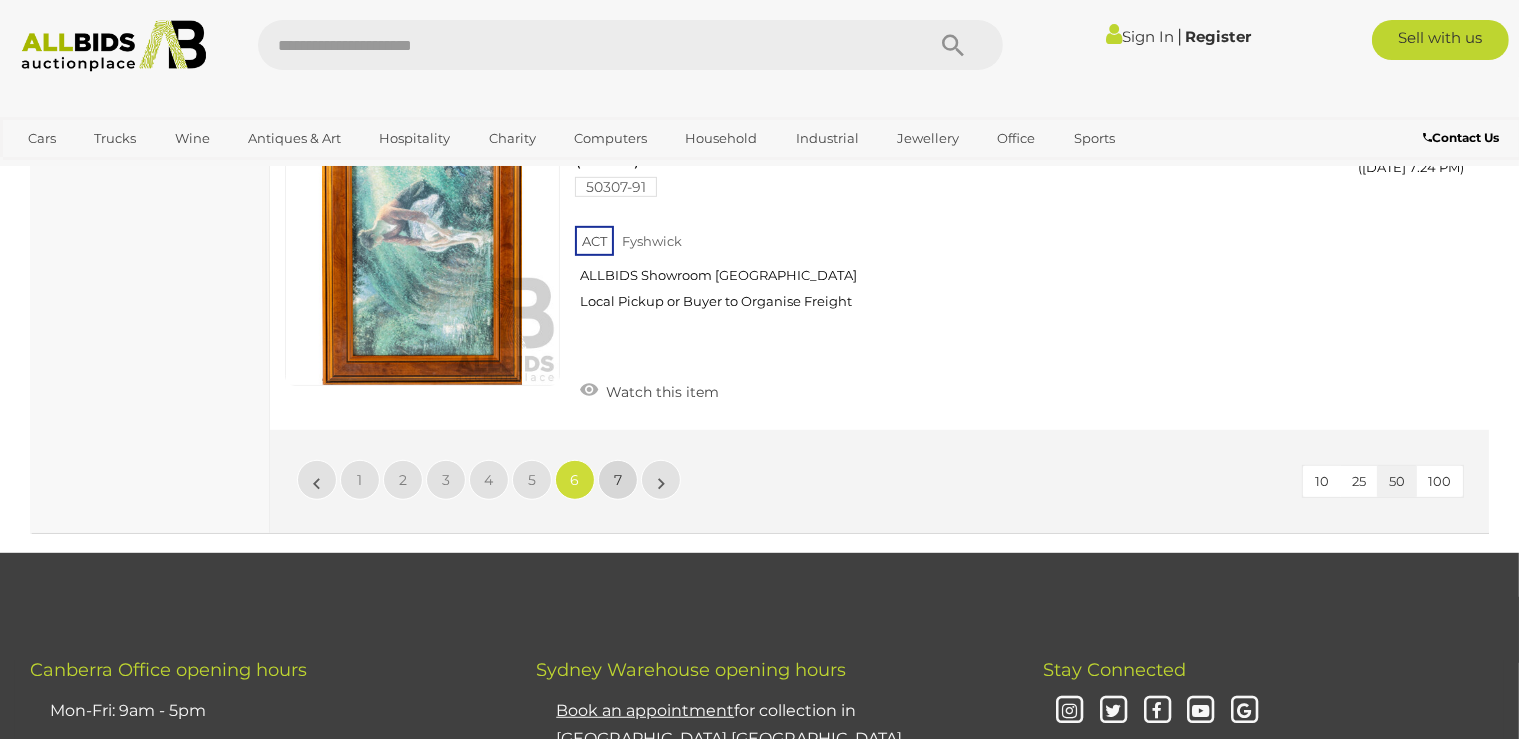 click on "7" at bounding box center (618, 480) 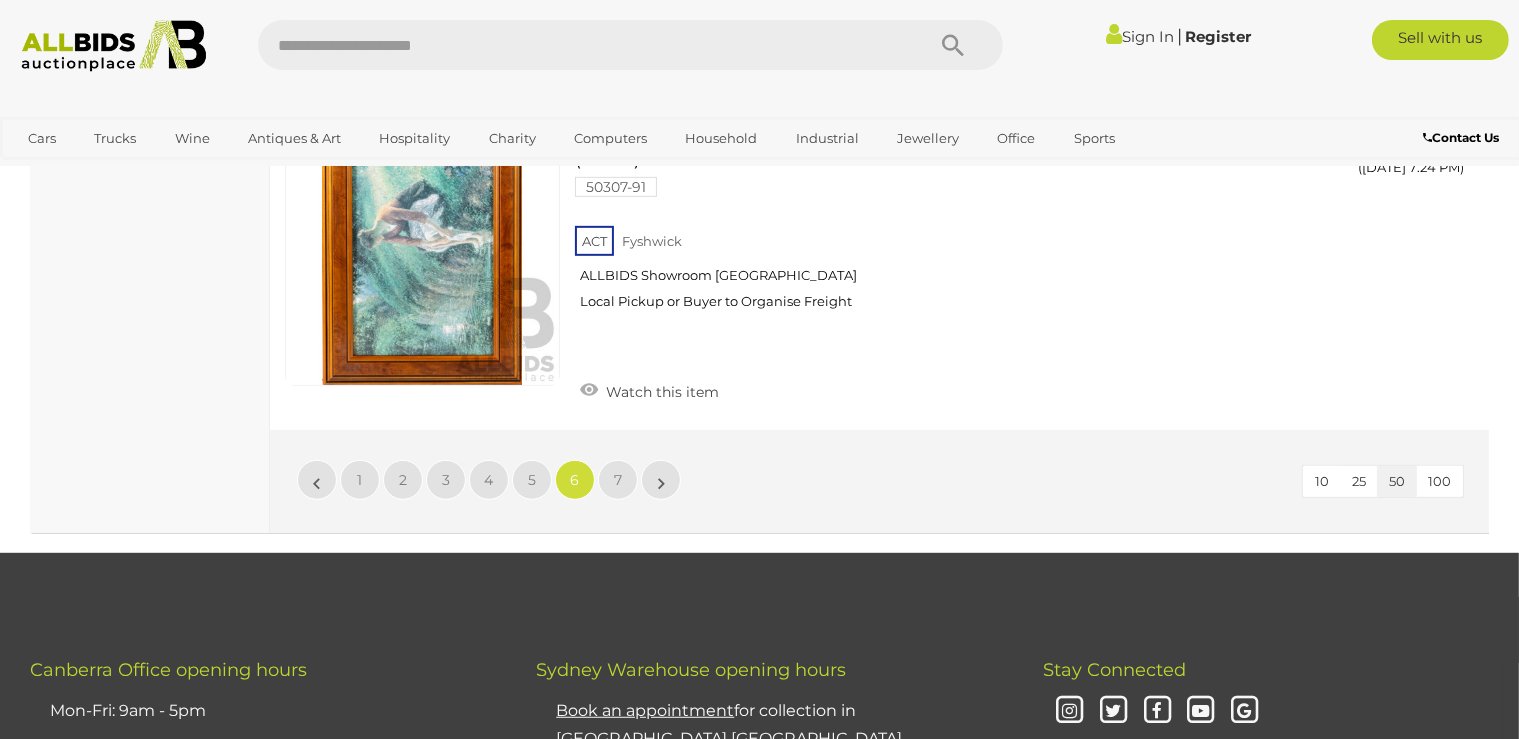 scroll, scrollTop: 446, scrollLeft: 0, axis: vertical 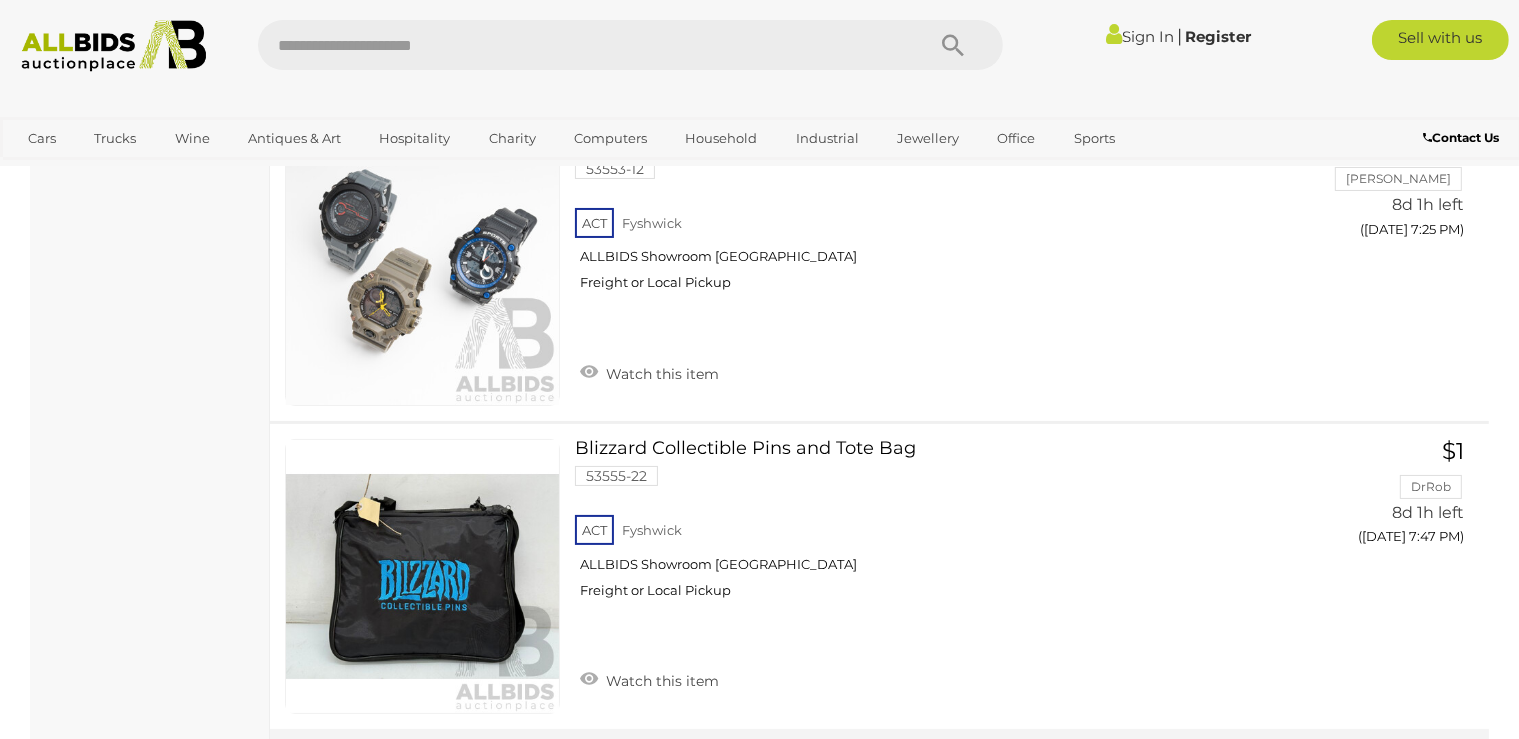 click at bounding box center [113, 46] 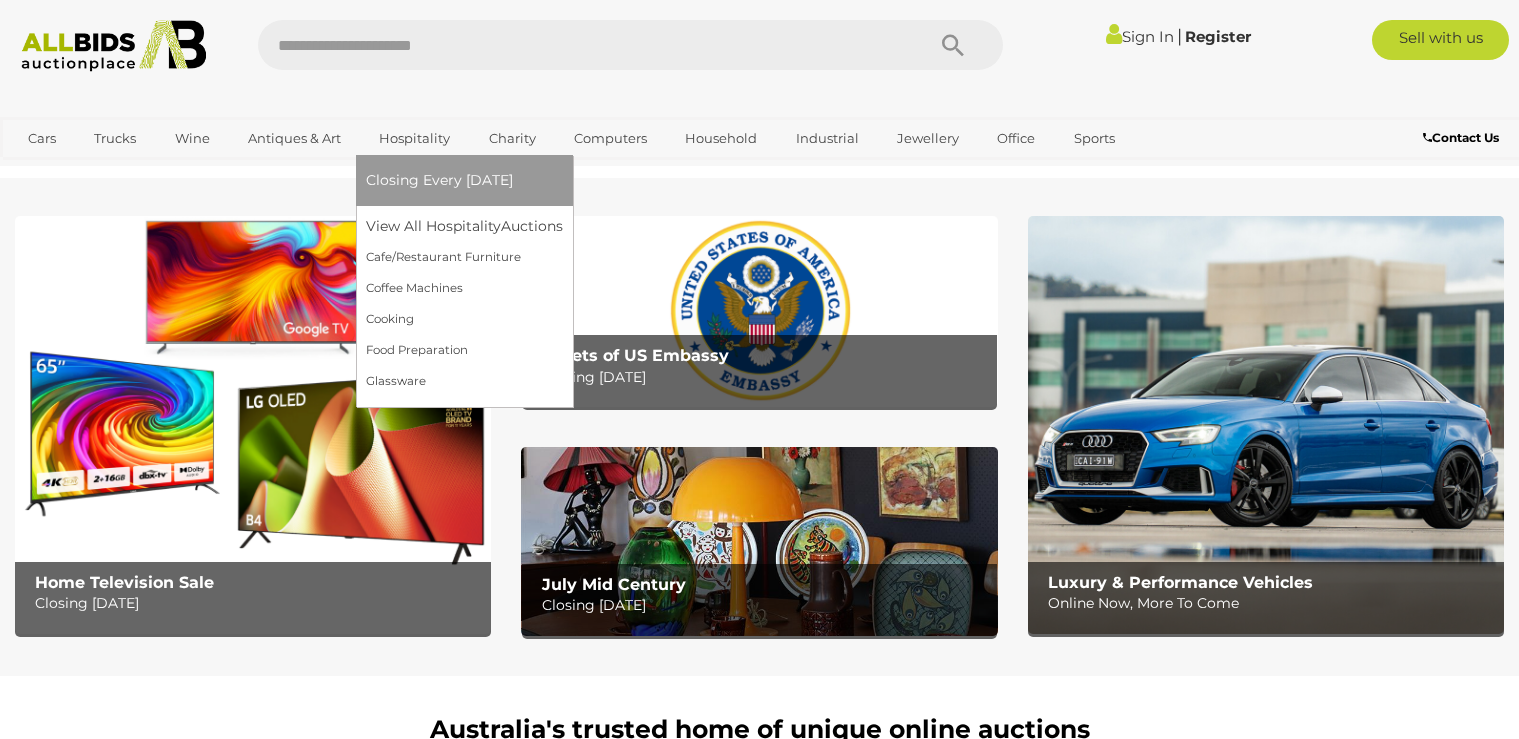 scroll, scrollTop: 0, scrollLeft: 0, axis: both 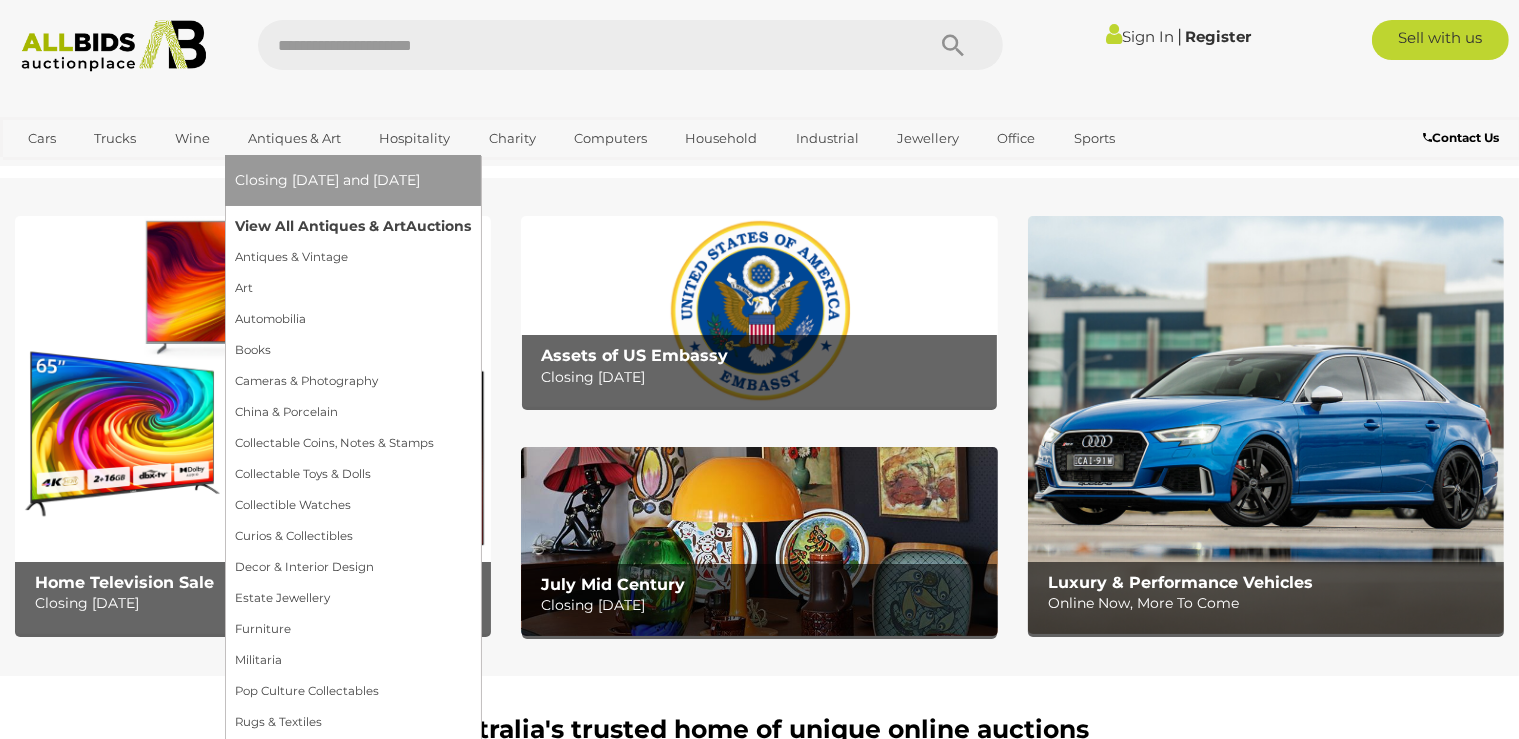 click on "View All Antiques & Art  Auctions" at bounding box center [353, 226] 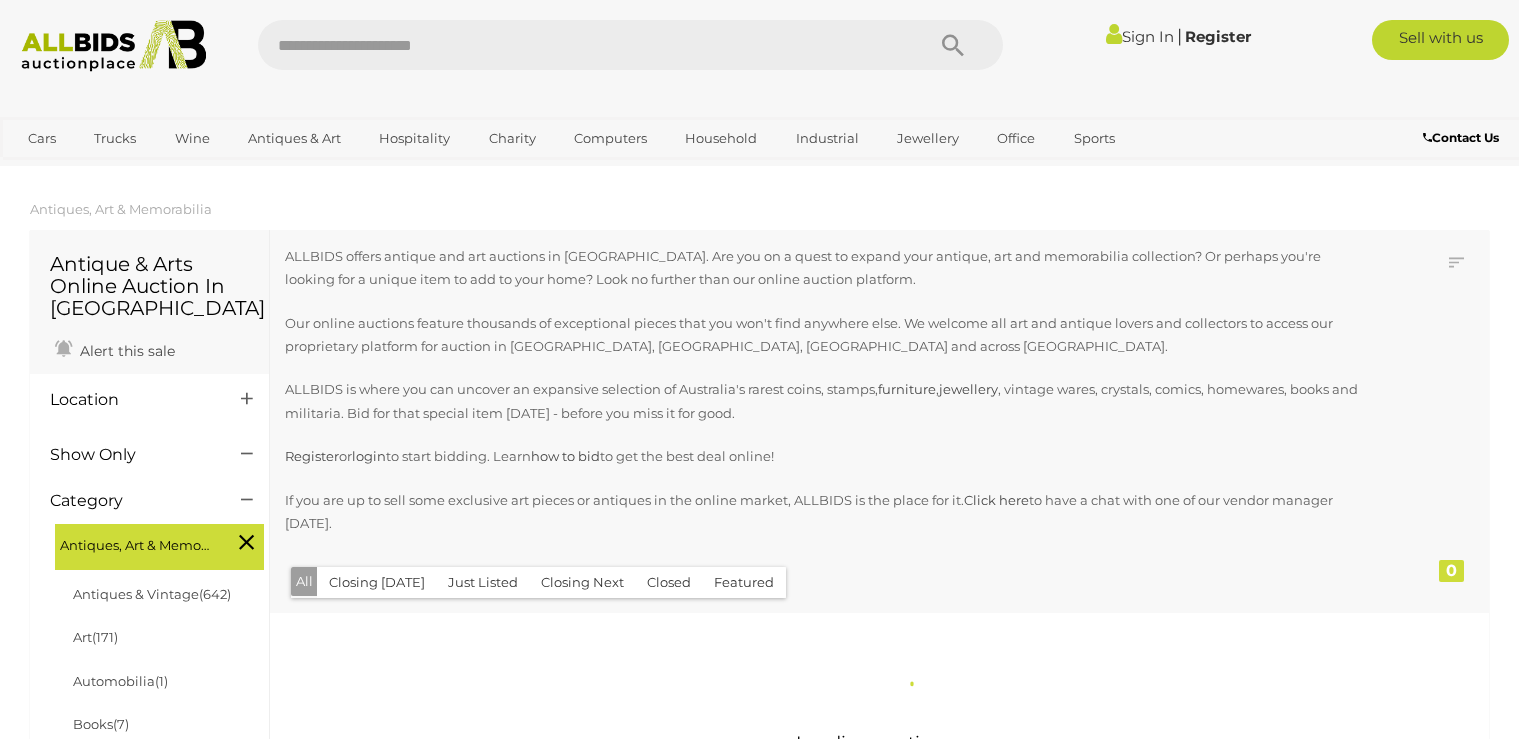 scroll, scrollTop: 0, scrollLeft: 0, axis: both 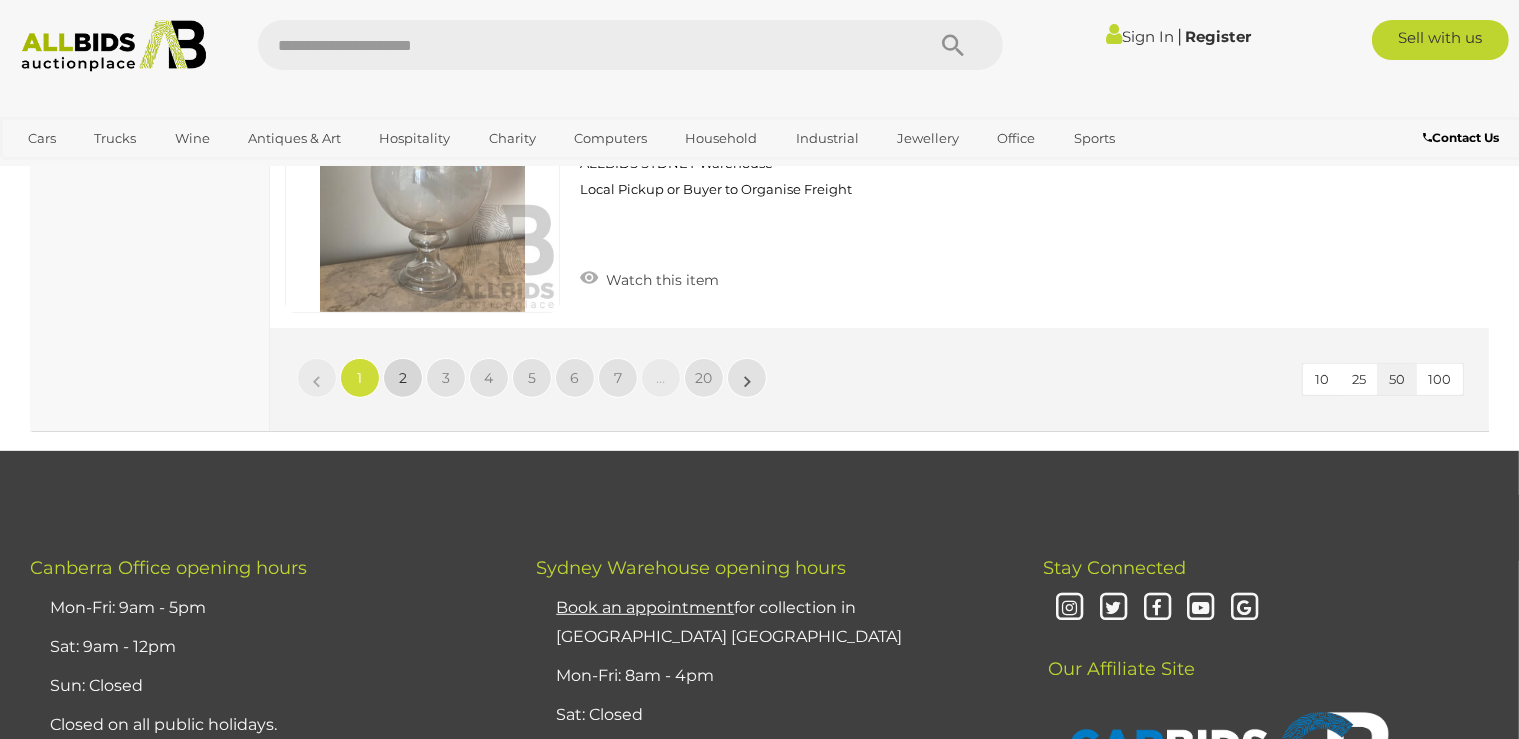 click on "2" at bounding box center (403, 378) 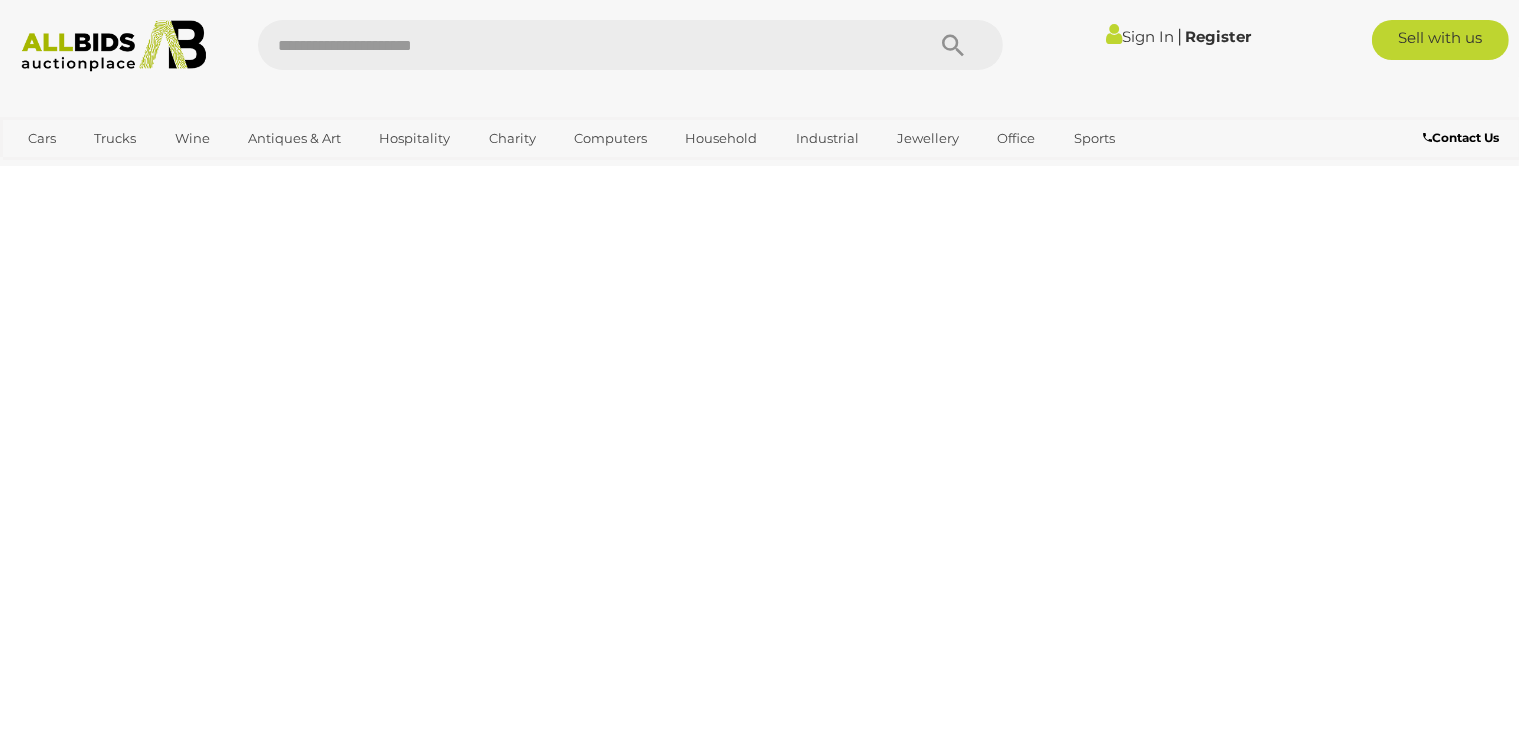 scroll, scrollTop: 446, scrollLeft: 0, axis: vertical 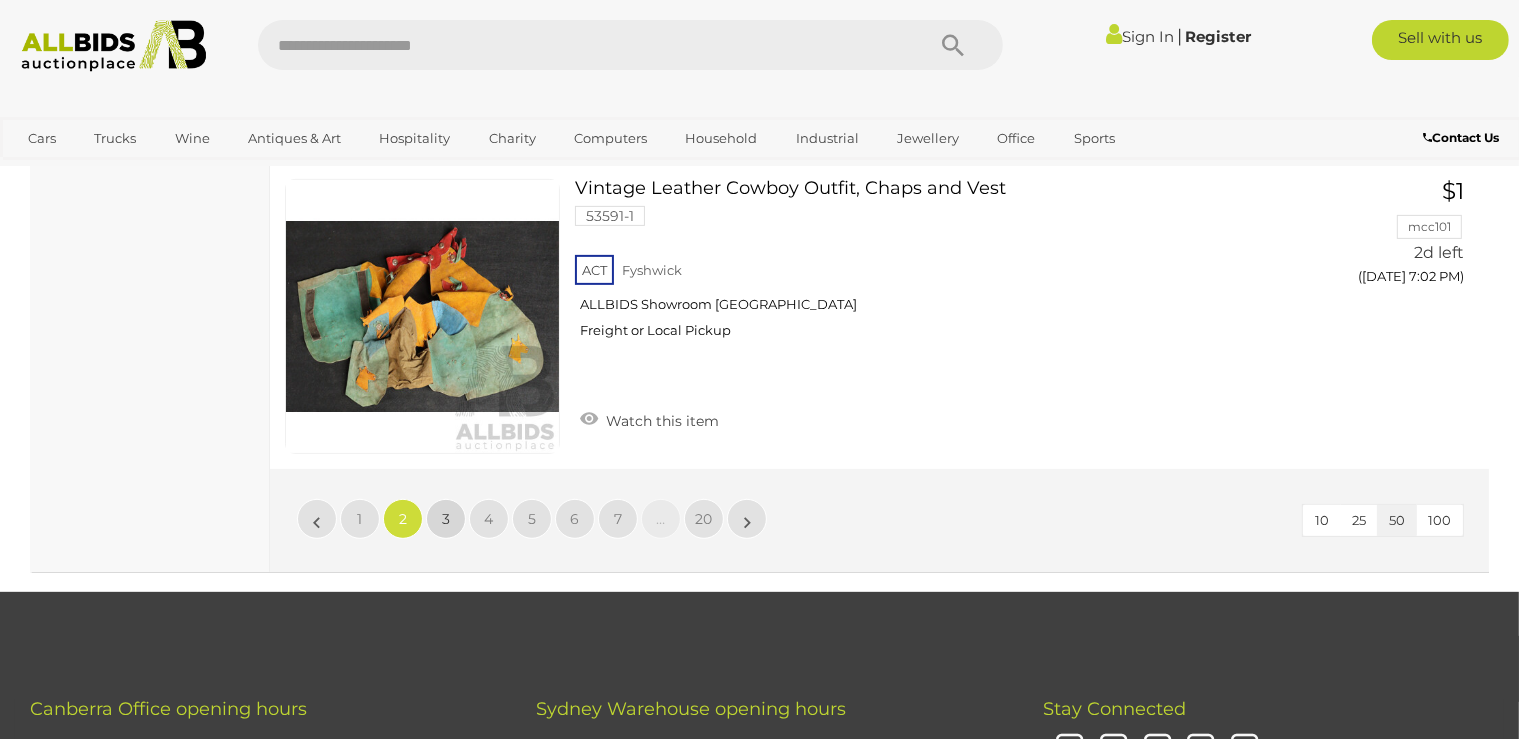 click on "3" at bounding box center [446, 519] 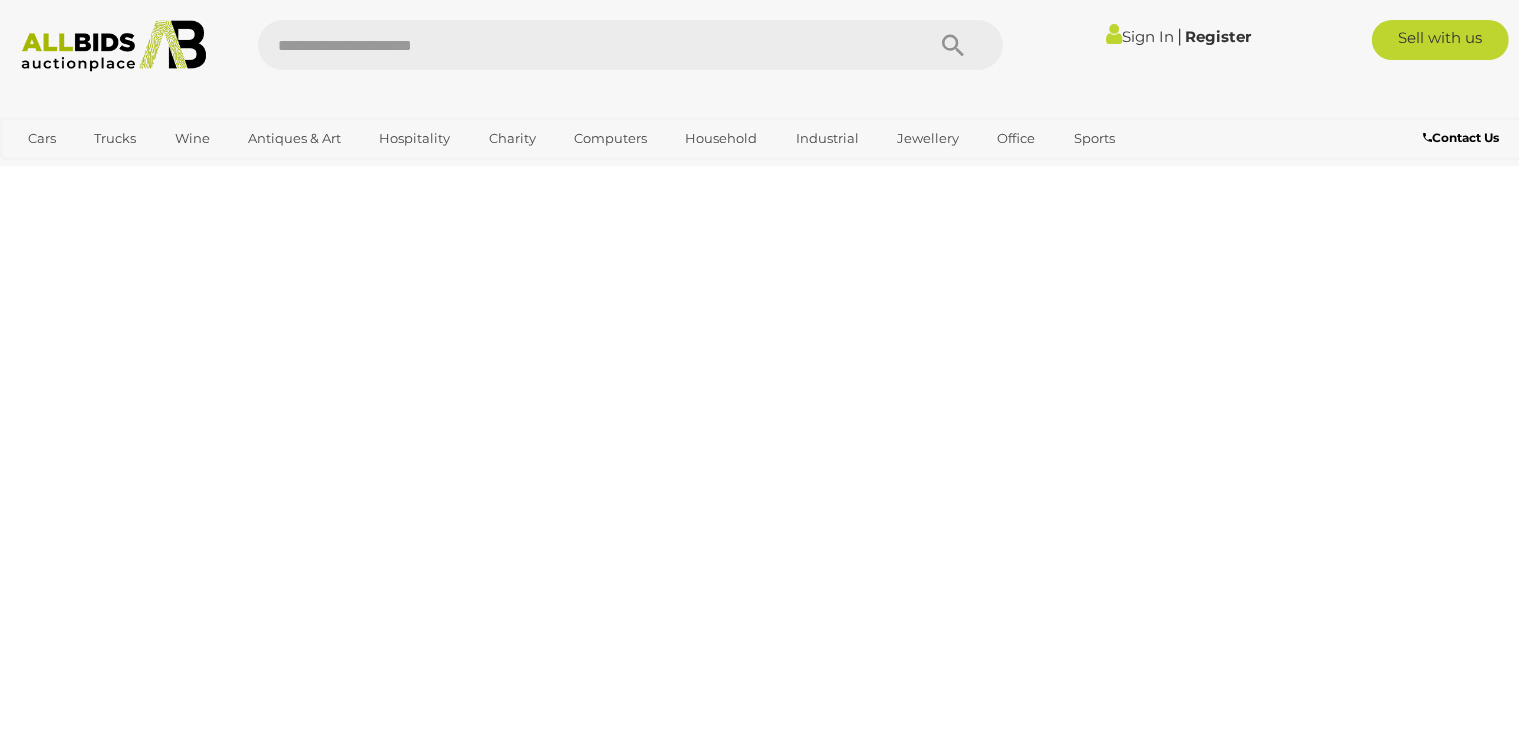 scroll, scrollTop: 446, scrollLeft: 0, axis: vertical 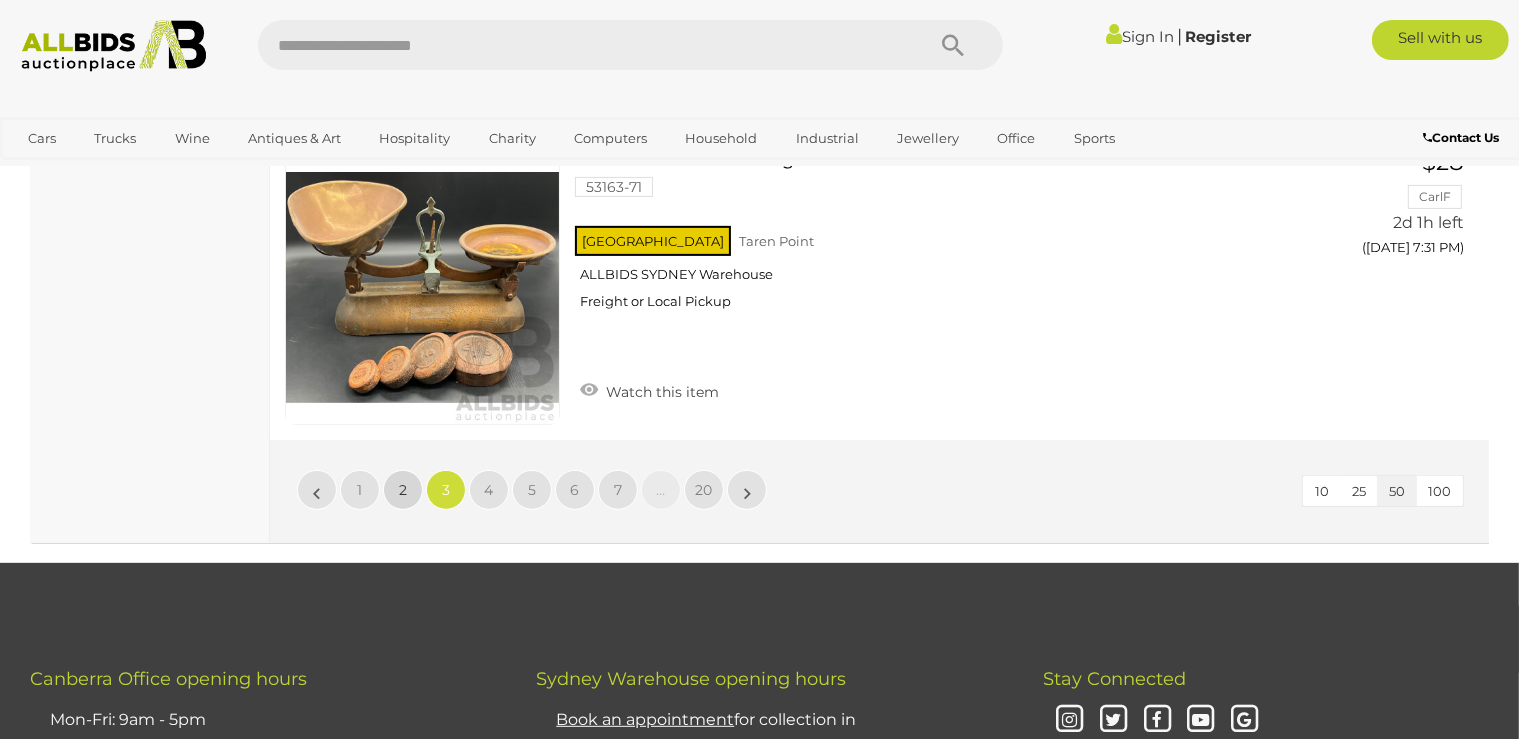 click on "2" at bounding box center [403, 490] 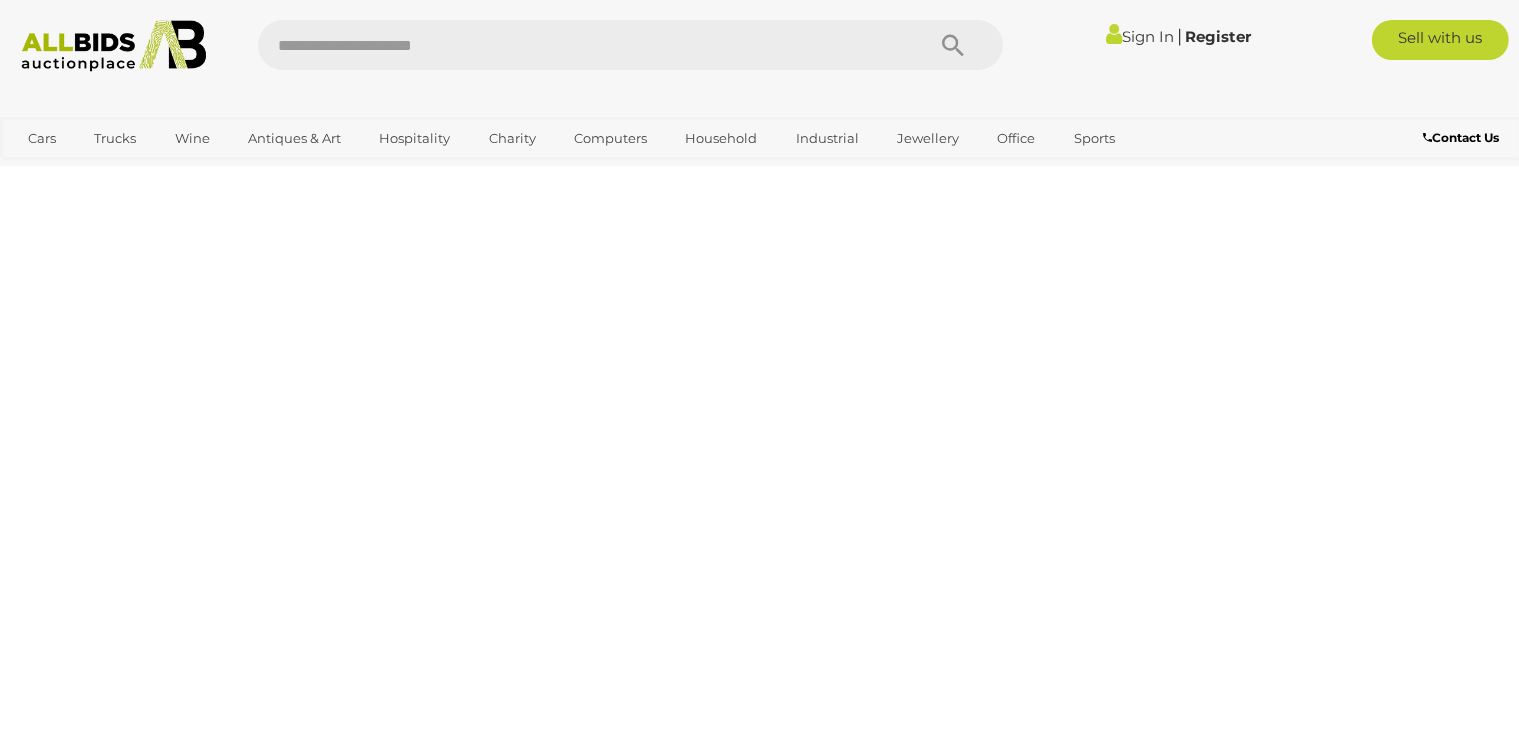 scroll, scrollTop: 446, scrollLeft: 0, axis: vertical 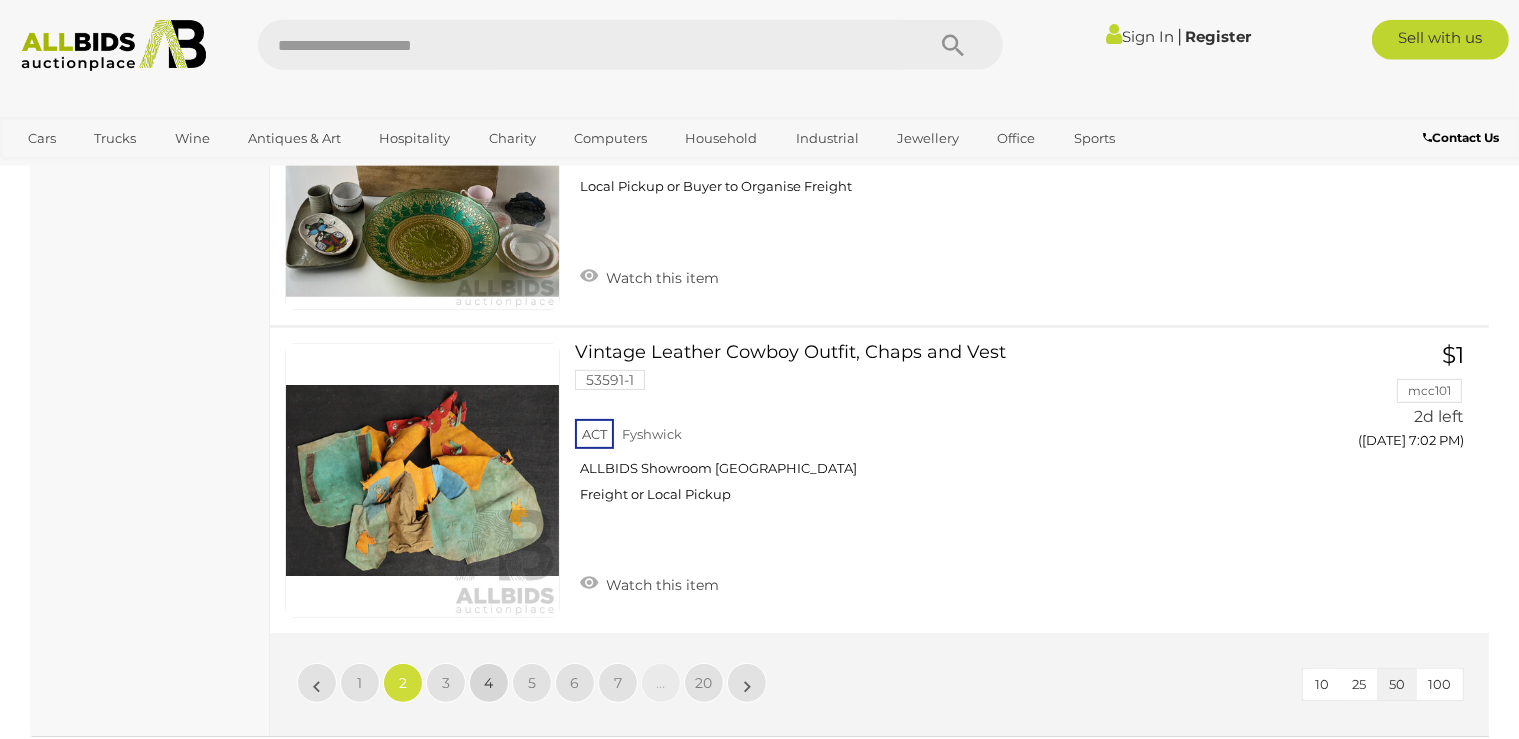 click on "4" at bounding box center [489, 683] 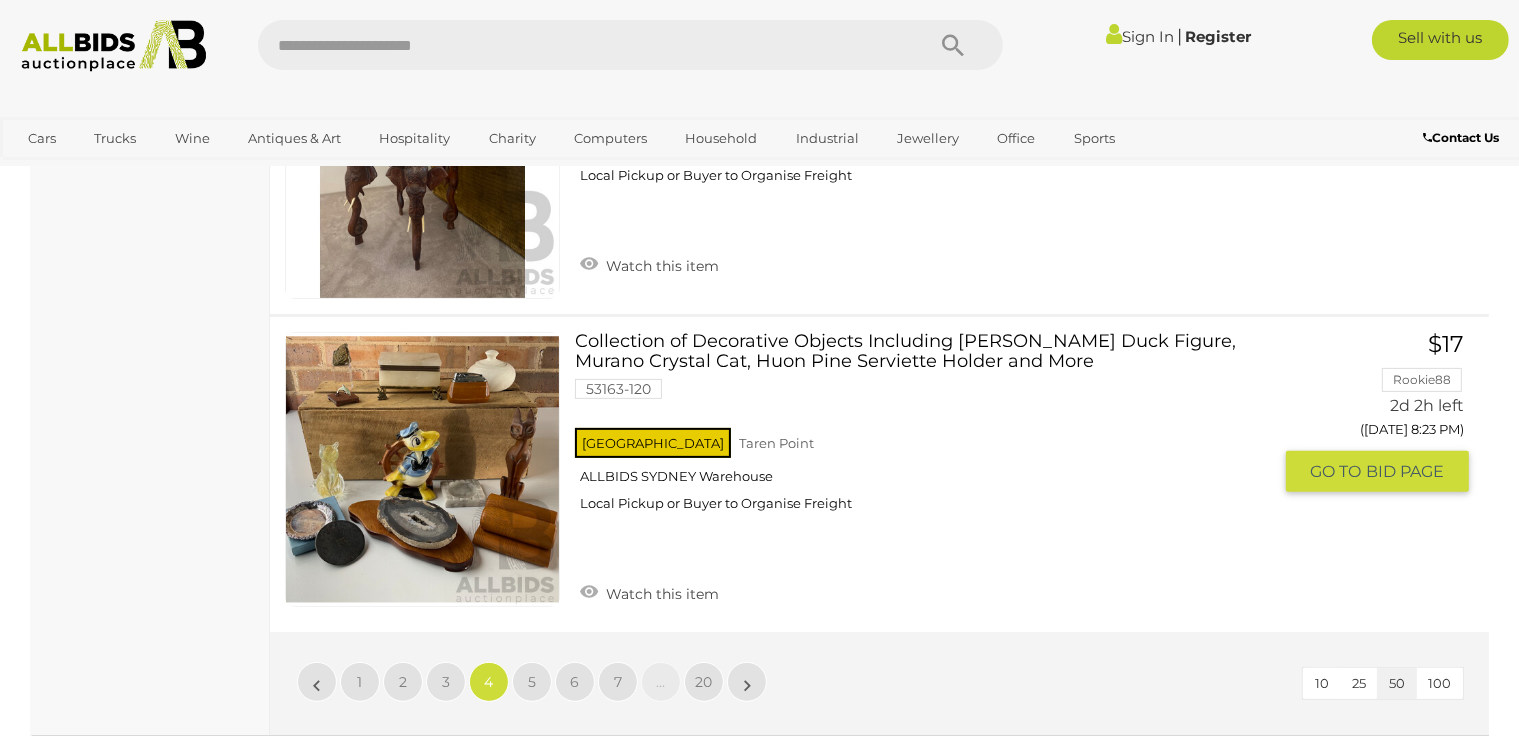 scroll, scrollTop: 15969, scrollLeft: 0, axis: vertical 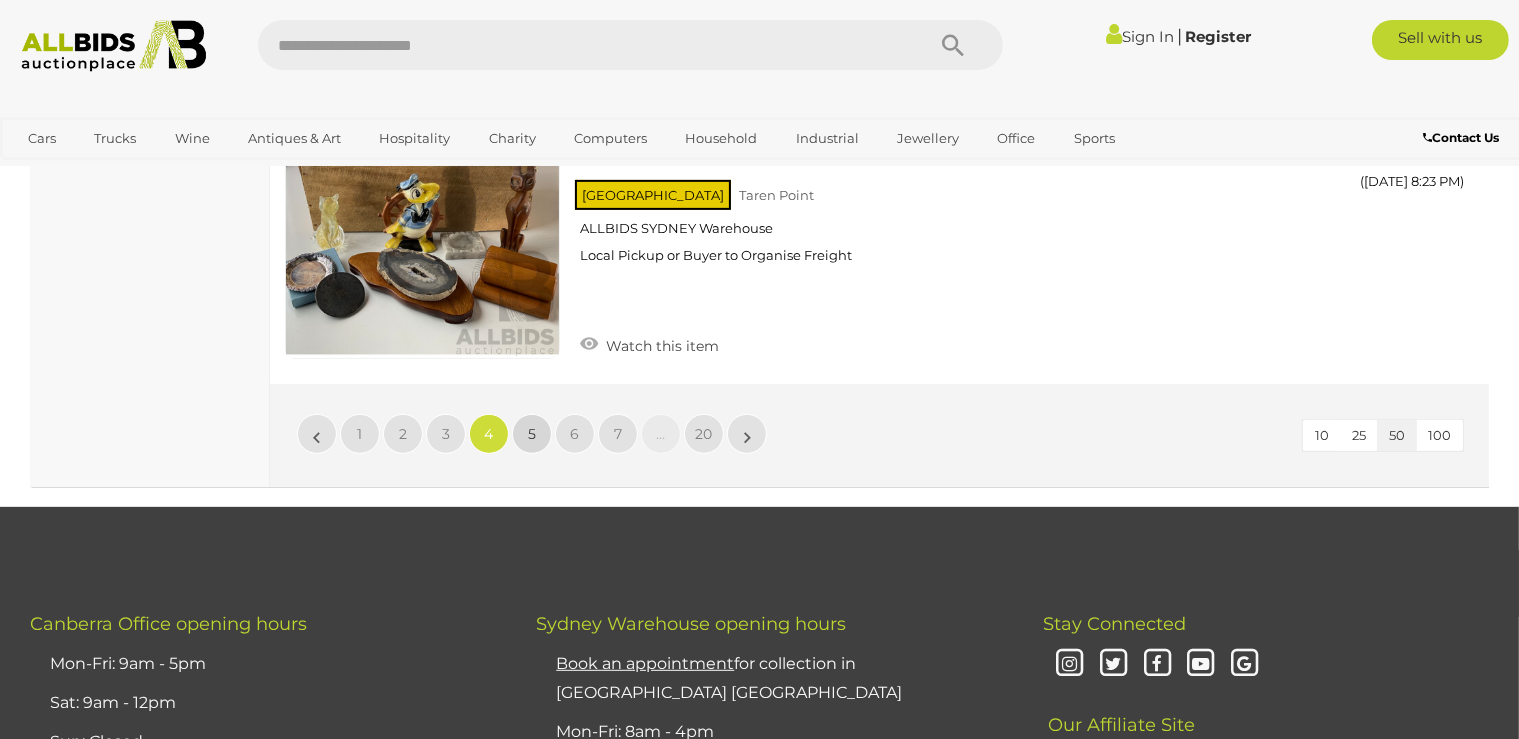 click on "5" at bounding box center (532, 434) 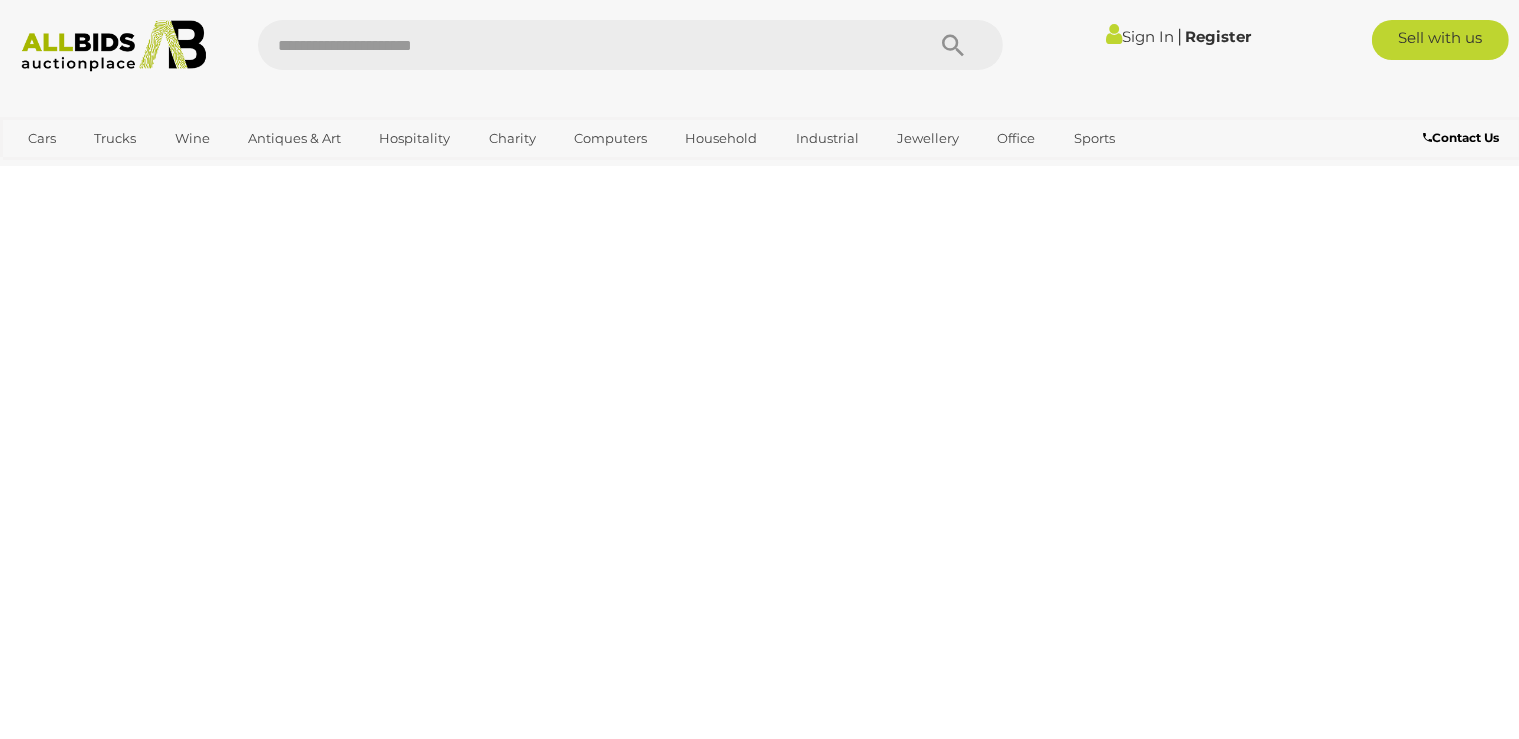 scroll, scrollTop: 446, scrollLeft: 0, axis: vertical 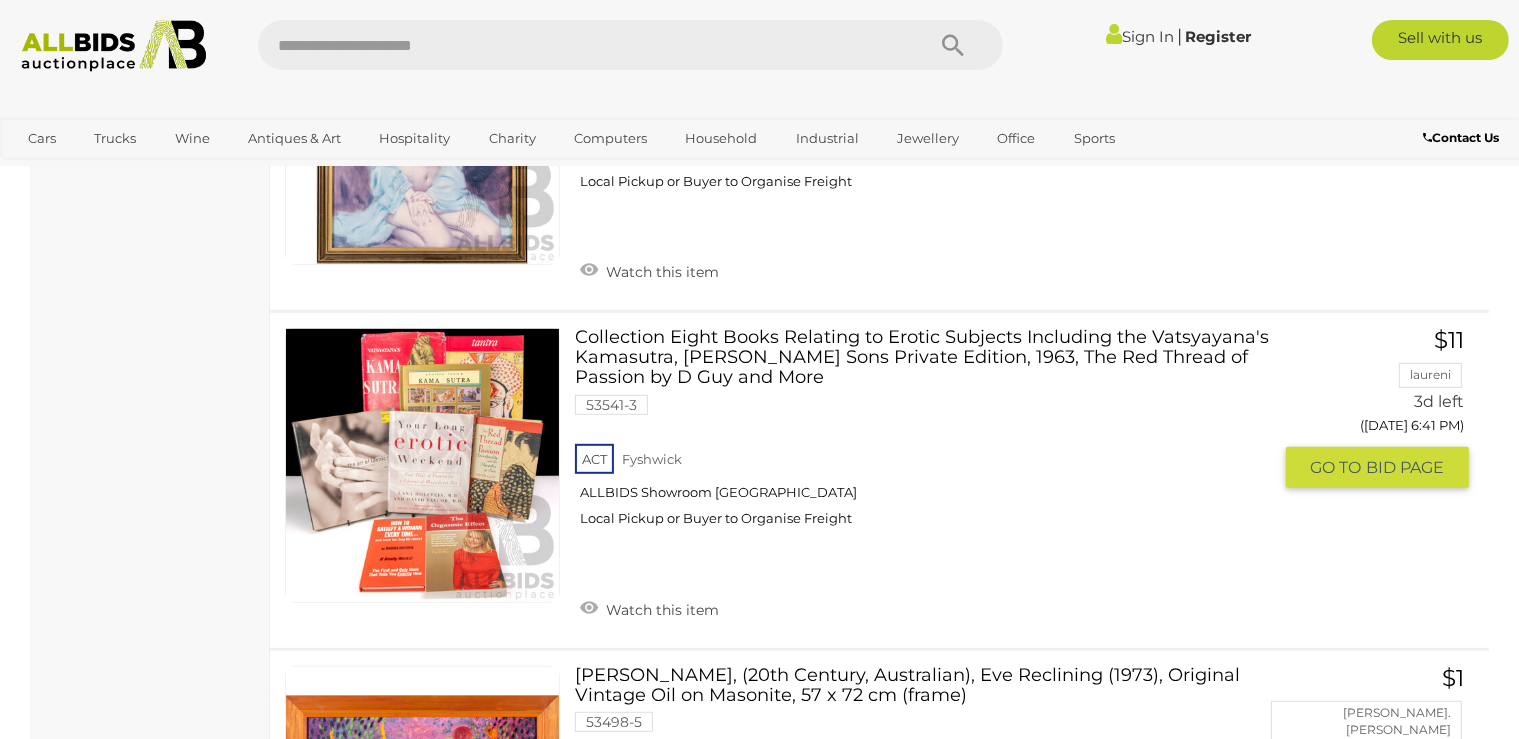 click at bounding box center [422, 465] 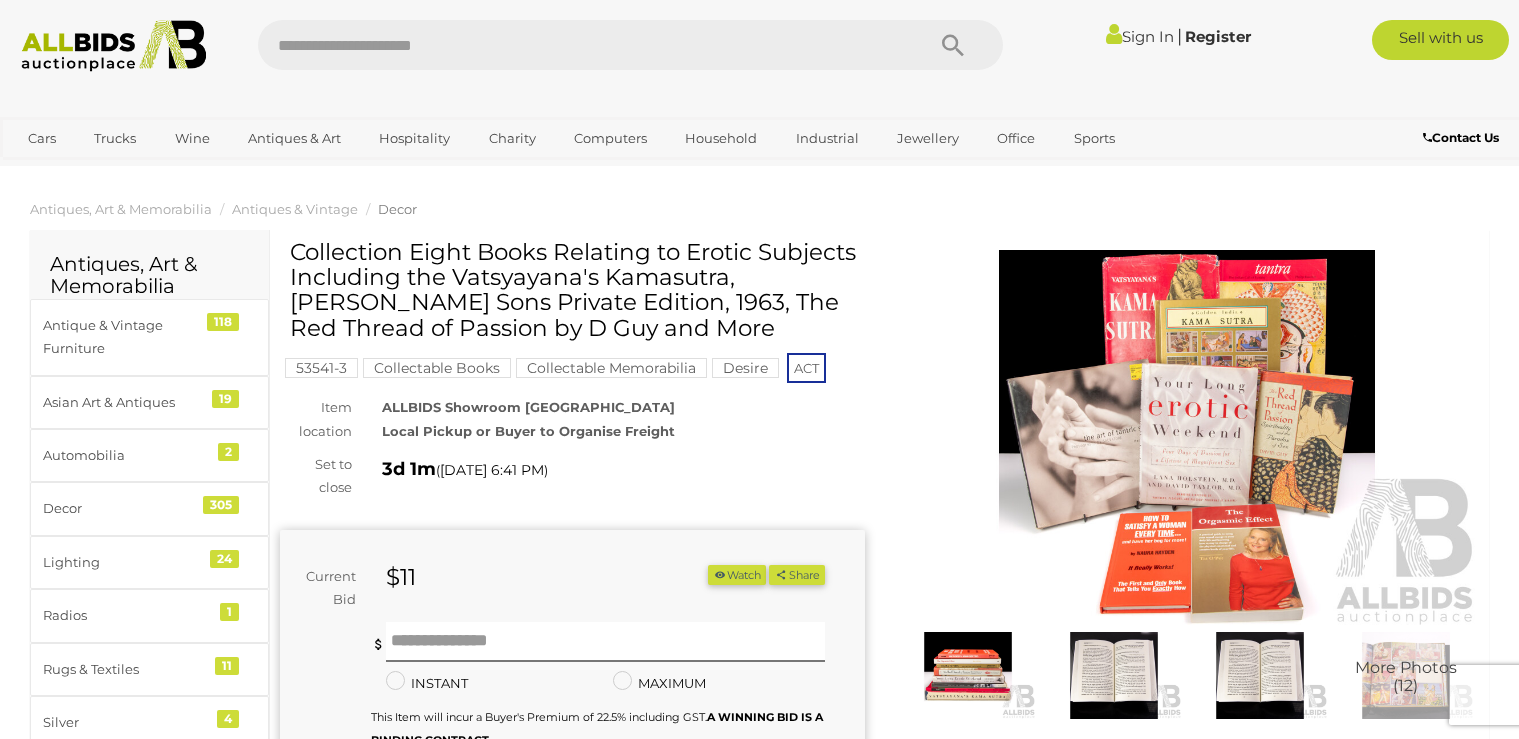 scroll, scrollTop: 0, scrollLeft: 0, axis: both 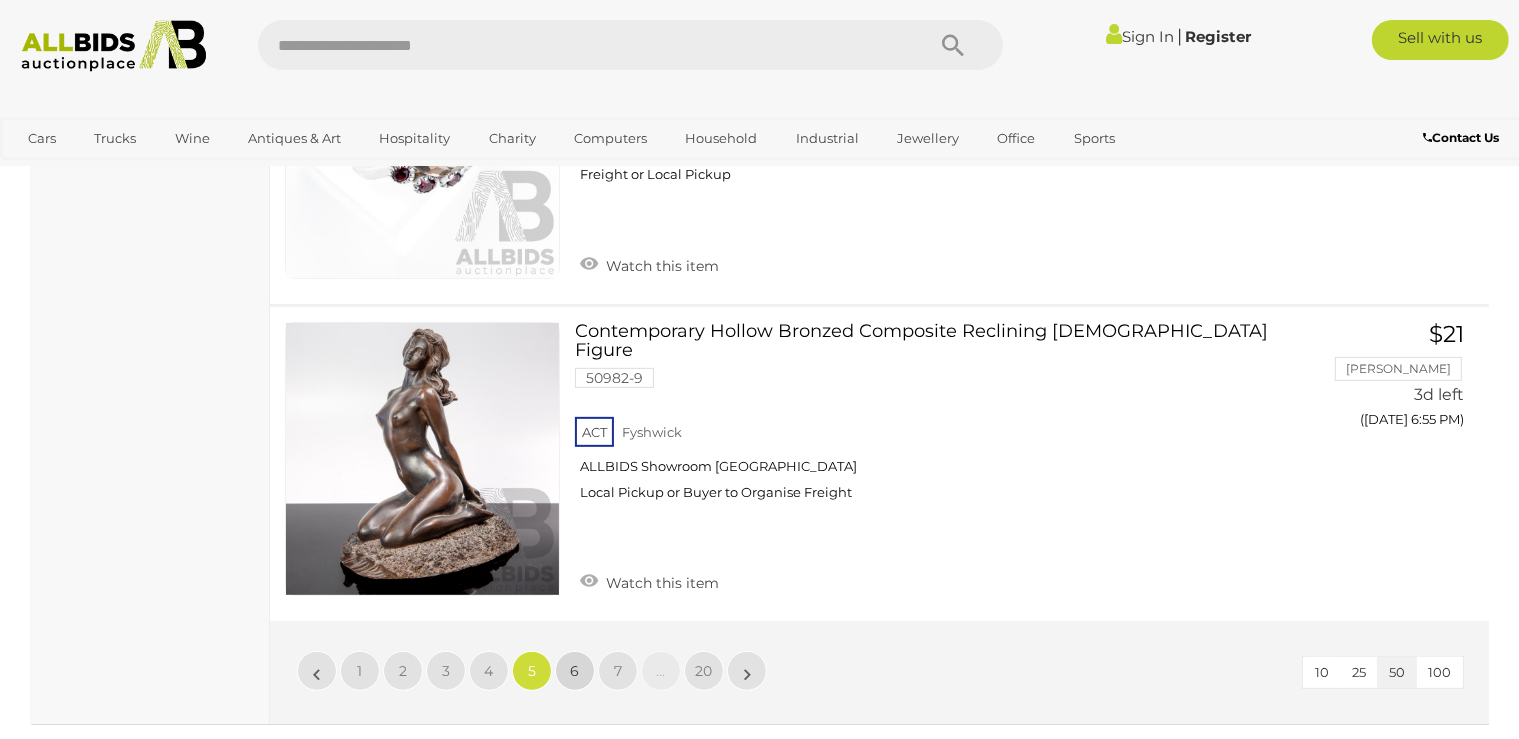 click on "6" at bounding box center [575, 671] 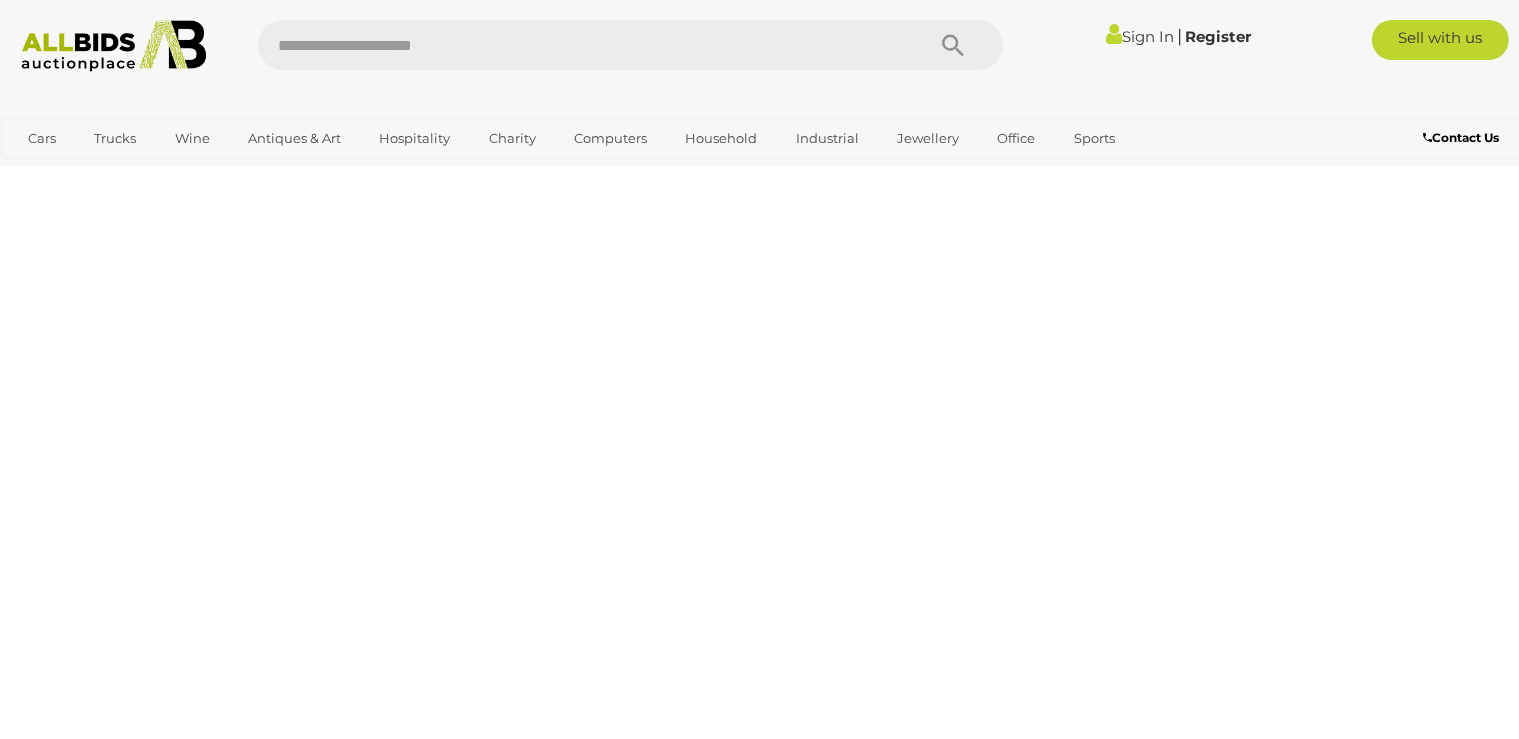 scroll, scrollTop: 446, scrollLeft: 0, axis: vertical 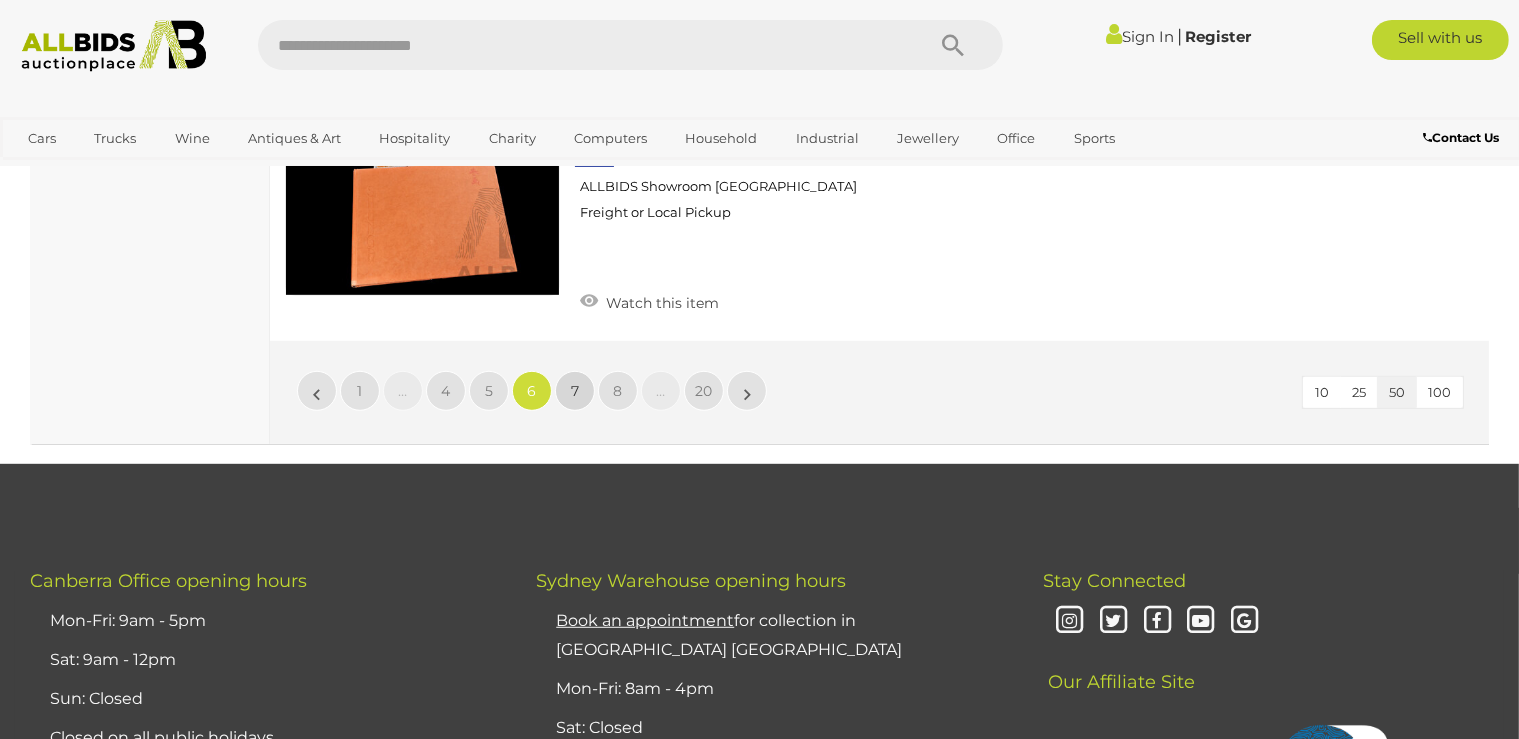 click on "7" at bounding box center [575, 391] 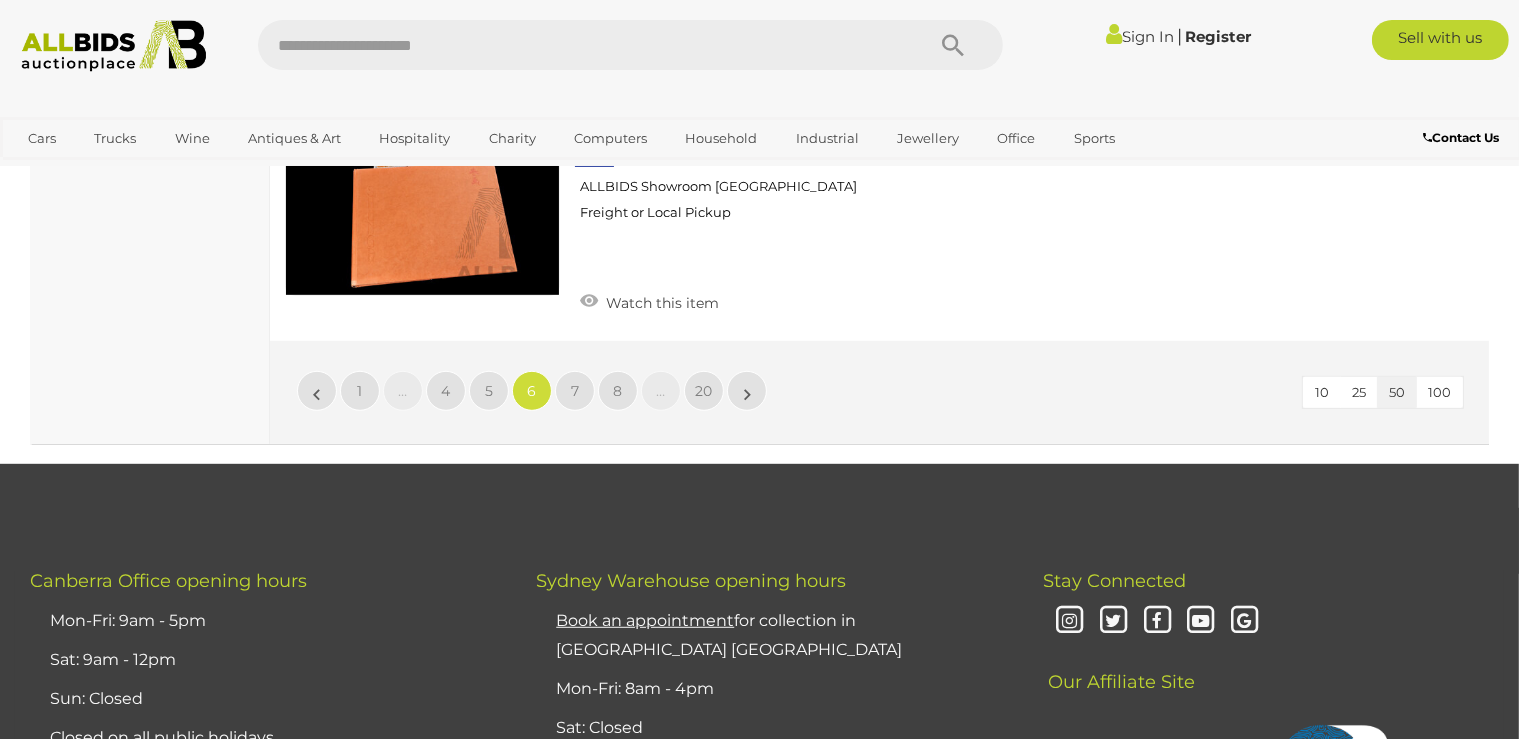 scroll, scrollTop: 446, scrollLeft: 0, axis: vertical 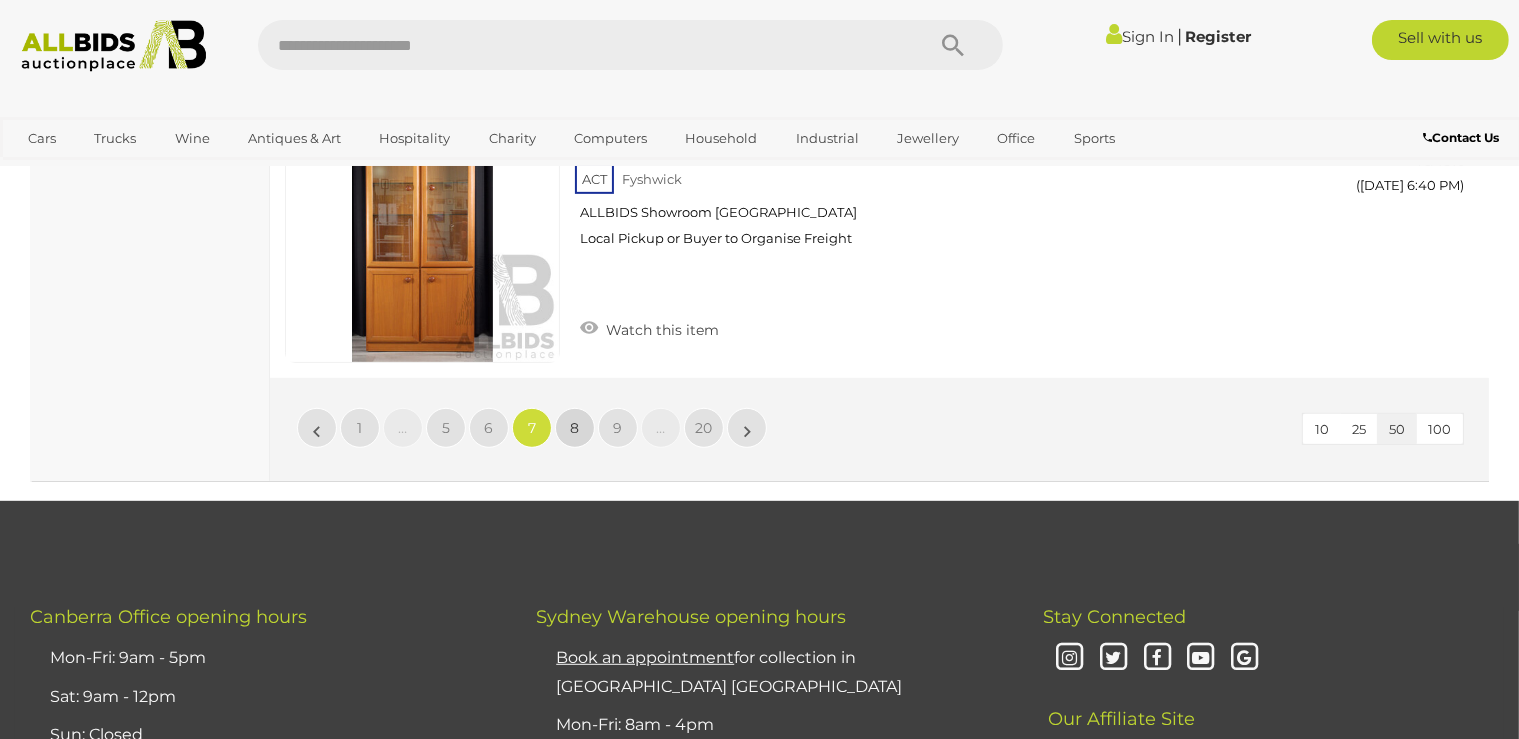 click on "8" at bounding box center (575, 428) 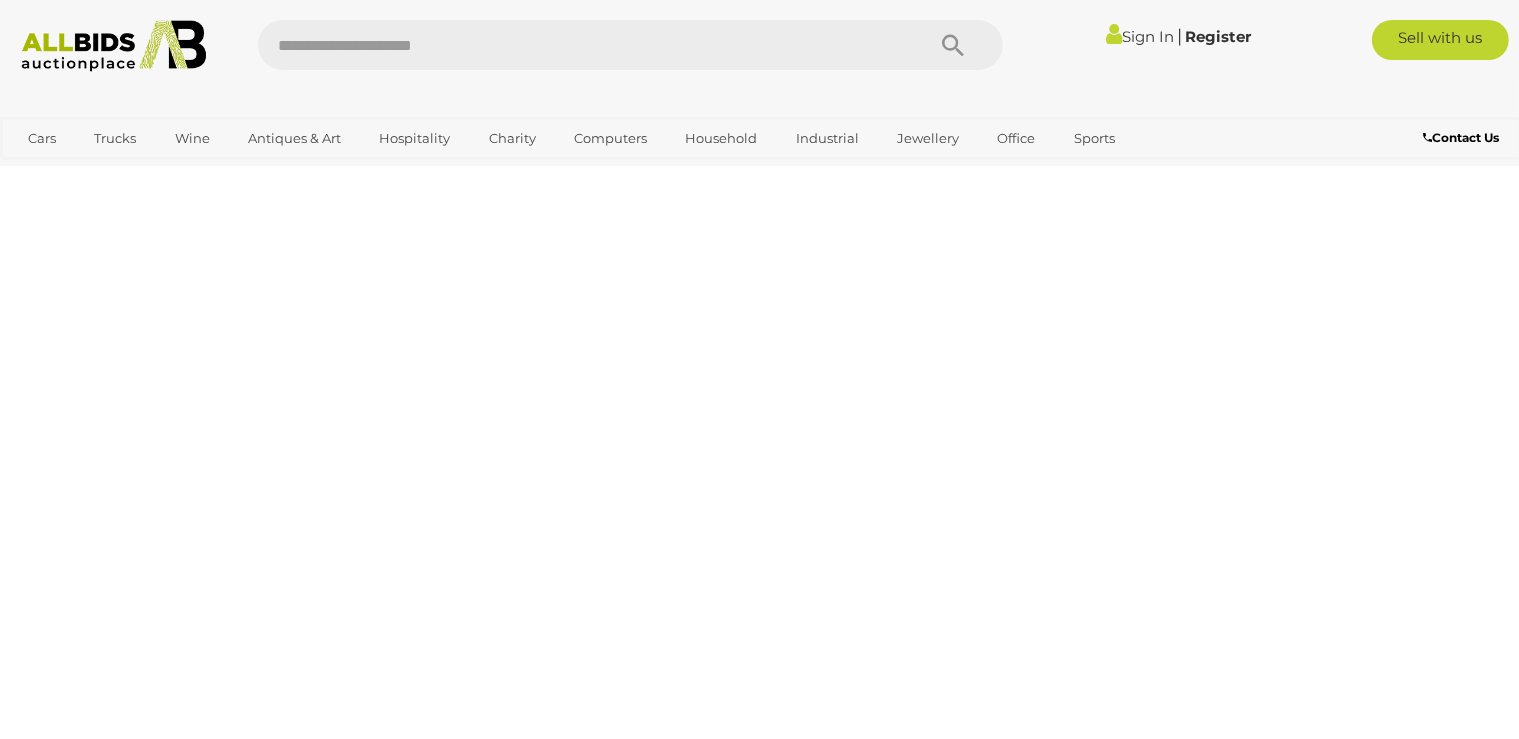 scroll, scrollTop: 446, scrollLeft: 0, axis: vertical 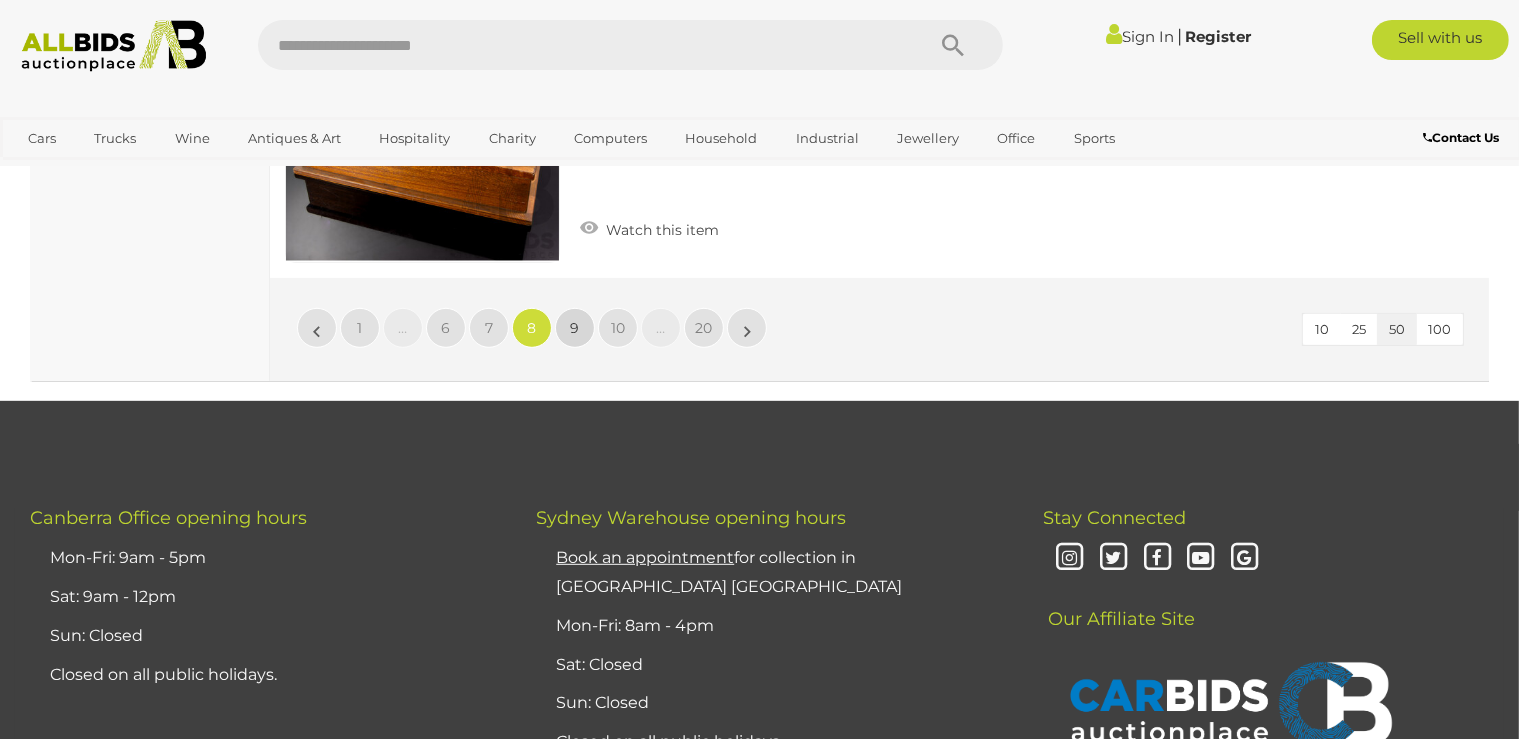 click on "9" at bounding box center (575, 328) 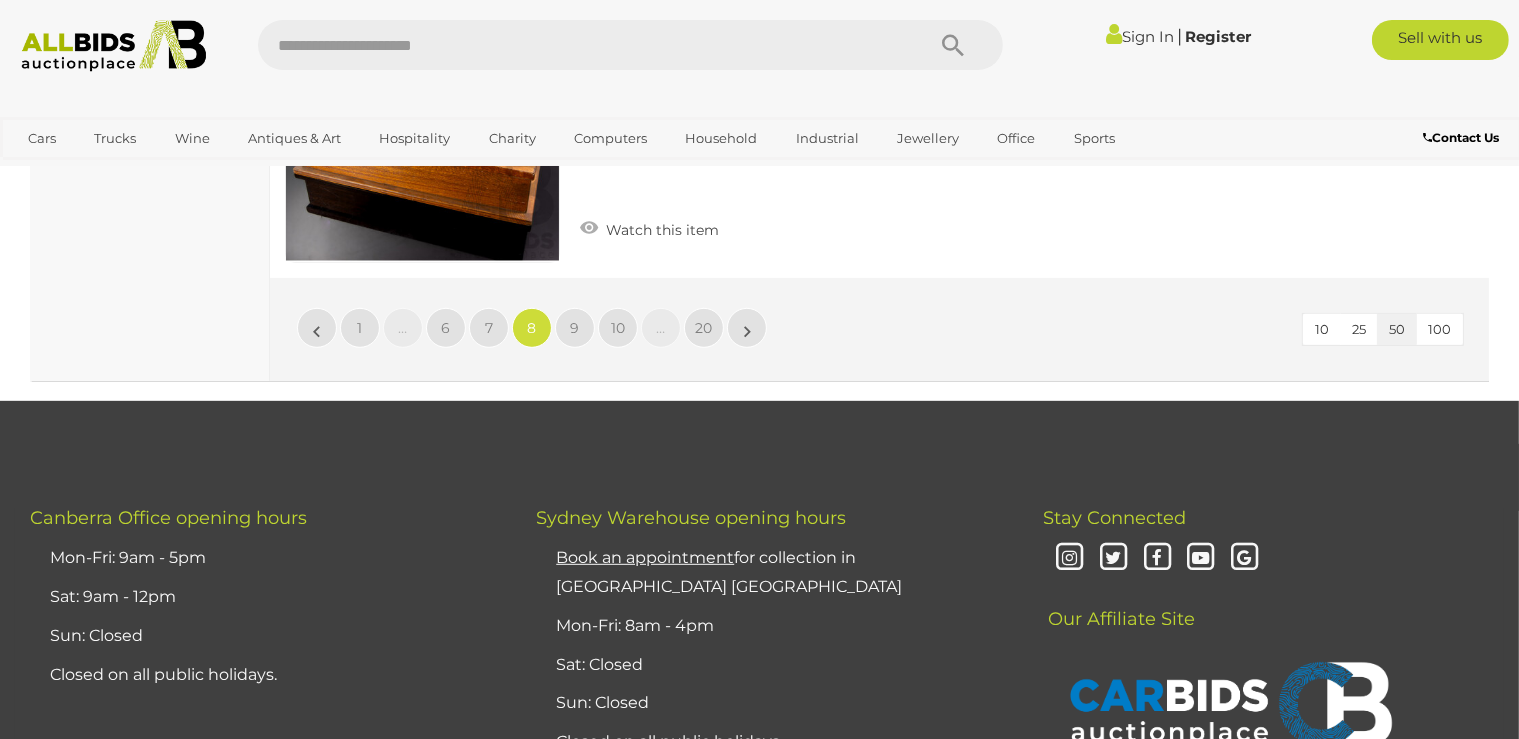 scroll, scrollTop: 446, scrollLeft: 0, axis: vertical 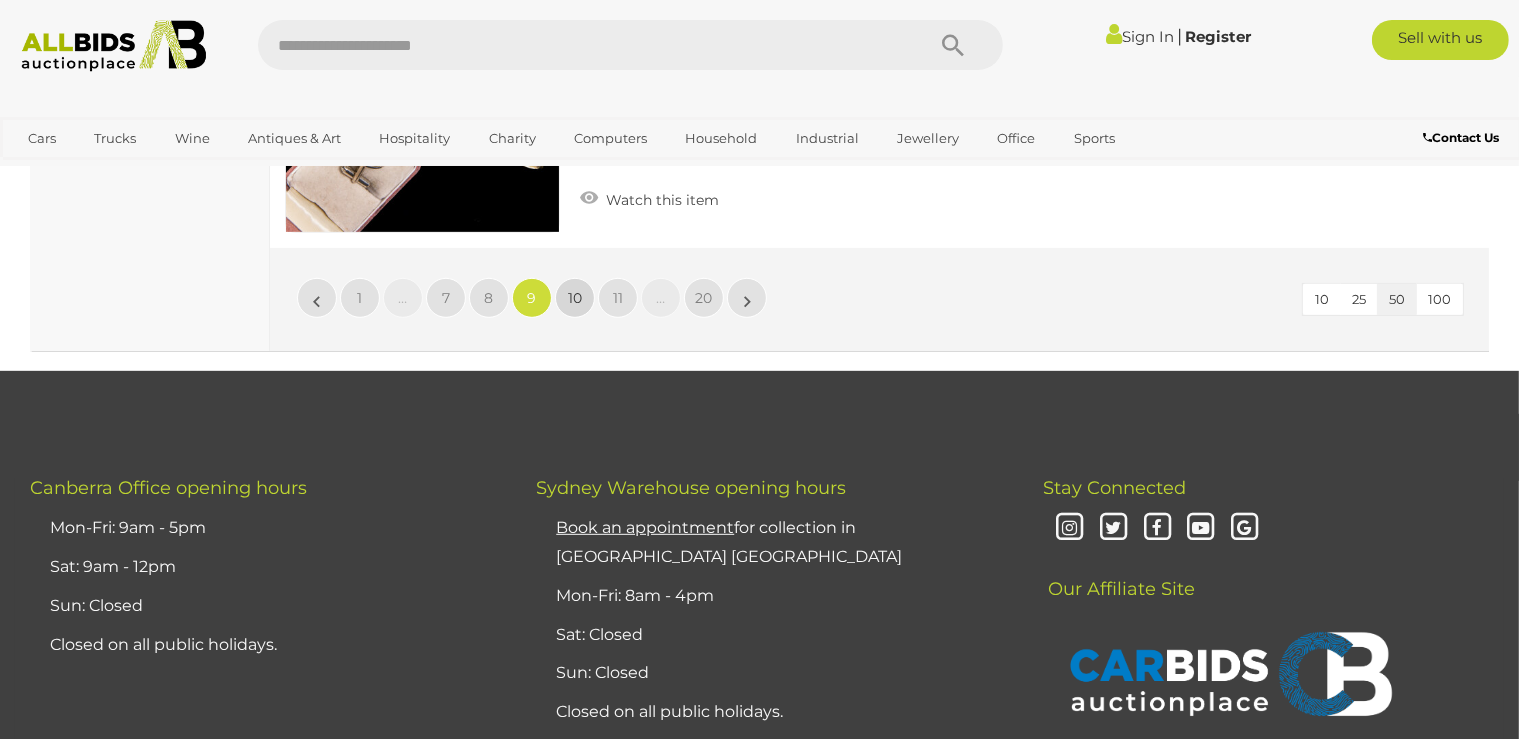 click on "10" at bounding box center [575, 298] 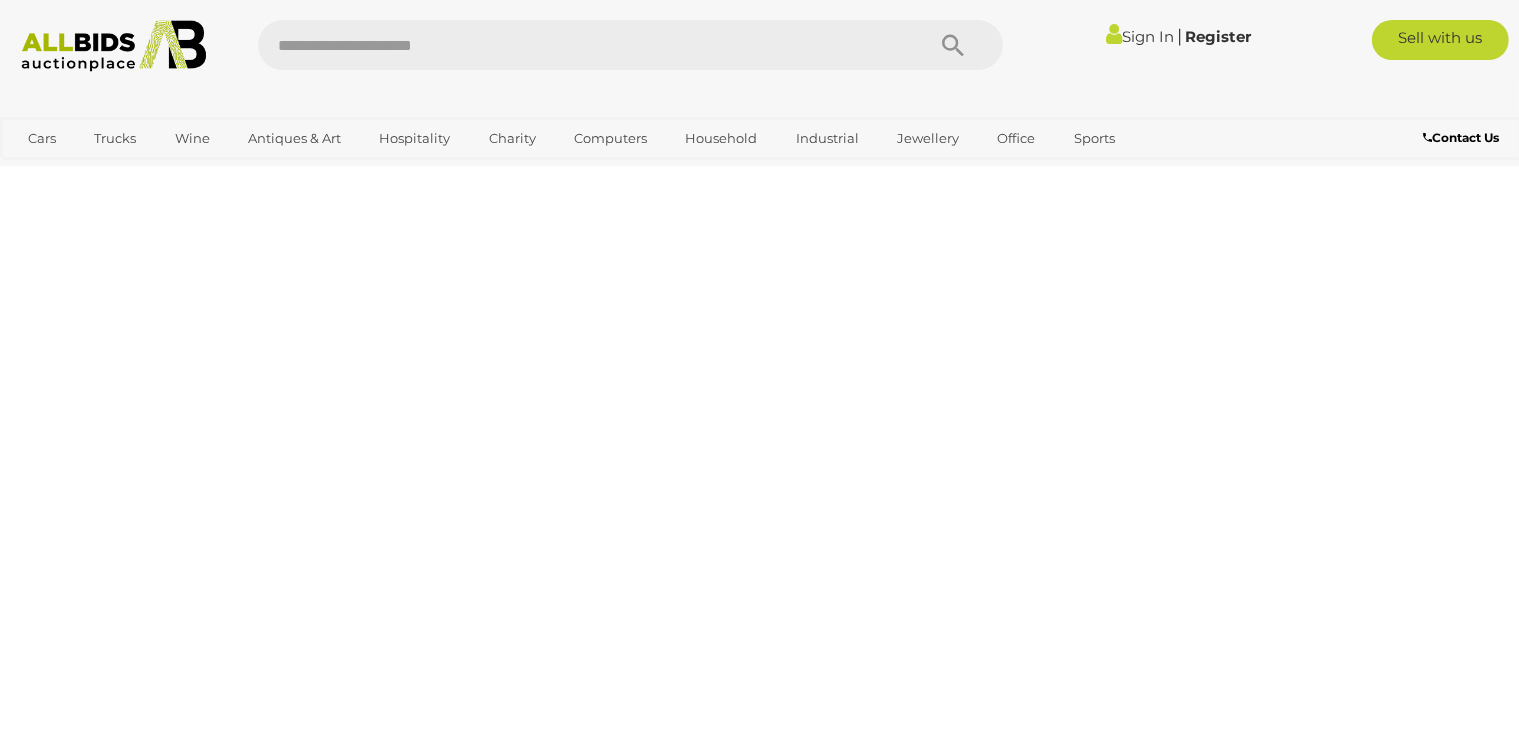 scroll, scrollTop: 446, scrollLeft: 0, axis: vertical 